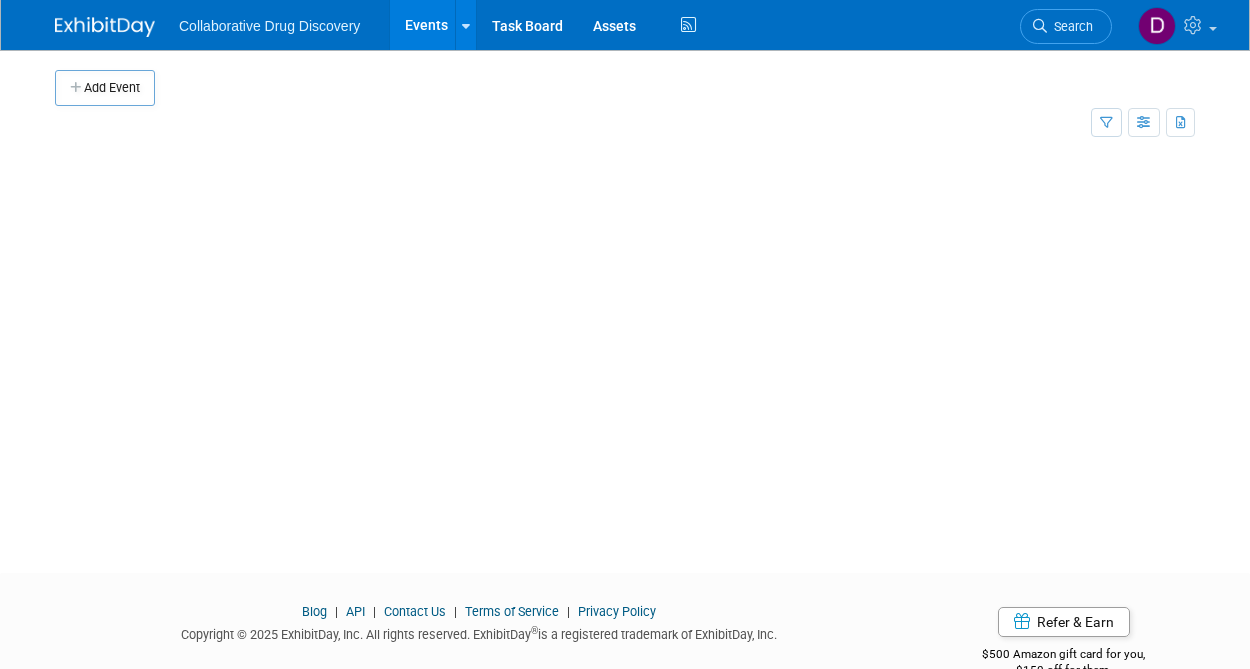 scroll, scrollTop: 0, scrollLeft: 0, axis: both 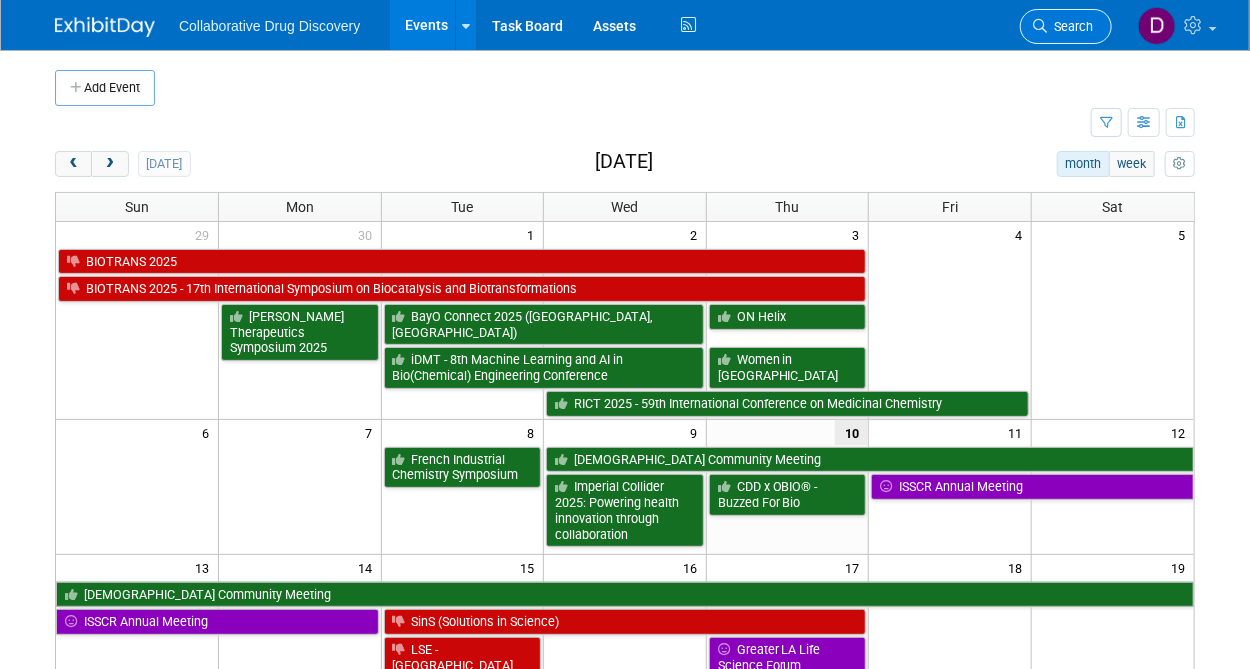 click on "Search" at bounding box center (1070, 26) 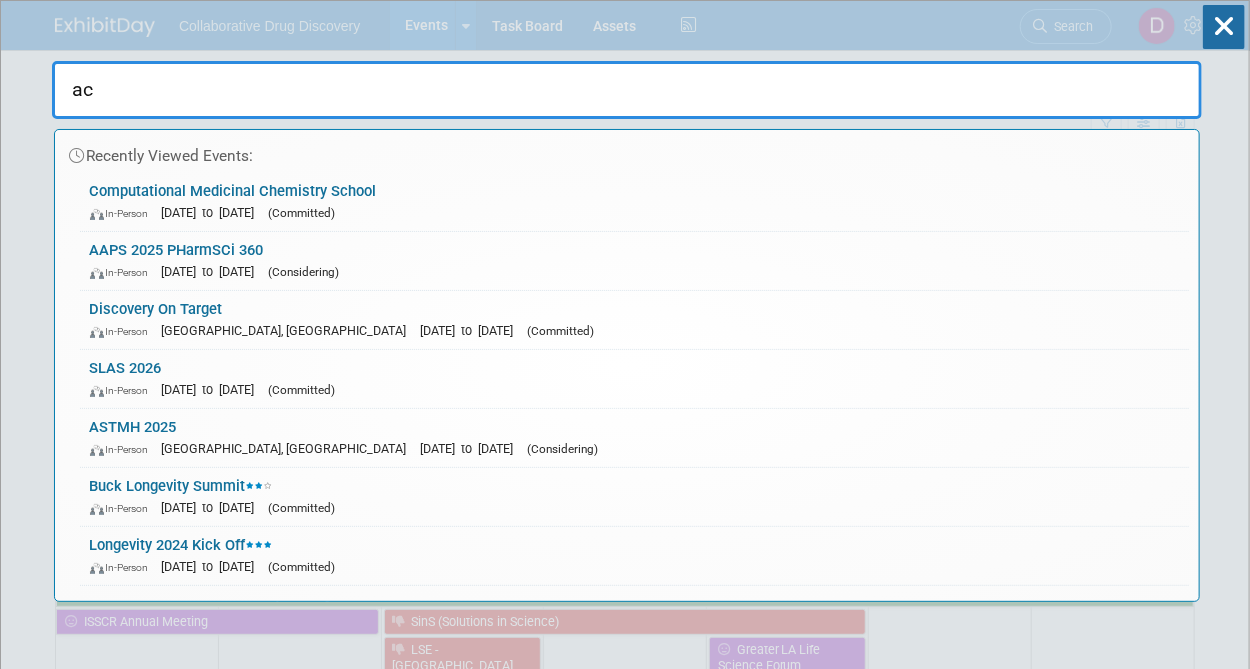 type on "acs" 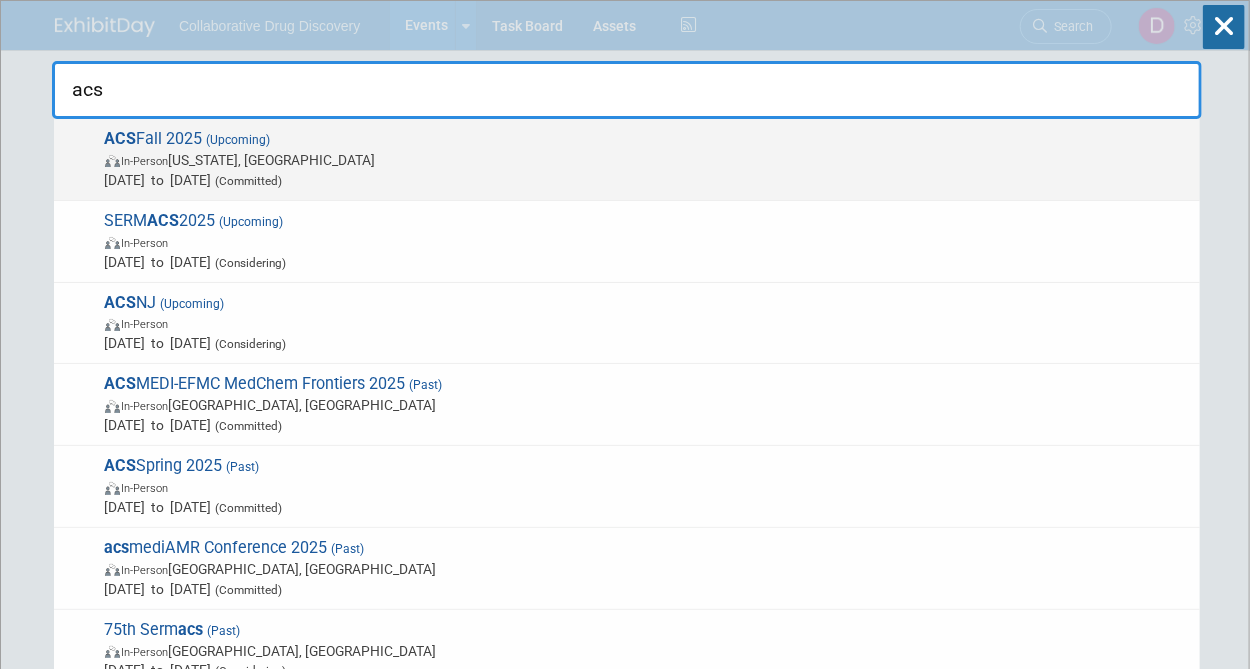 click on "Aug 17, 2025  to  Aug 21, 2025  (Committed)" at bounding box center [647, 180] 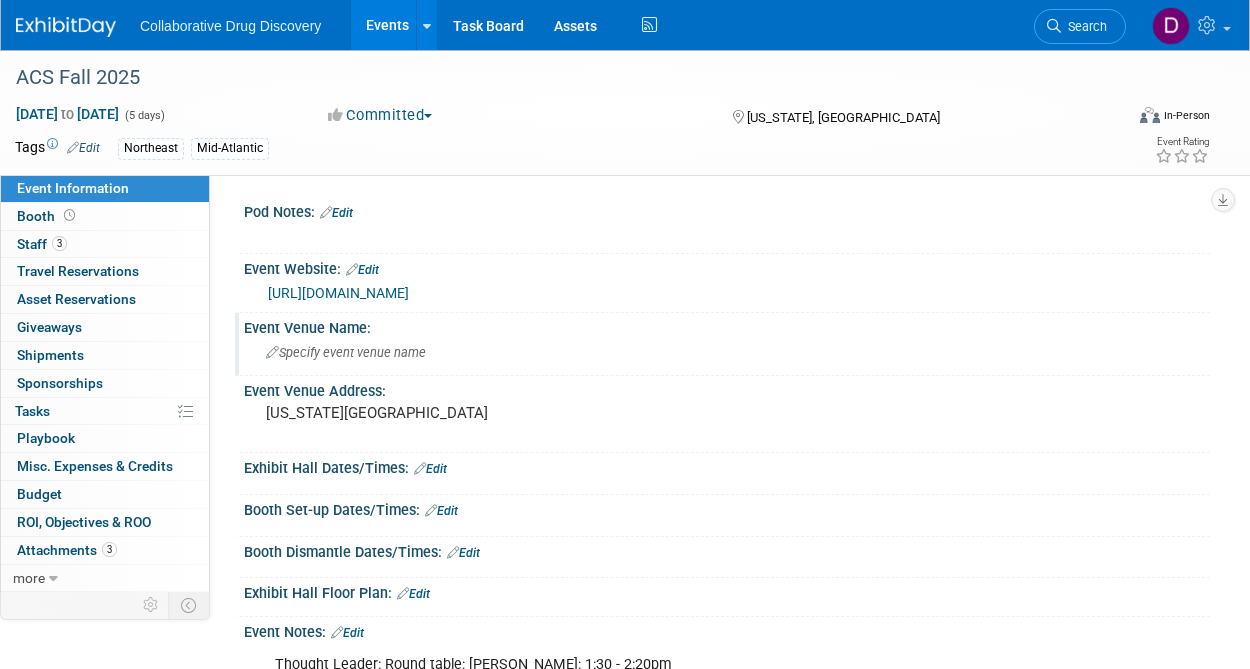 scroll, scrollTop: 0, scrollLeft: 0, axis: both 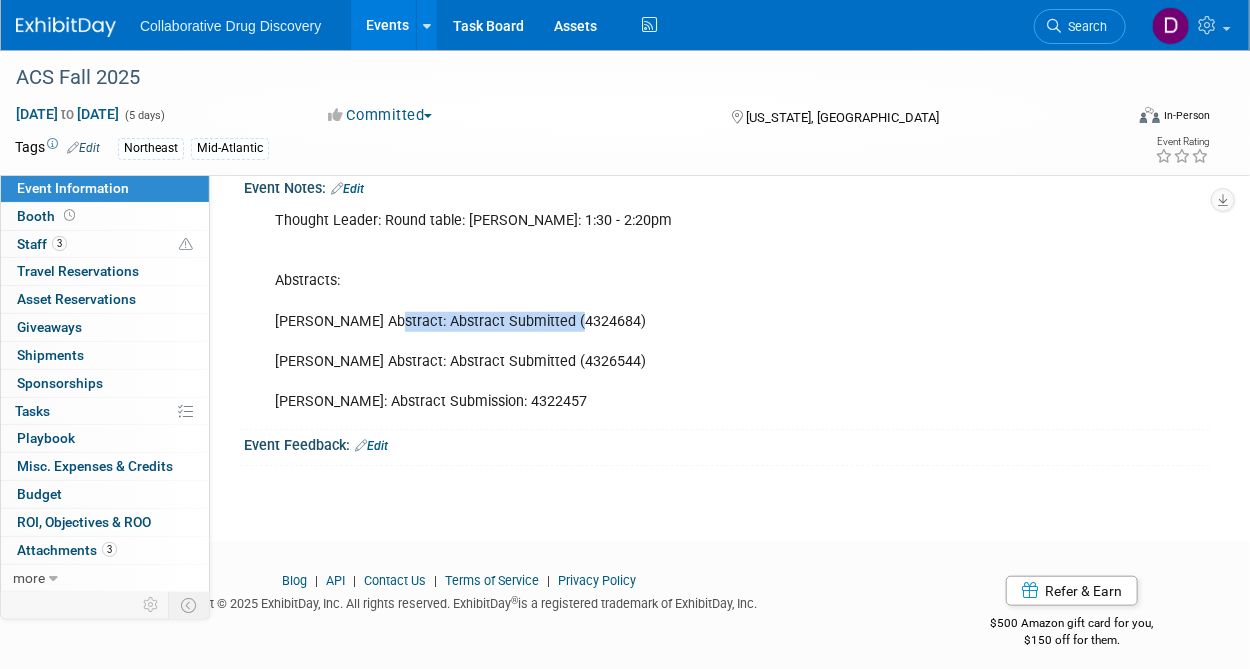 drag, startPoint x: 624, startPoint y: 319, endPoint x: 376, endPoint y: 319, distance: 248 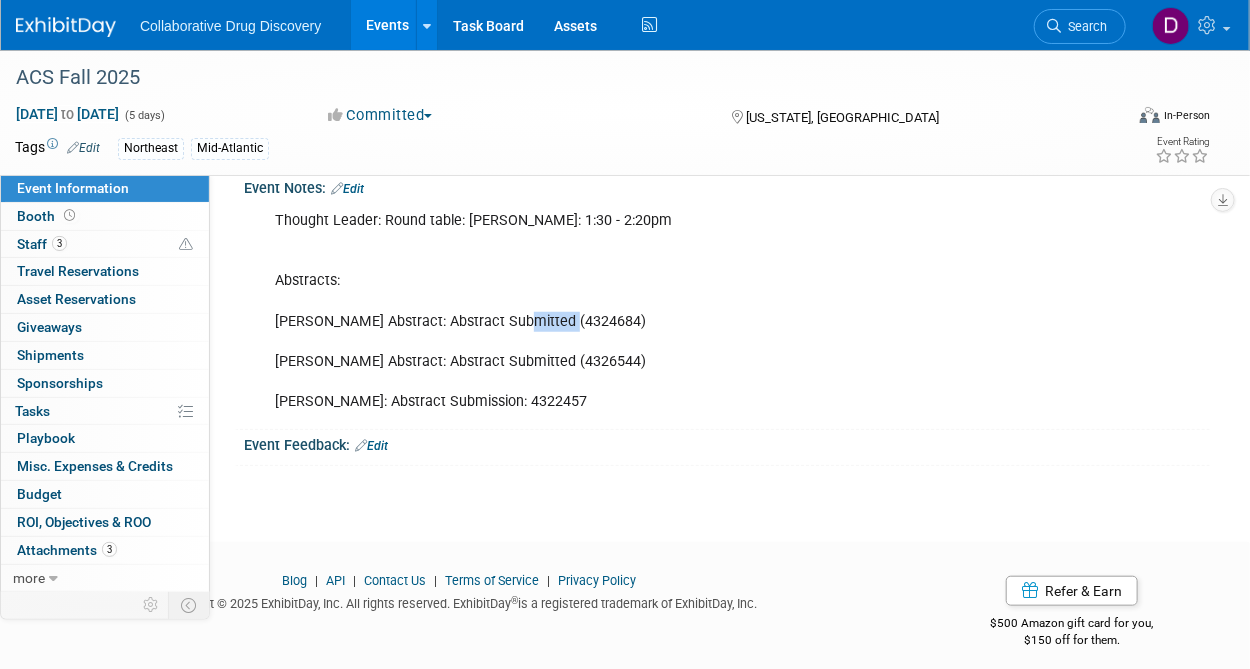 click on "Thought Leader: Round table: James: 1:30 - 2:20pm Abstracts:  Peter Abstract: Abstract Submitted (4324684) Alex Abstract: Abstract Submitted (4326544) Christopher Southan: Abstract Submission: 4322457" at bounding box center (640, 311) 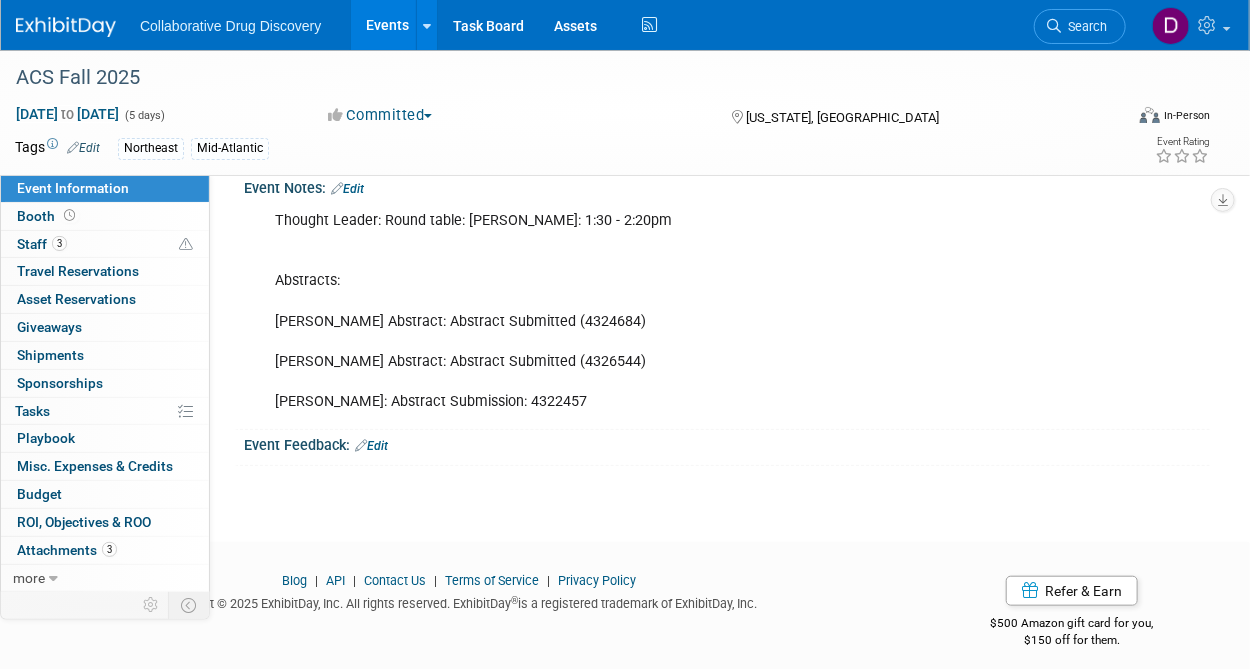 click on "Thought Leader: Round table: James: 1:30 - 2:20pm Abstracts:  Peter Abstract: Abstract Submitted (4324684) Alex Abstract: Abstract Submitted (4326544) Christopher Southan: Abstract Submission: 4322457" at bounding box center [640, 311] 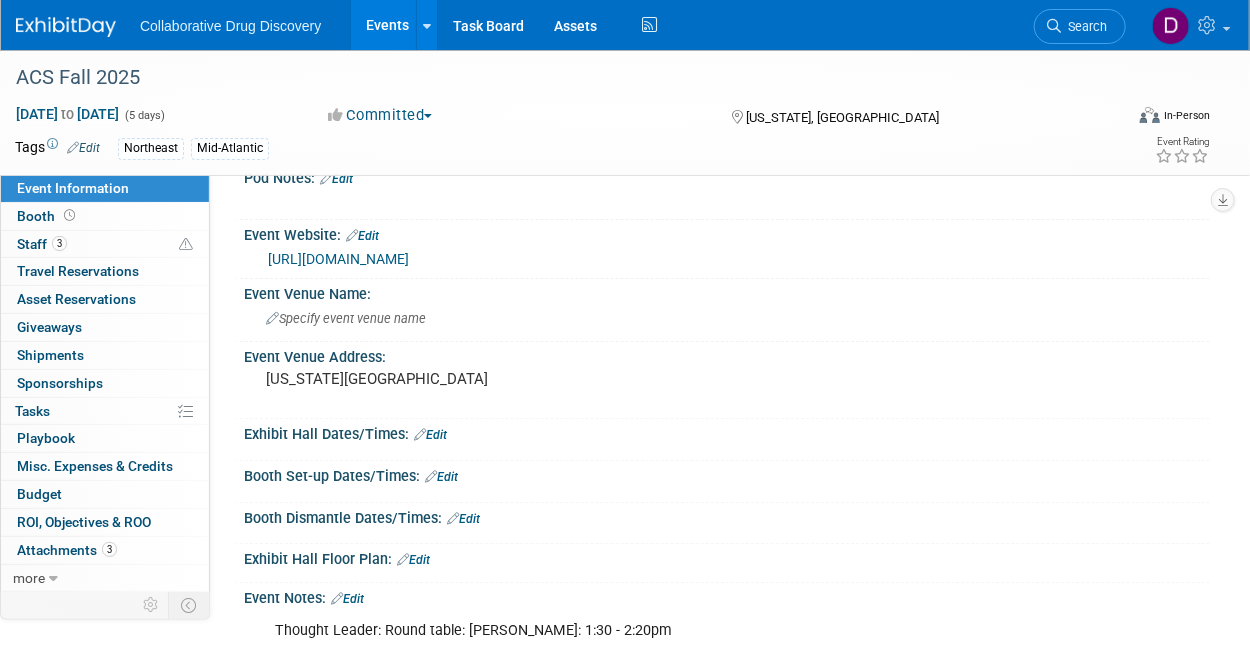 scroll, scrollTop: 180, scrollLeft: 0, axis: vertical 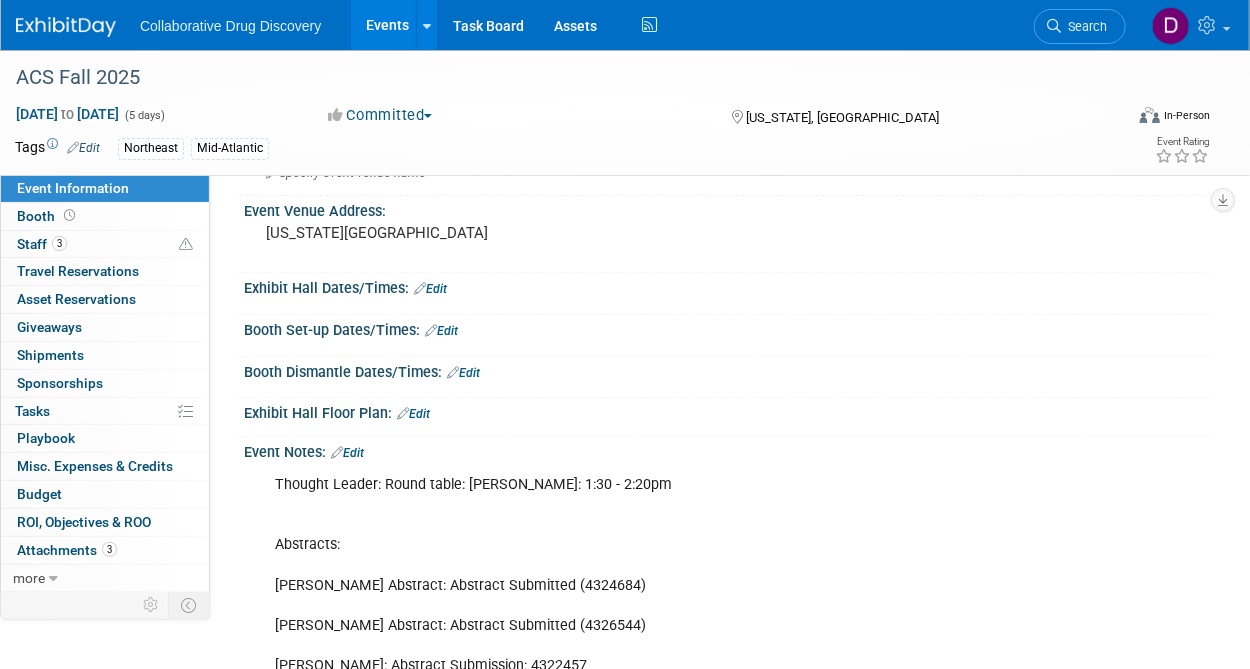 click on "Edit" at bounding box center [347, 453] 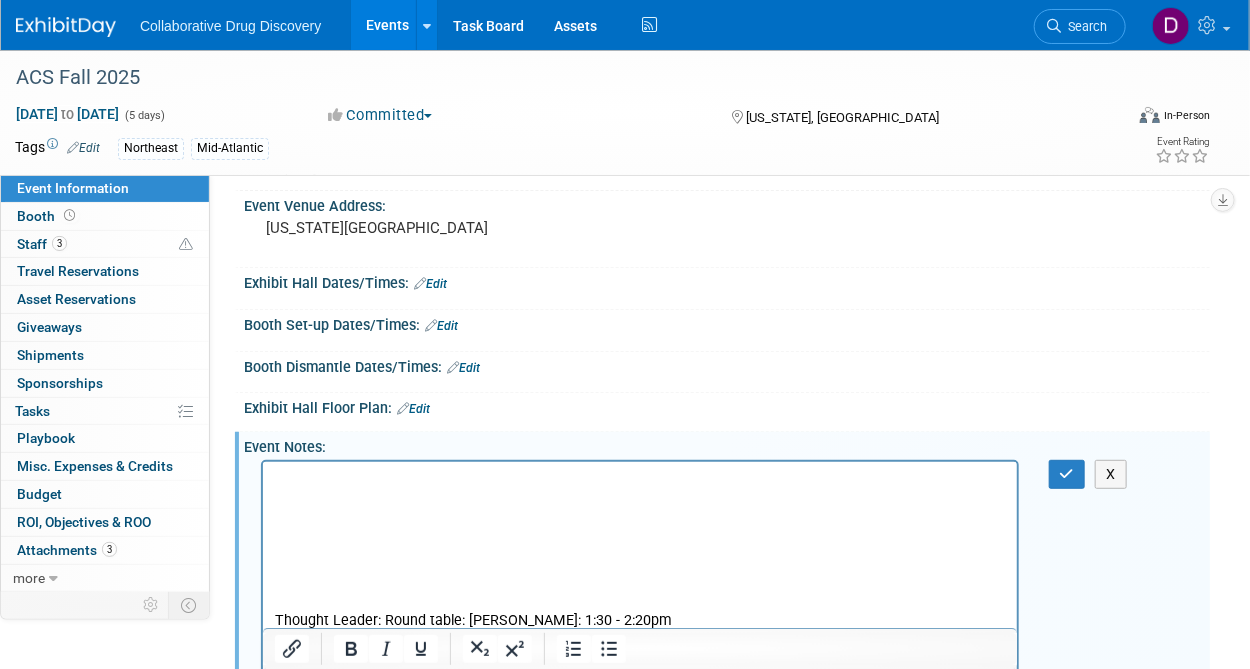 scroll, scrollTop: 205, scrollLeft: 0, axis: vertical 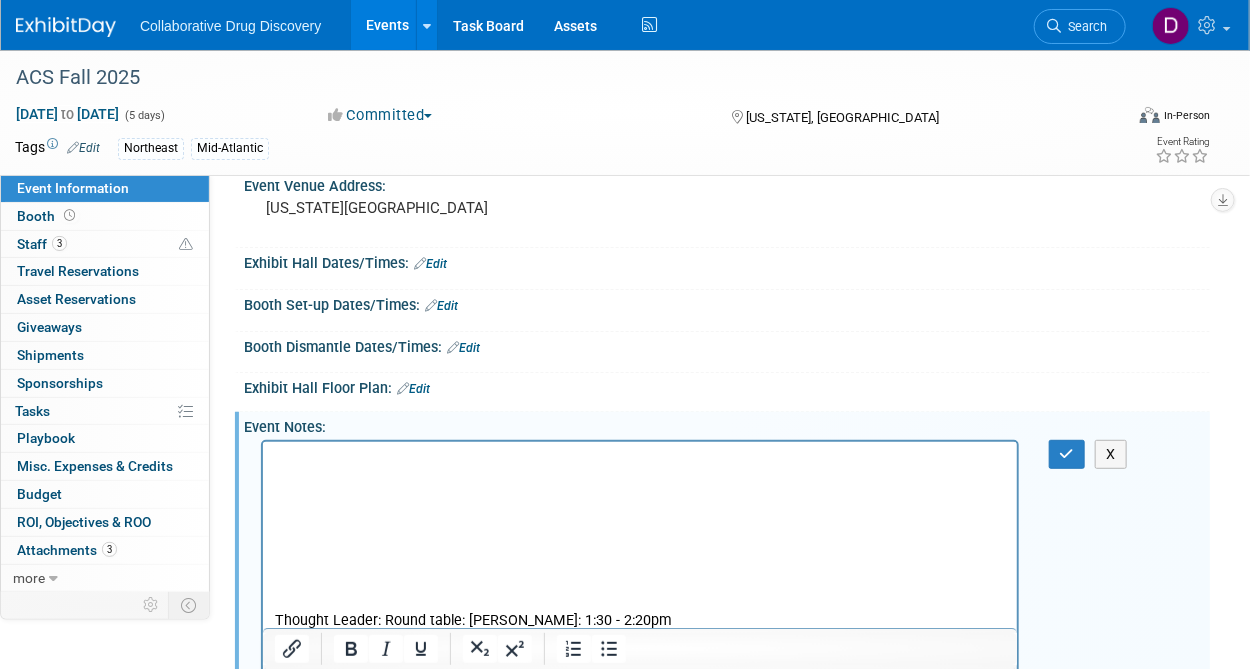 click at bounding box center [639, 479] 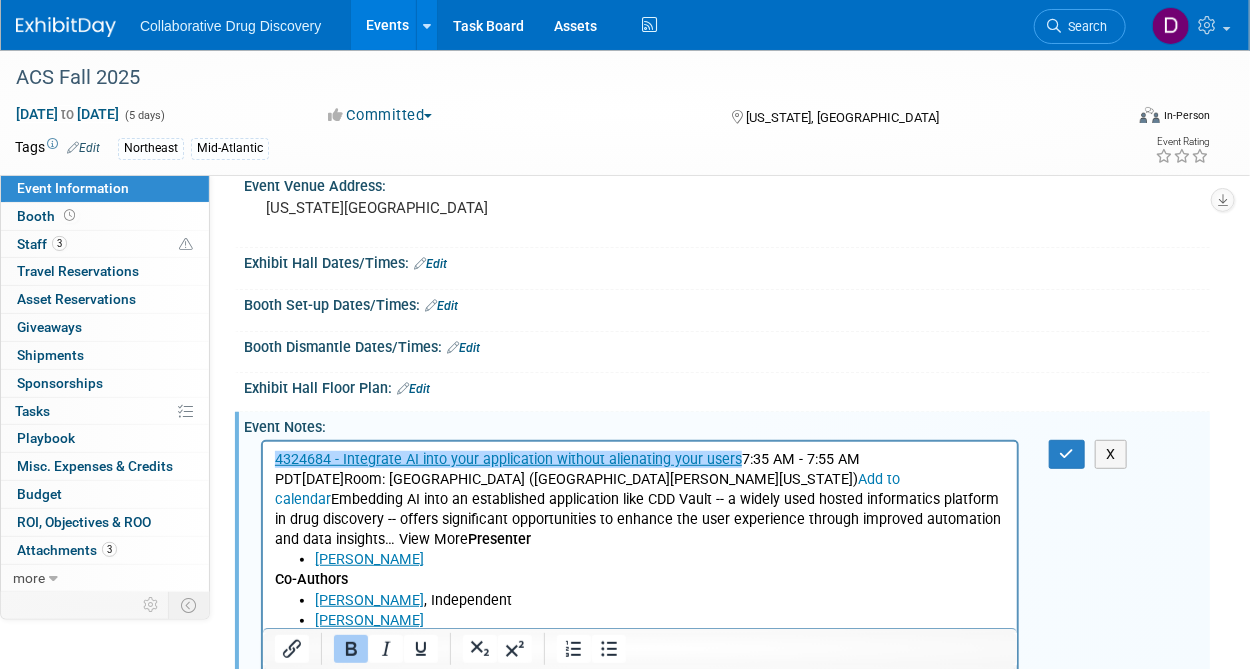 click on "﻿4324684 - Integrate AI into your application without alienating your users 7:35 AM - 7:55 AM PDT Monday, August 18, 2025 Room: Georgetown University (Marriott Marquis Washington) Add to calendar Embedding AI into an established application like CDD Vault -- a widely used hosted informatics platform in drug discovery -- offers significant opportunities to enhance the user experience through improved automation and data insights… View More Presenter" at bounding box center [639, 499] 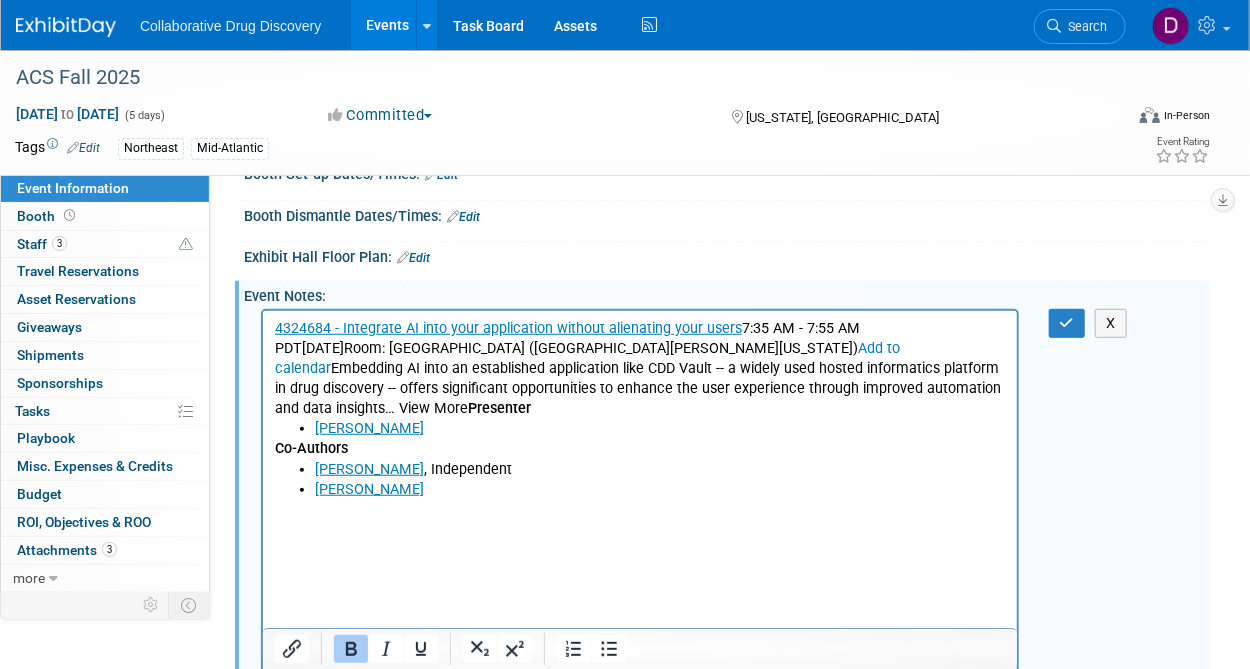 scroll, scrollTop: 511, scrollLeft: 0, axis: vertical 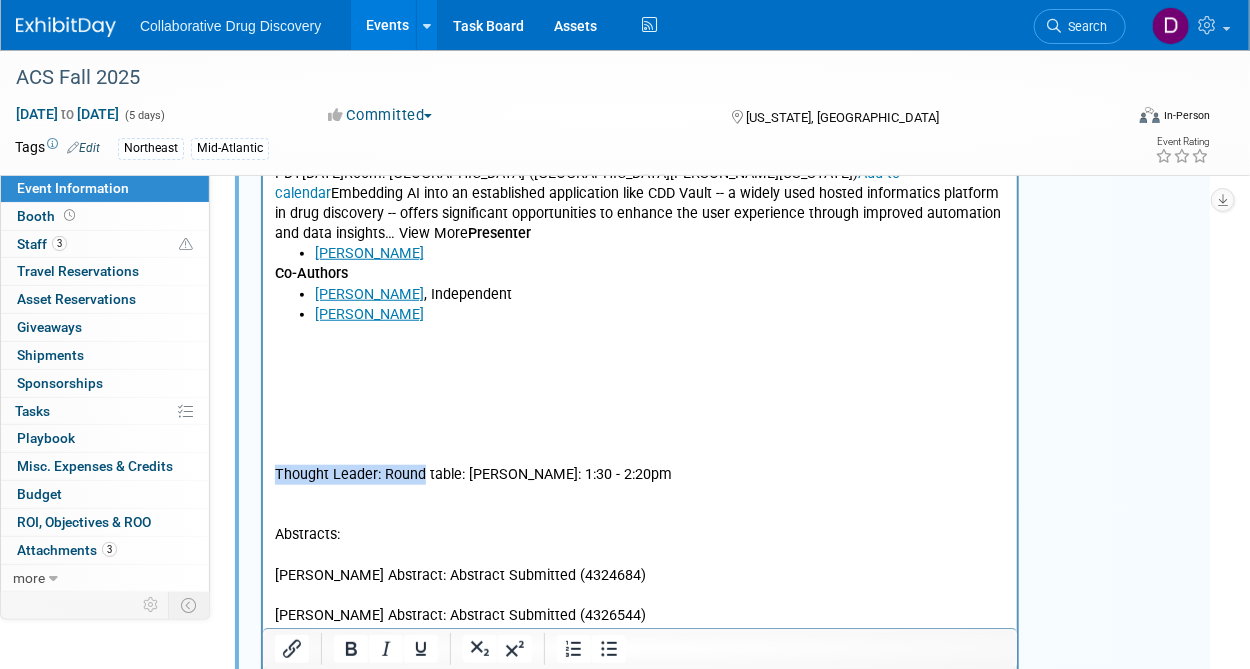 drag, startPoint x: 421, startPoint y: 470, endPoint x: 205, endPoint y: 469, distance: 216.00232 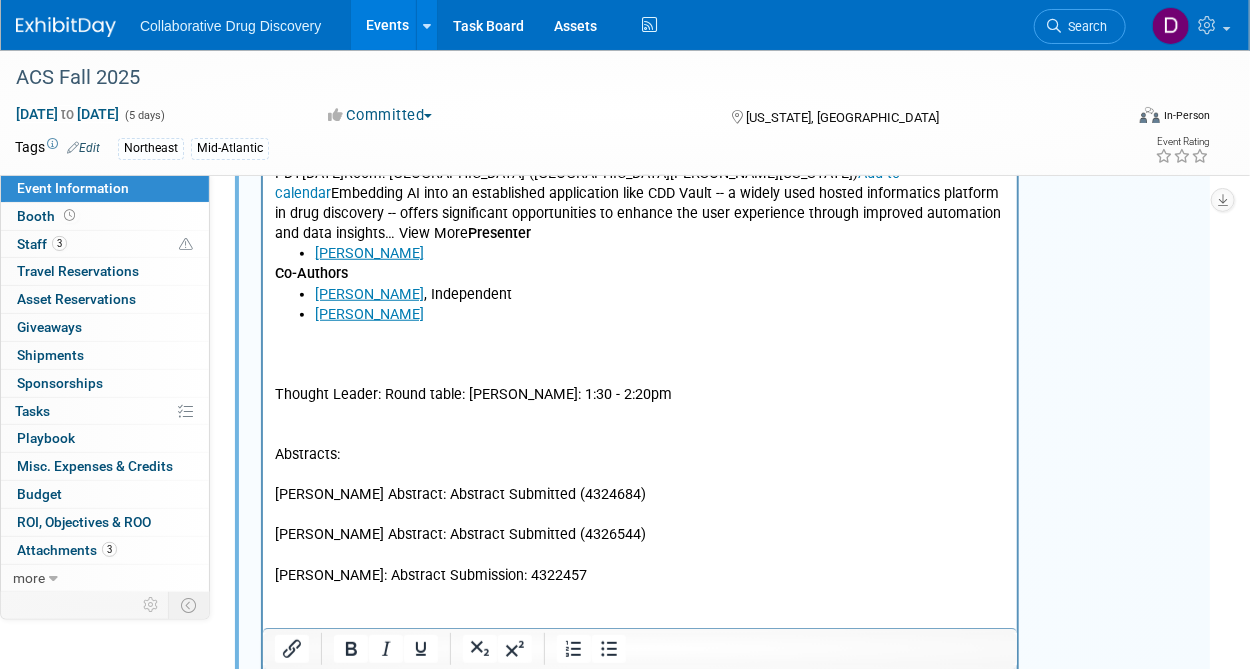 scroll, scrollTop: 315, scrollLeft: 0, axis: vertical 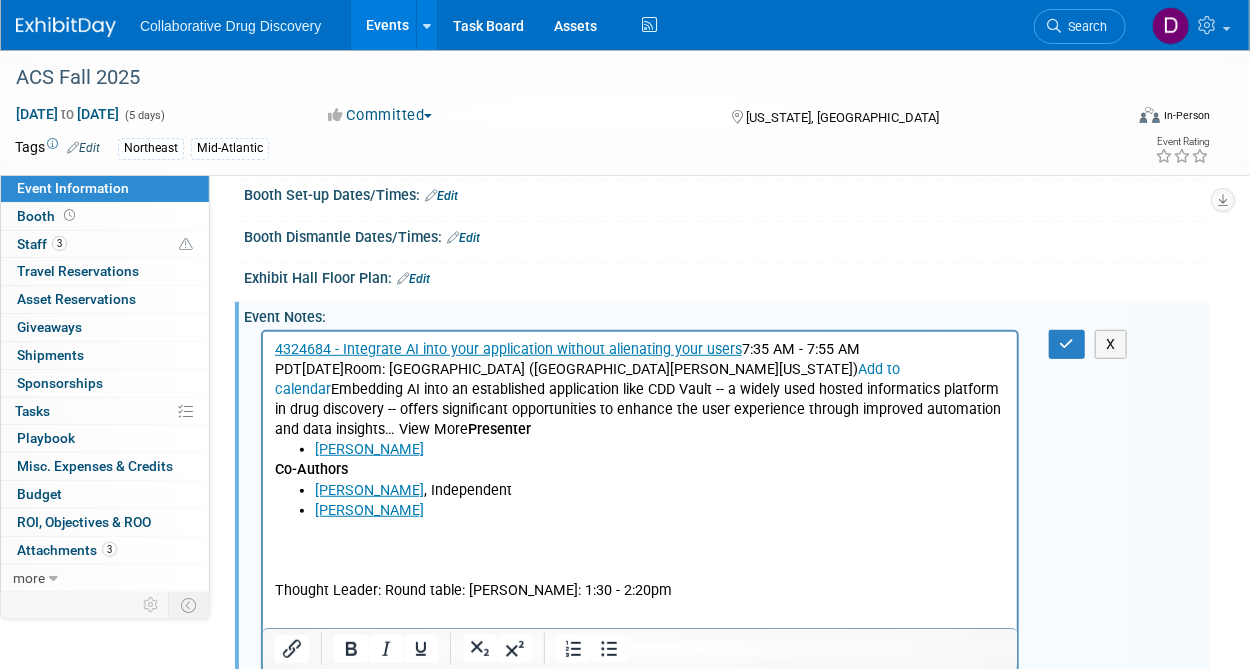 click at bounding box center [639, 530] 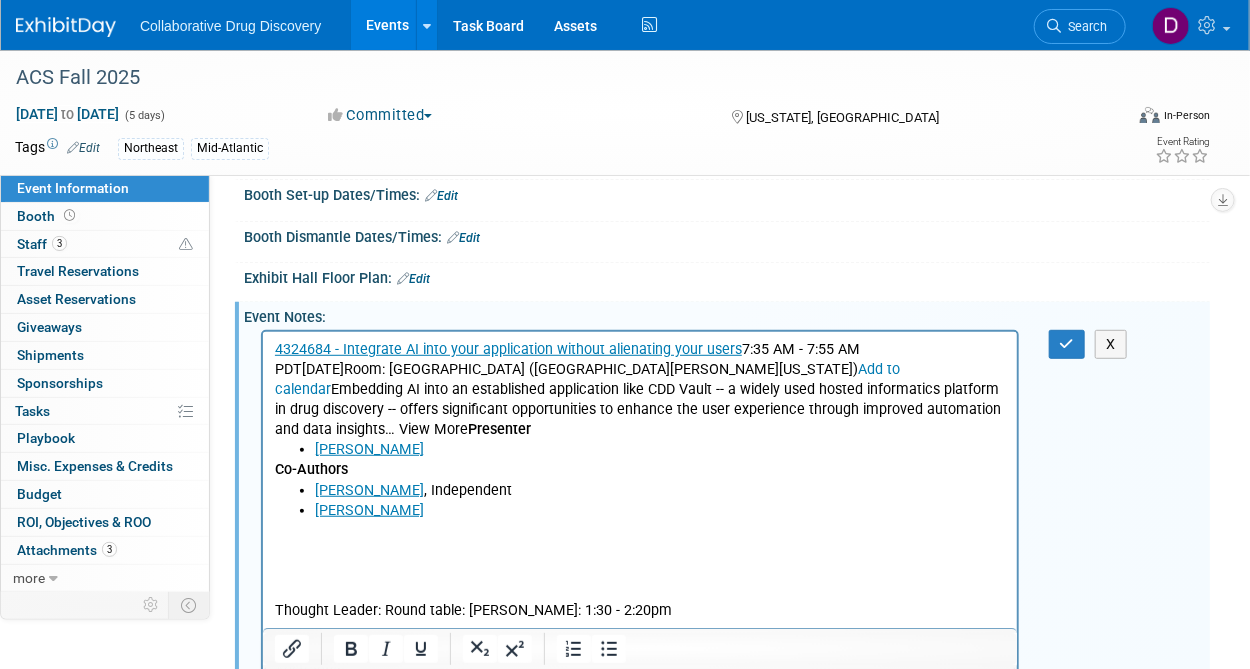 click on "4324684 - Integrate AI into your application without alienating your users 7:35 AM - 7:55 AM PDT Monday, August 18, 2025 Room: Georgetown University (Marriott Marquis Washington) Add to calendar Embedding AI into an established application like CDD Vault -- a widely used hosted informatics platform in drug discovery -- offers significant opportunities to enhance the user experience through improved automation and data insights… View More Presenter" at bounding box center (639, 389) 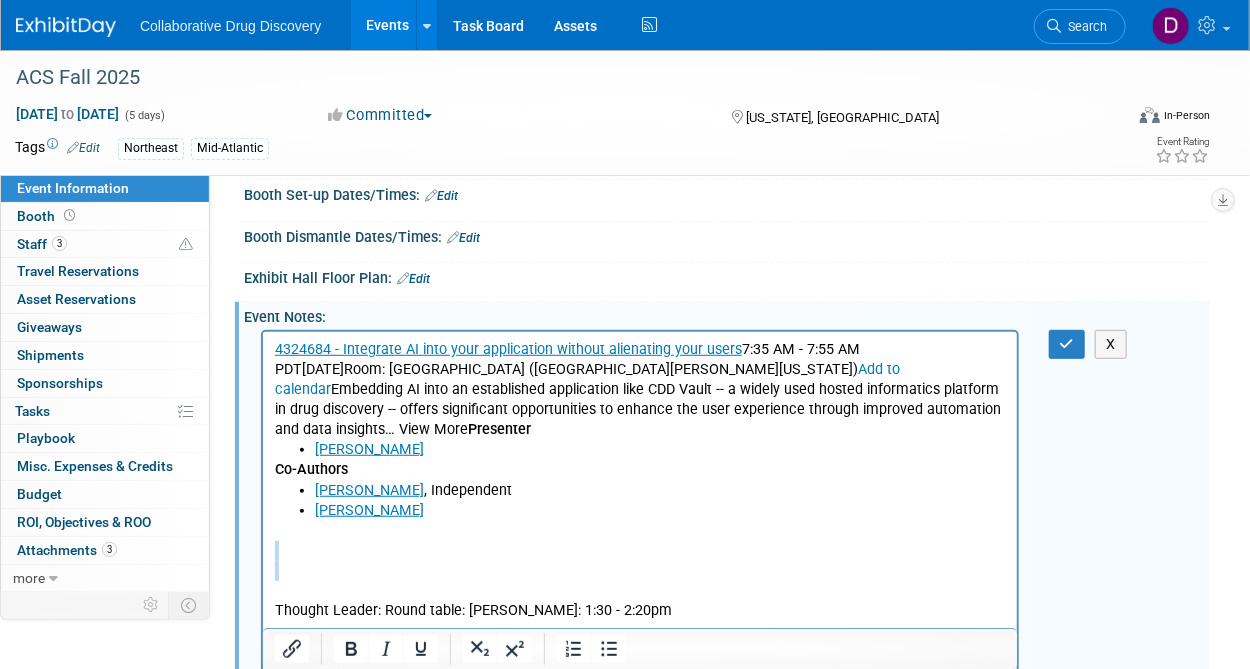 scroll, scrollTop: 346, scrollLeft: 0, axis: vertical 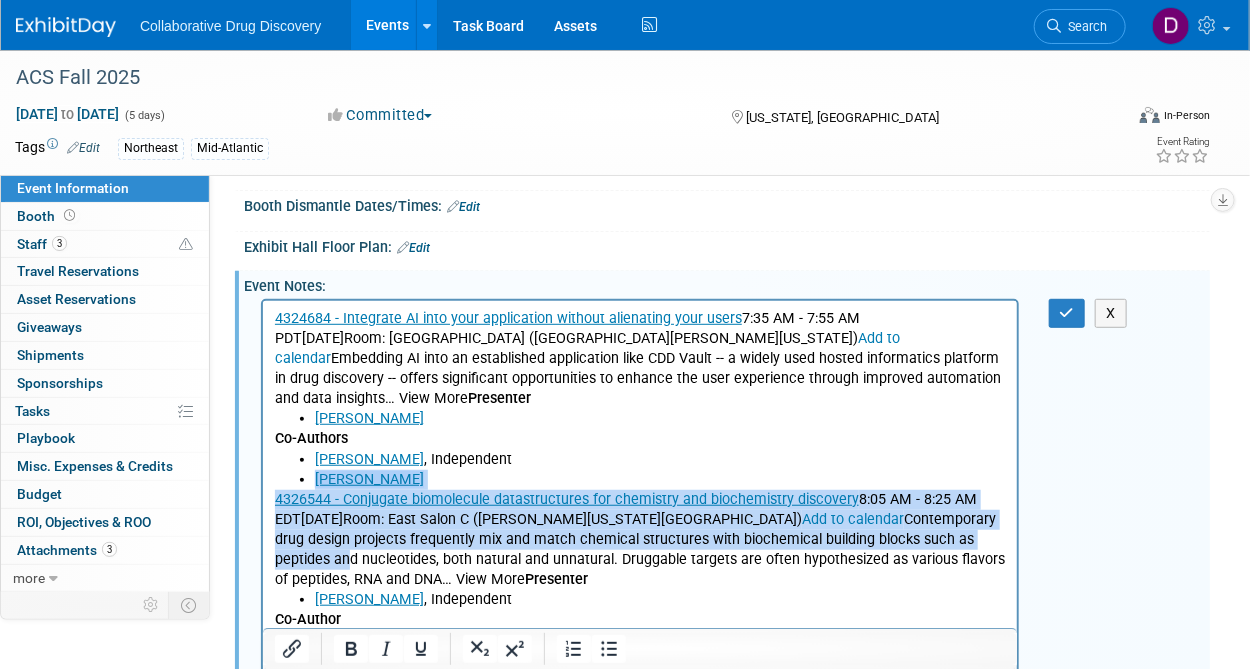 drag, startPoint x: 489, startPoint y: 566, endPoint x: 272, endPoint y: 497, distance: 227.70595 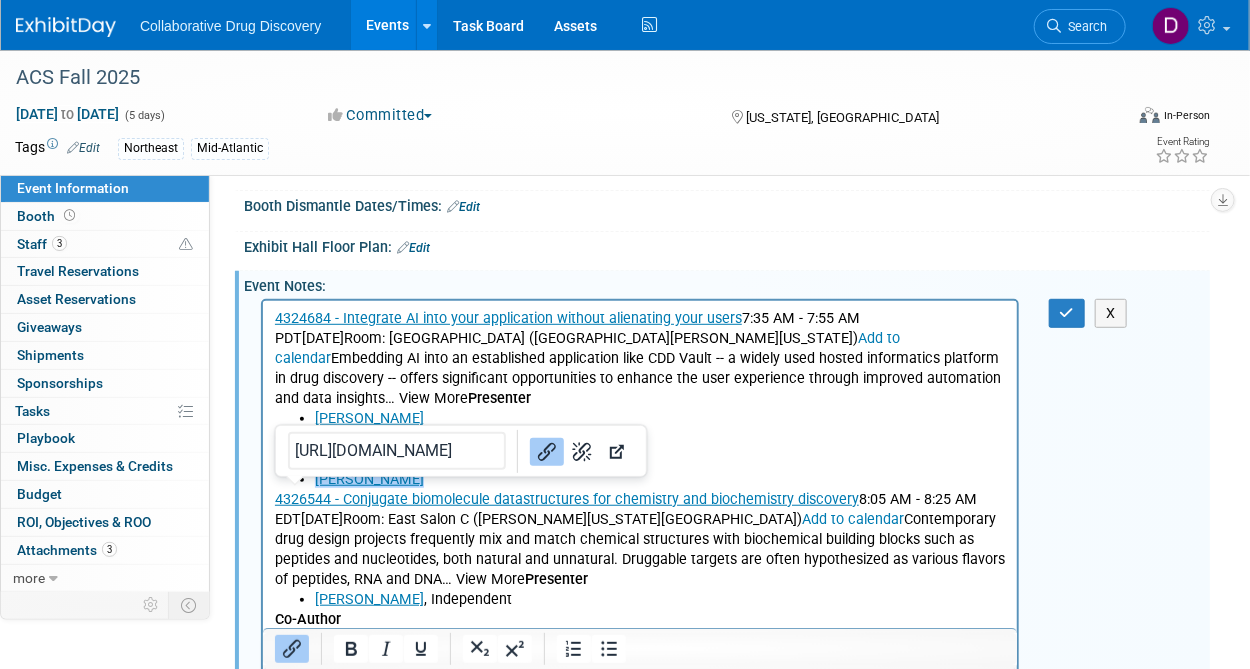 click on "﻿4324684 - Integrate AI into your application without alienating your users 7:35 AM - 7:55 AM PDT  Monday, August 18, 2025 Room: Georgetown University (Marriott Marquis Washington) Add to calendar Embedding AI into an established application like CDD Vault -- a widely used hosted informatics platform in drug discovery -- offers significant opportunities to enhance the user experience through improved automation and data insights… View More Presenter Peter Gedeck Co-Authors Alex Clark , Independent Barry Bunin 4326544 - Conjugate biomolecule datastructures for chemistry and biochemistry discovery 8:05 AM - 8:25 AM EDT Wednesday, August 20, 2025 Room: East Salon C (Walter E. Washington Convention Center) Add to calendar Contemporary drug design projects frequently mix and match chemical structures with biochemical building blocks such as peptides and nucleotides, both natural and unnatural. Druggable targets are often hypothesized as various flavors of peptides, RNA and DNA… View More Presenter" at bounding box center [639, 585] 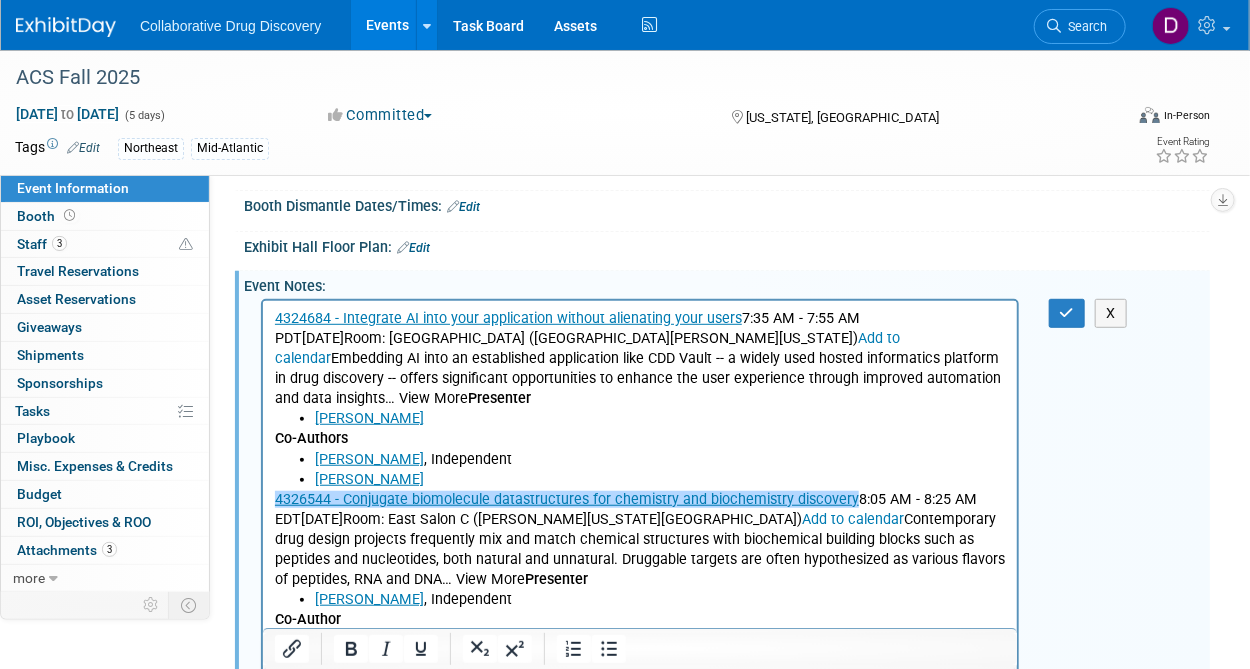 drag, startPoint x: 453, startPoint y: 531, endPoint x: 364, endPoint y: 520, distance: 89.6772 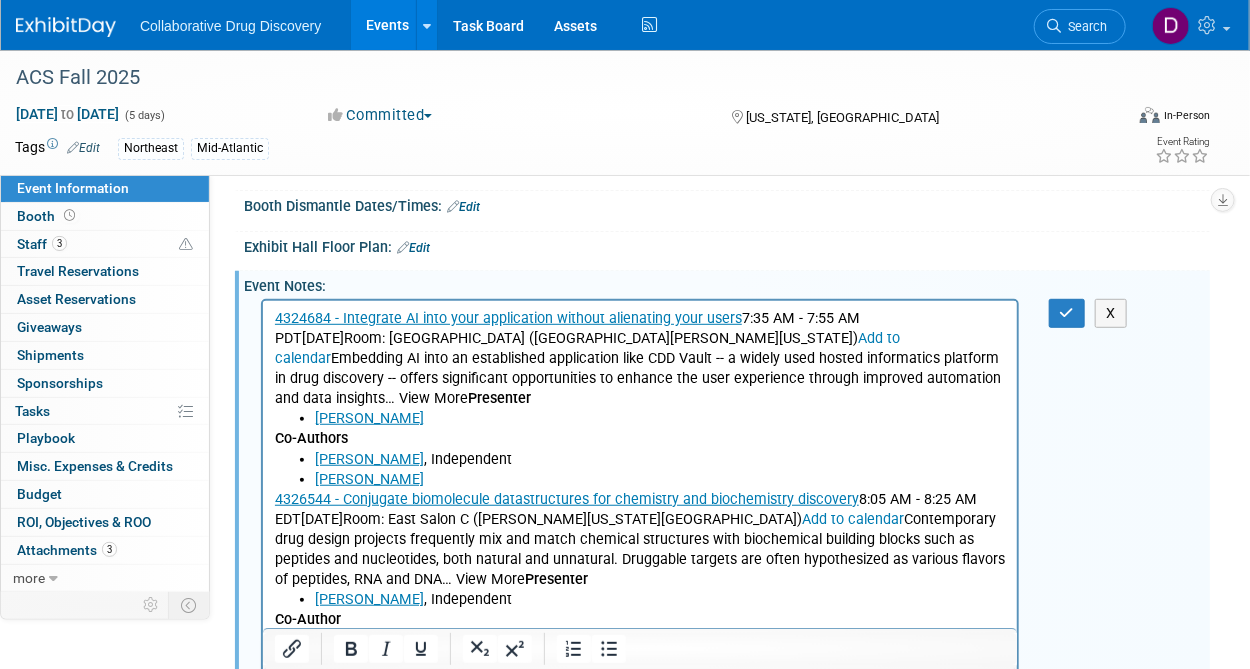 click on "4326544 - Conjugate biomolecule datastructures for chemistry and biochemistry discovery" at bounding box center (566, 498) 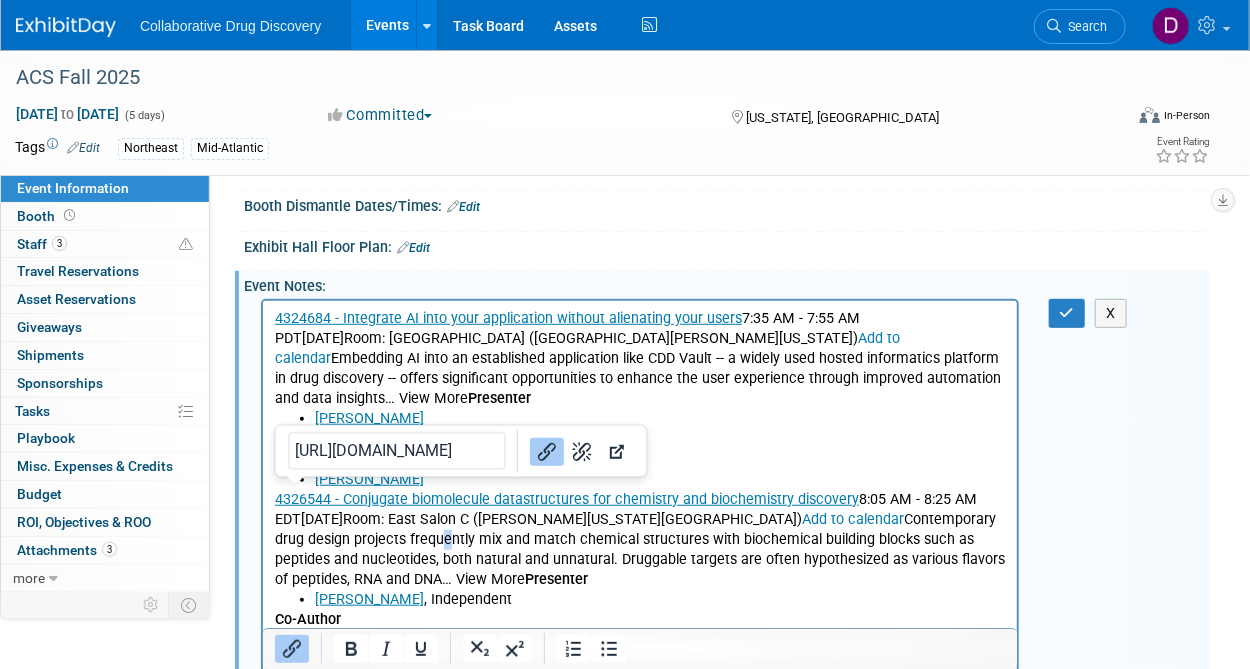 drag, startPoint x: 592, startPoint y: 539, endPoint x: 694, endPoint y: 524, distance: 103.09704 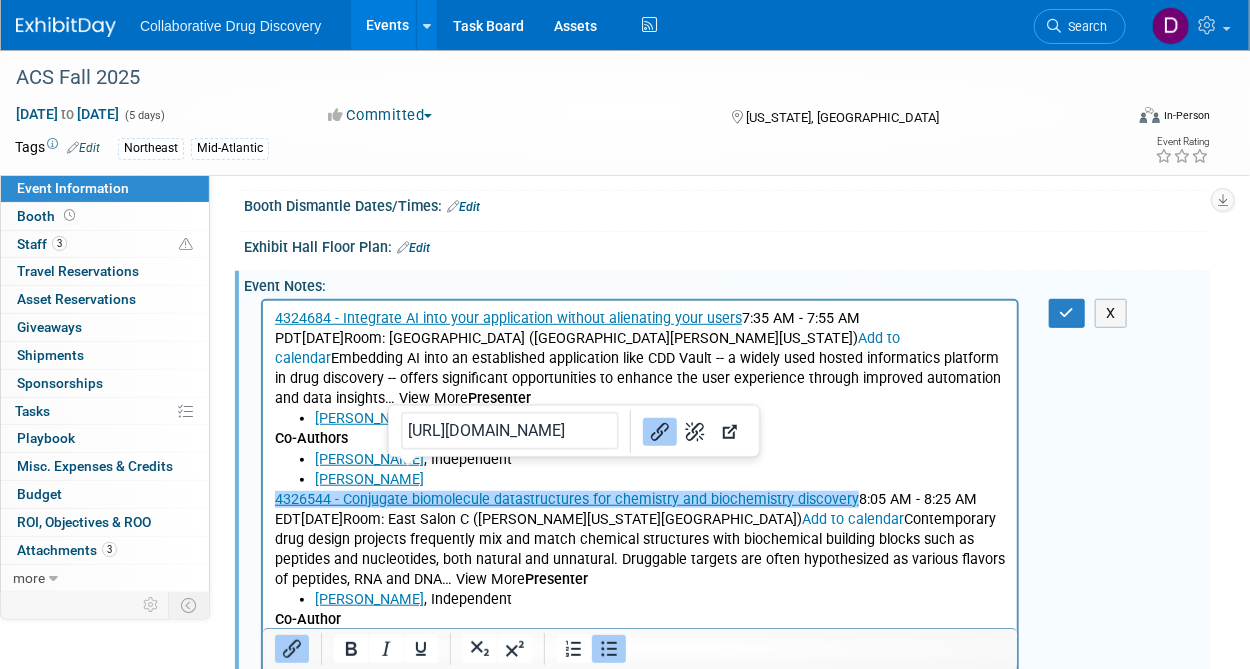 drag, startPoint x: 821, startPoint y: 499, endPoint x: 117, endPoint y: 472, distance: 704.5176 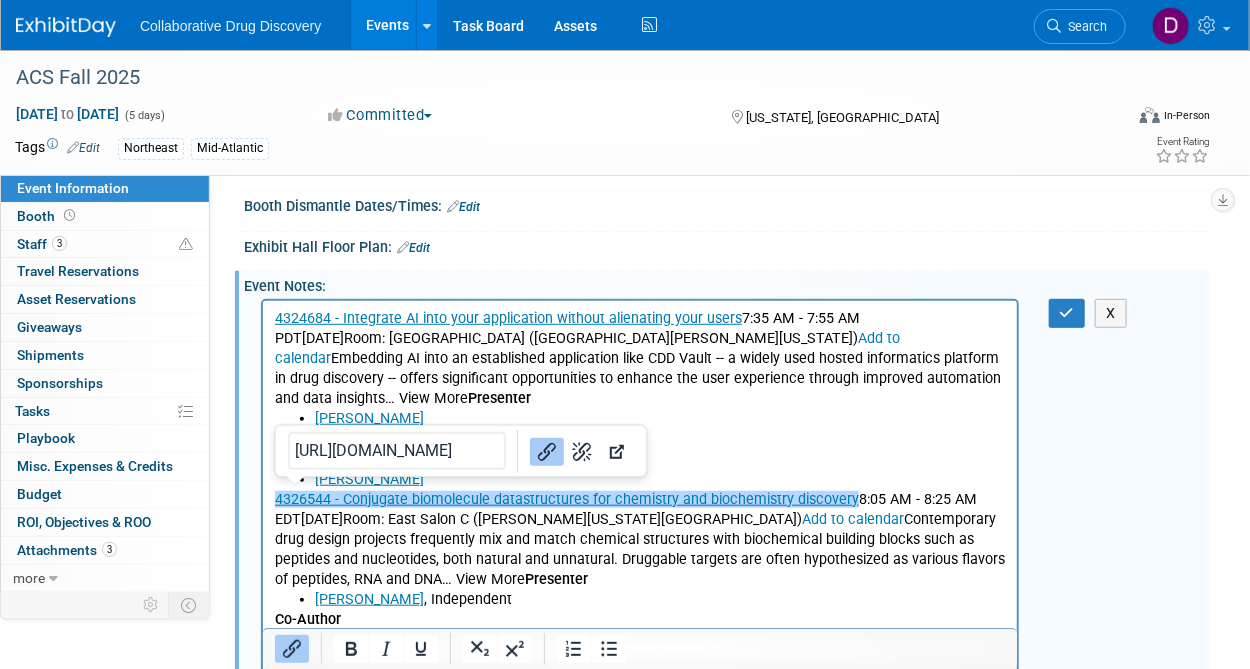 click on "﻿4326544 - Conjugate biomolecule datastructures for chemistry and biochemistry discovery" at bounding box center (566, 498) 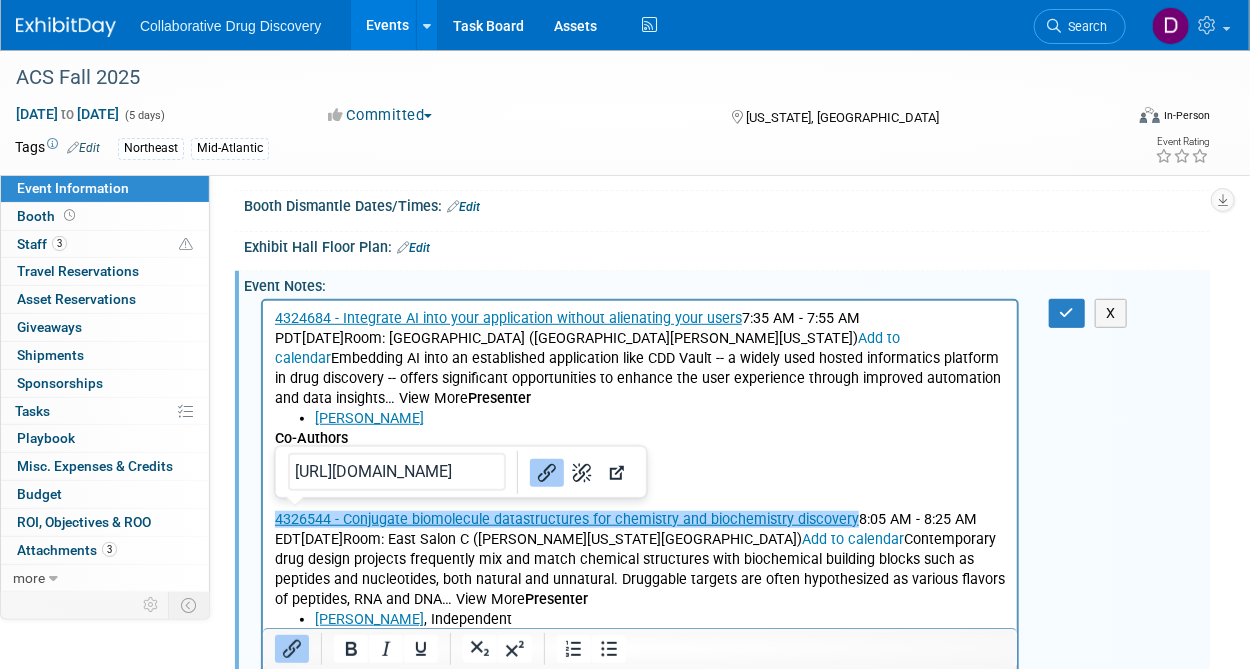 click on "﻿4326544 - Conjugate biomolecule datastructures for chemistry and biochemistry discovery 8:05 AM - 8:25 AM EDT Wednesday, August 20, 2025 Room: East Salon C (Walter E. Washington Convention Center) Add to calendar Contemporary drug design projects frequently mix and match chemical structures with biochemical building blocks such as peptides and nucleotides, both natural and unnatural. Druggable targets are often hypothesized as various flavors of peptides, RNA and DNA… View More Presenter" at bounding box center [639, 559] 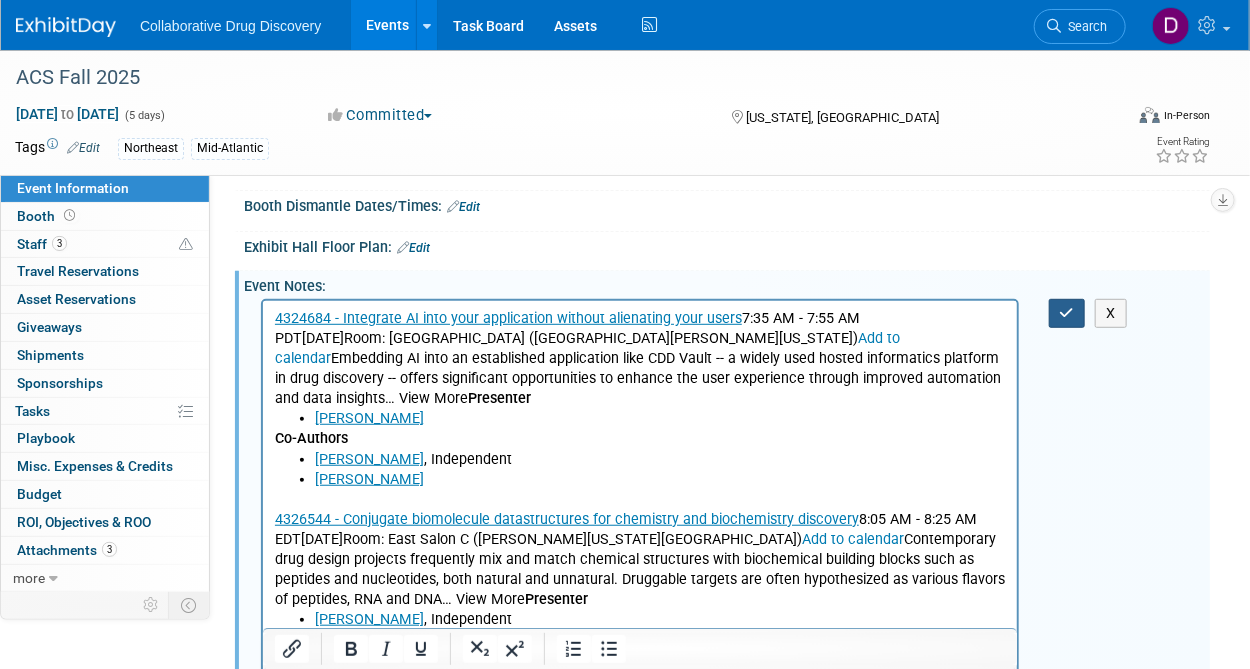 click at bounding box center (1067, 313) 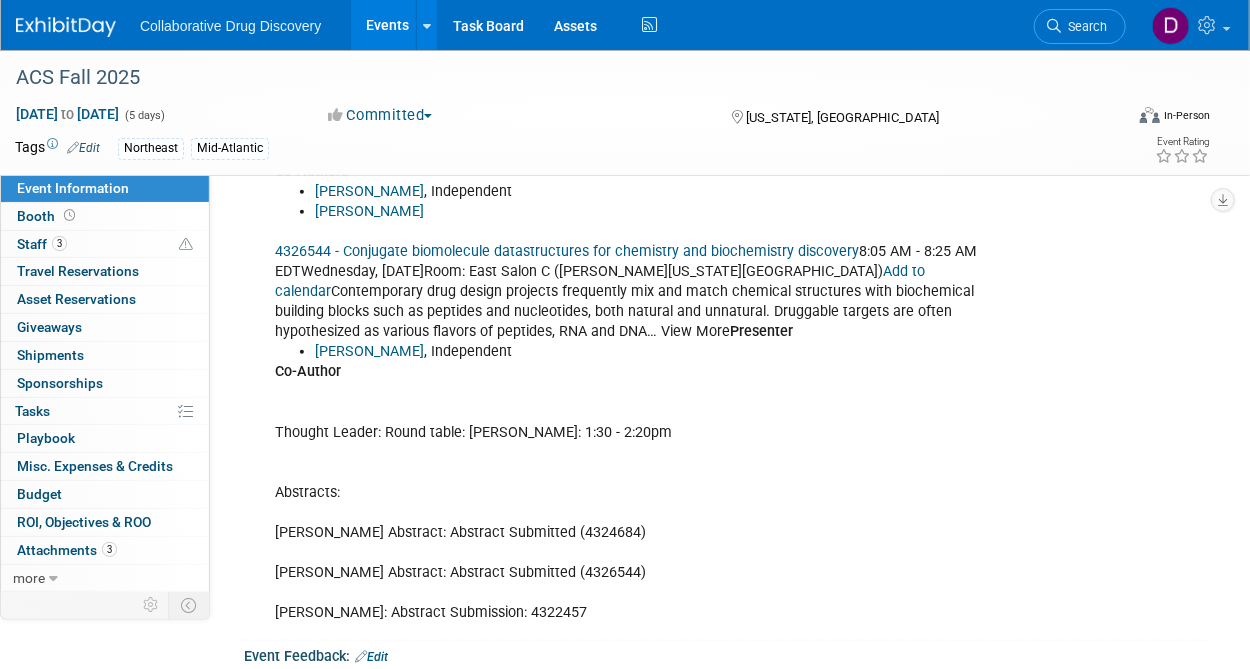 scroll, scrollTop: 667, scrollLeft: 0, axis: vertical 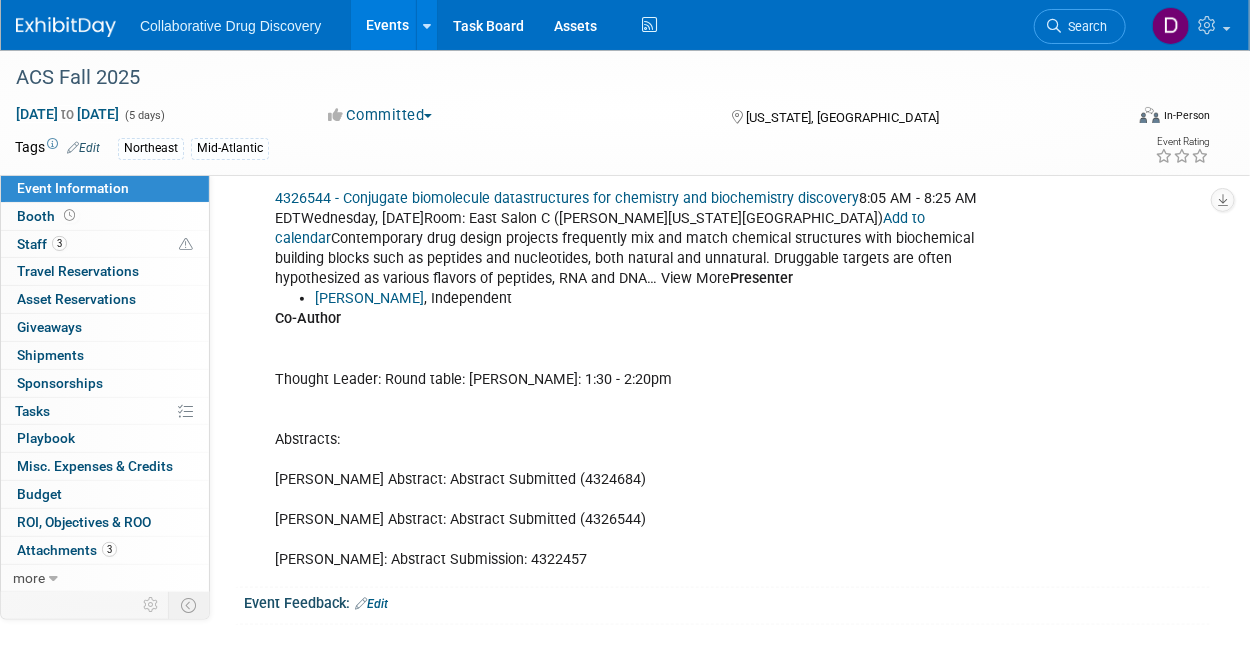 click on "4324684 - Integrate AI into your application without alienating your users 7:35 AM - 7:55 AM PDT Monday, August 18, 2025Room: Georgetown University (Marriott Marquis Washington) Add to calendar Embedding AI into an established application like CDD Vault -- a widely used hosted informatics platform in drug discovery -- offers significant opportunities to enhance the user experience through improved automation and data insights… View More Presenter Peter Gedeck Co-Authors Alex Clark , Independent Barry Bunin 4326544 - Conjugate biomolecule datastructures for chemistry and biochemistry discovery 8:05 AM - 8:25 AM EDTWednesday, August 20, 2025Room: East Salon C (Walter E. Washington Convention Center) Add to calendar Contemporary drug design projects frequently mix and match chemical structures with biochemical building blocks such as peptides and nucleotides, both natural and unnatural. Druggable targets are often hypothesized as various flavors of peptides, RNA and DNA… View More Presenter Alex Clark" at bounding box center [640, 279] 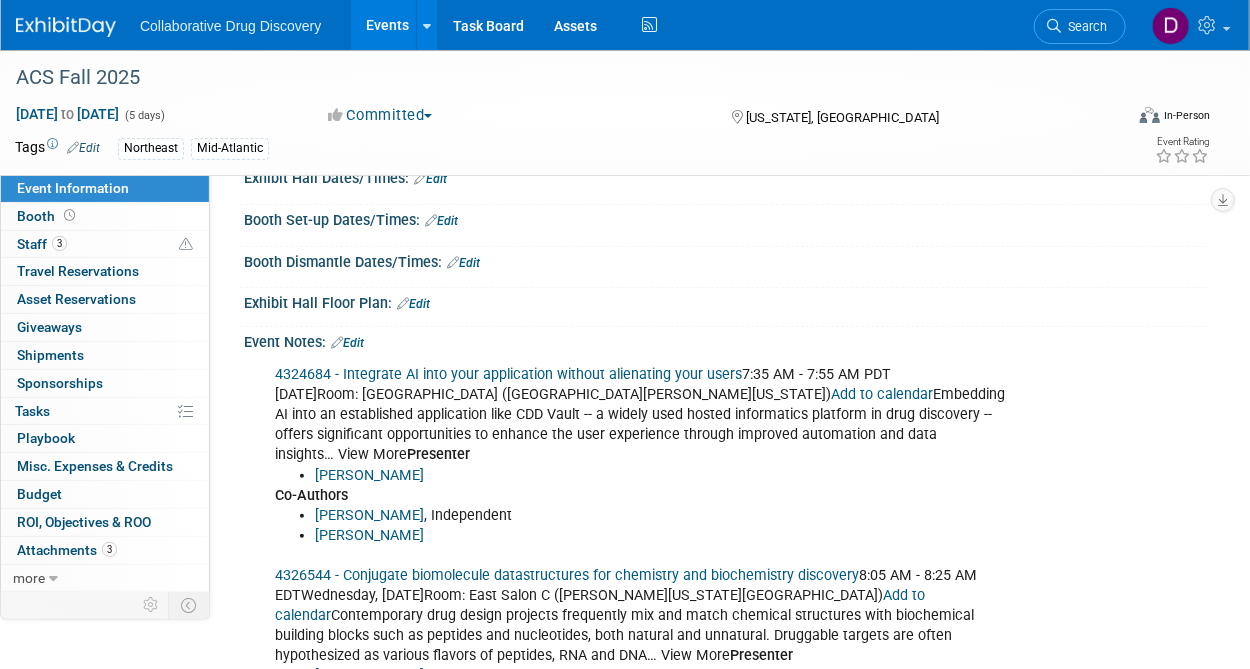 scroll, scrollTop: 280, scrollLeft: 0, axis: vertical 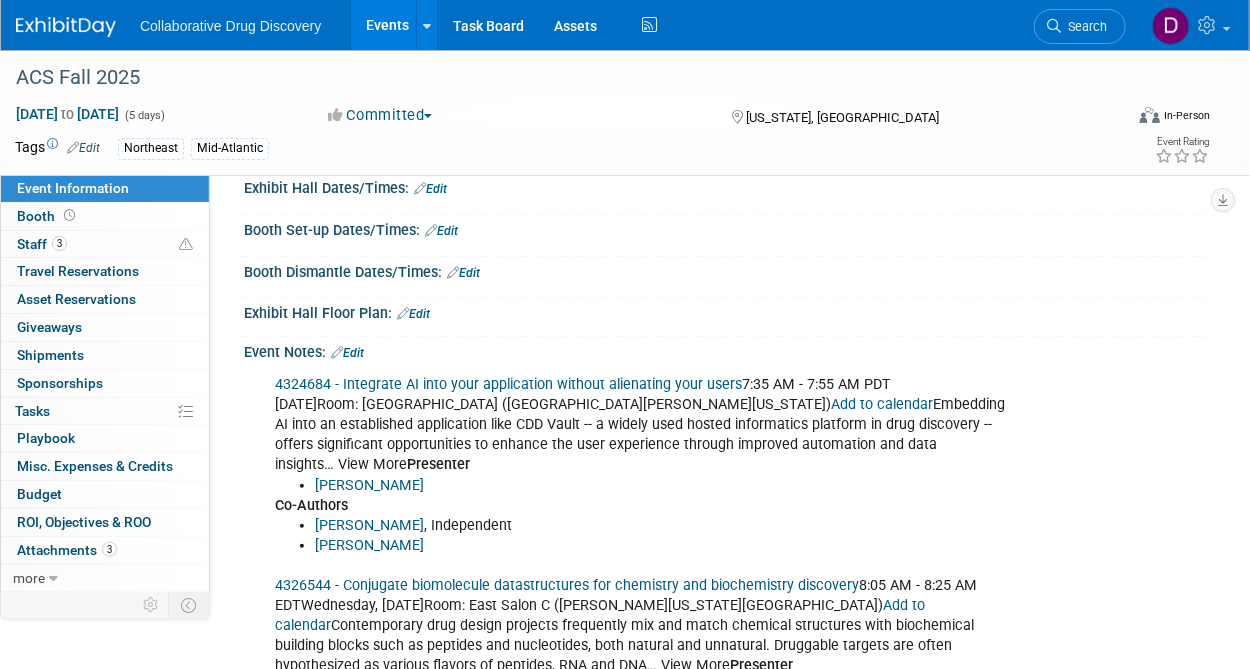click on "Edit" at bounding box center [347, 353] 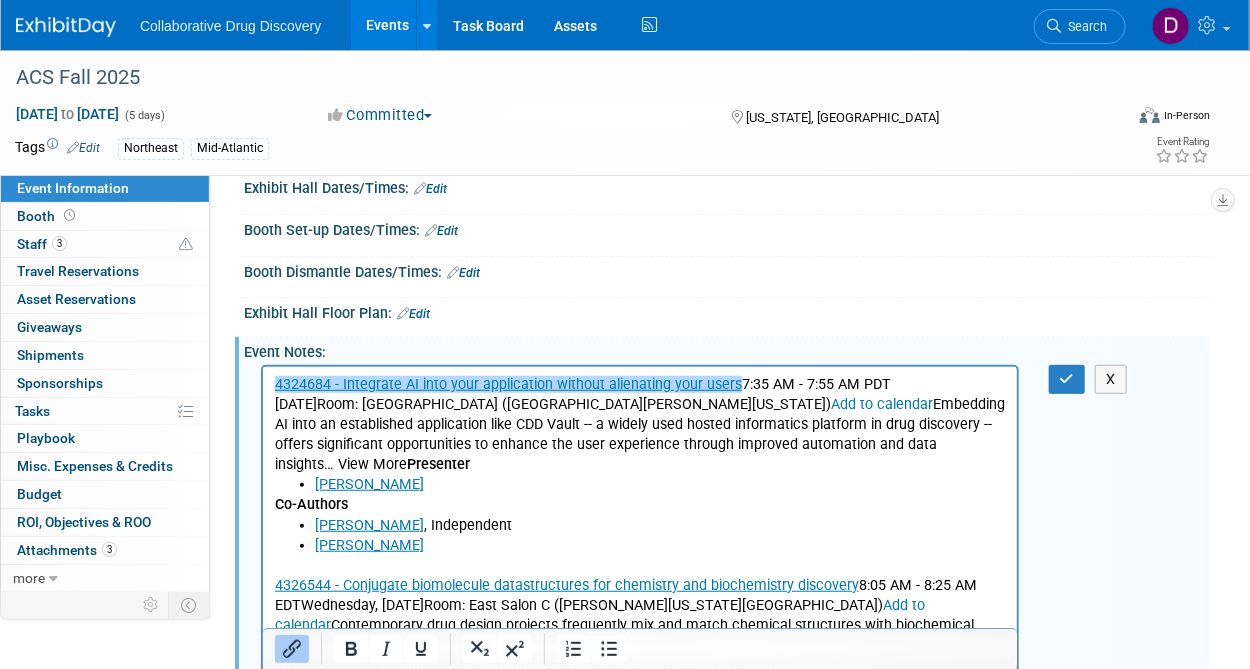 scroll, scrollTop: 0, scrollLeft: 0, axis: both 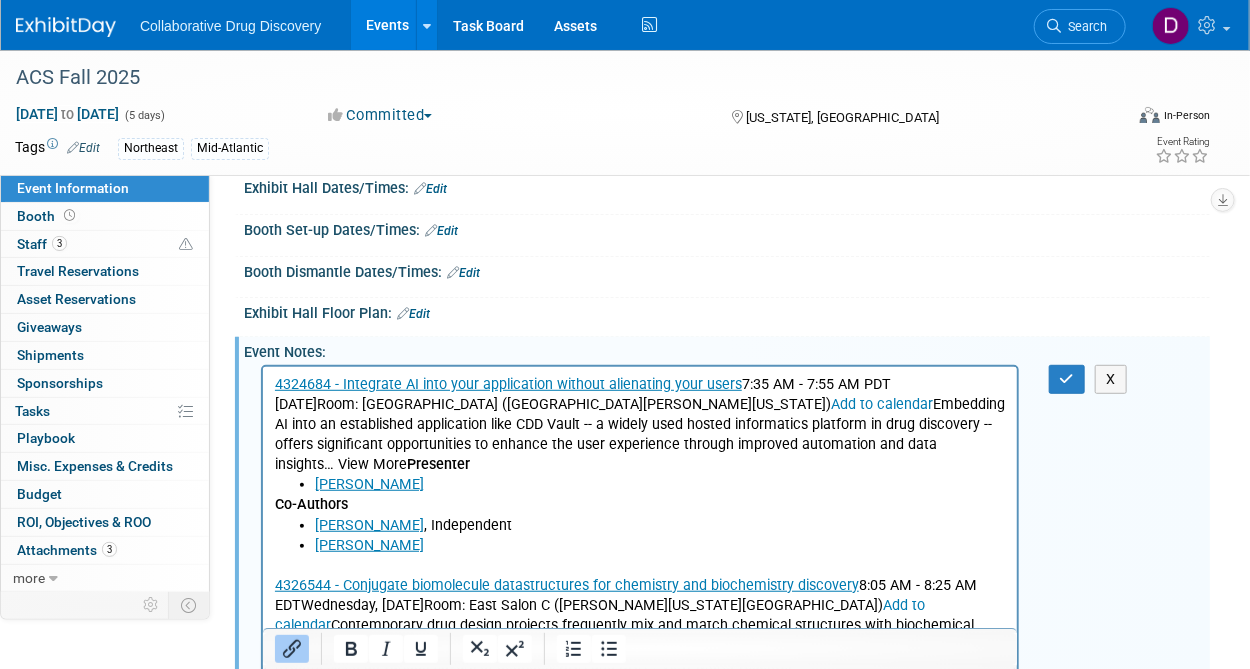 click on "4324684 - Integrate AI into your application without alienating your users 7:35 AM - 7:55 AM PDT Monday, August 18, 2025Room: Georgetown University (Marriott Marquis Washington) Add to calendar Embedding AI into an established application like CDD Vault -- a widely used hosted informatics platform in drug discovery -- offers significant opportunities to enhance the user experience through improved automation and data insights… View More Presenter" at bounding box center (639, 424) 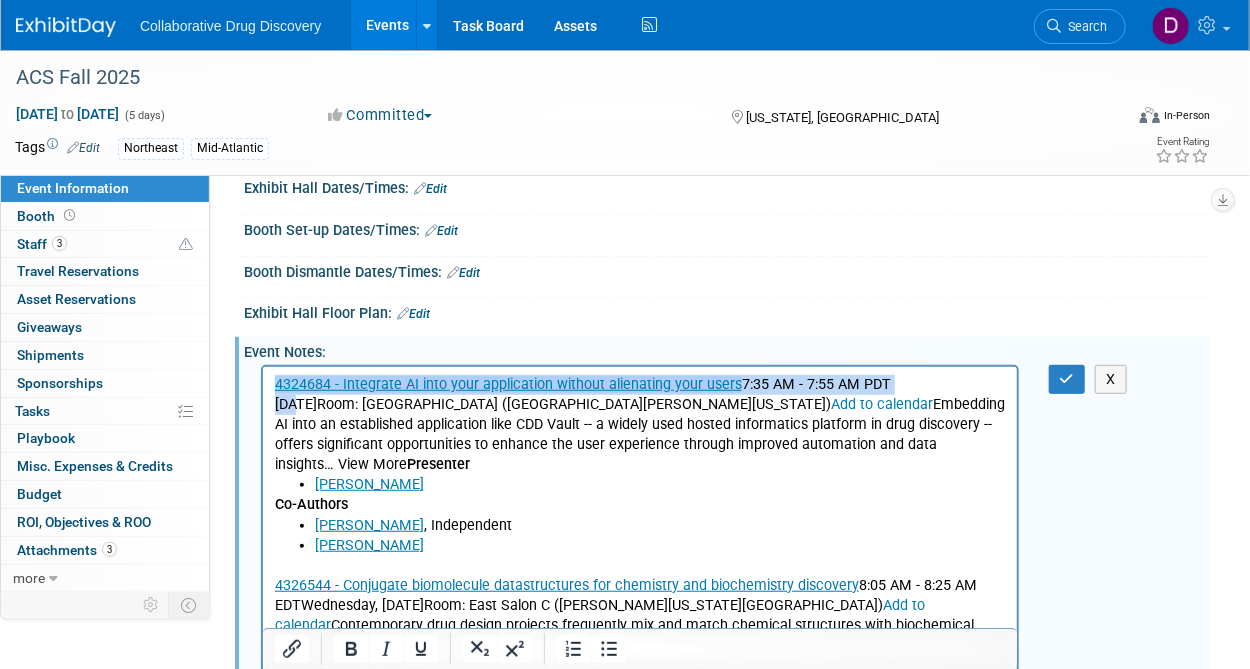 drag, startPoint x: 821, startPoint y: 388, endPoint x: 268, endPoint y: 375, distance: 553.1528 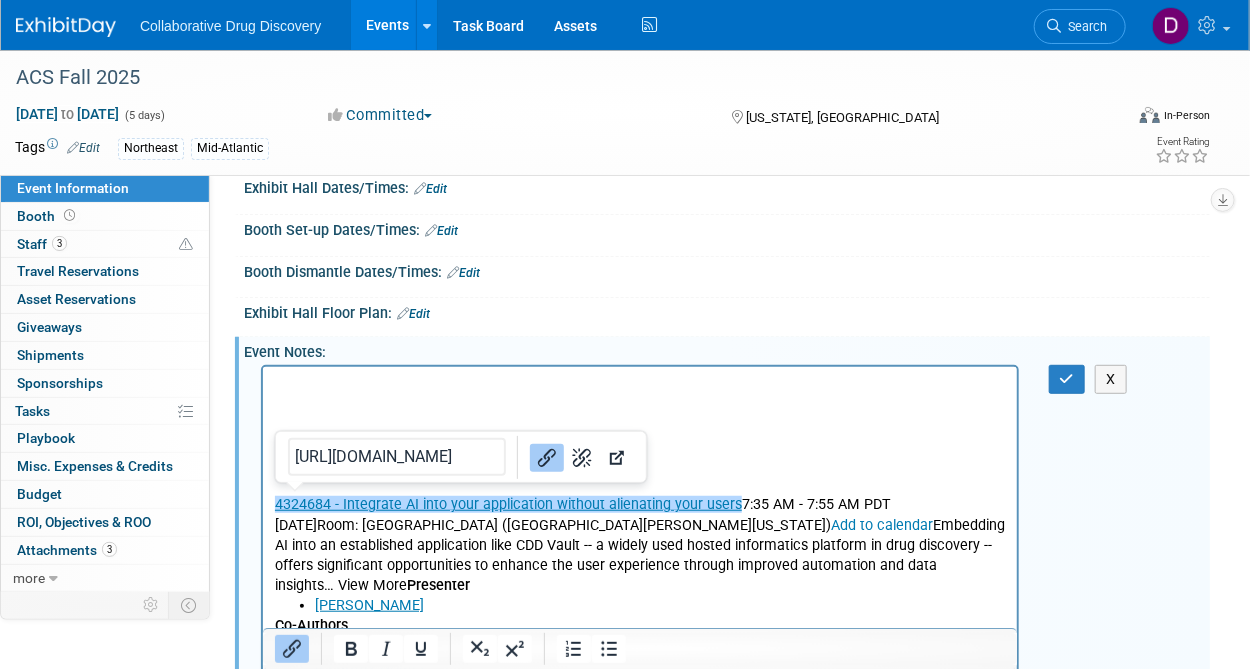 click at bounding box center (639, 384) 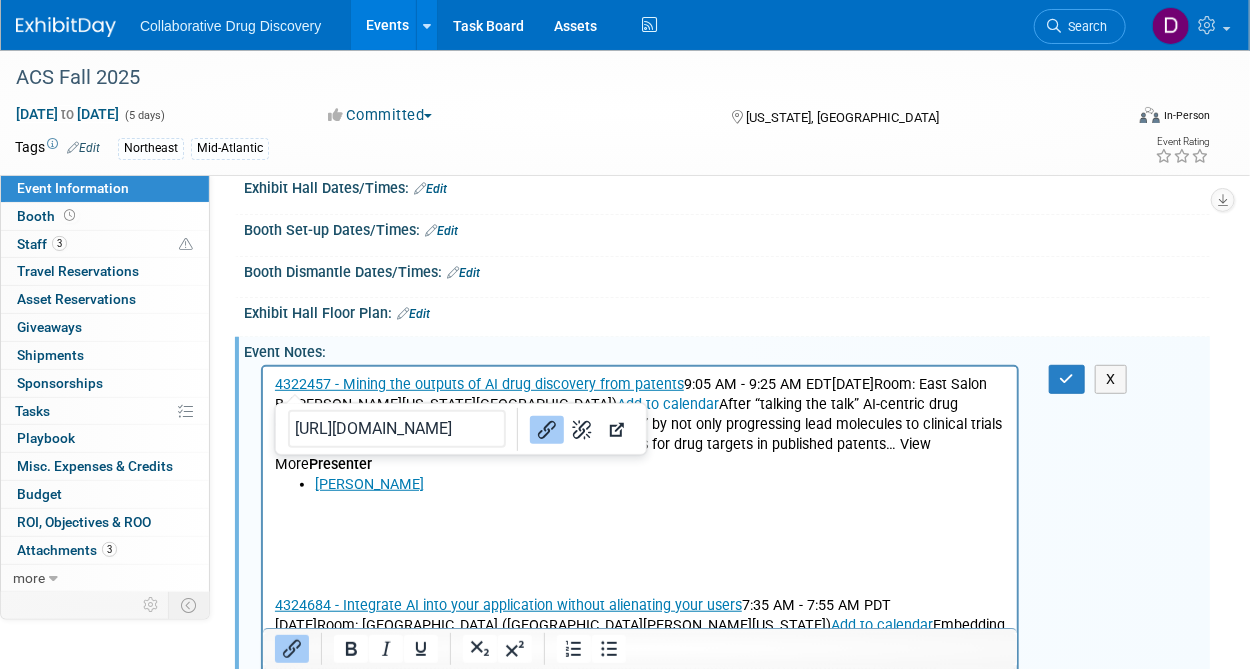 click at bounding box center (639, 585) 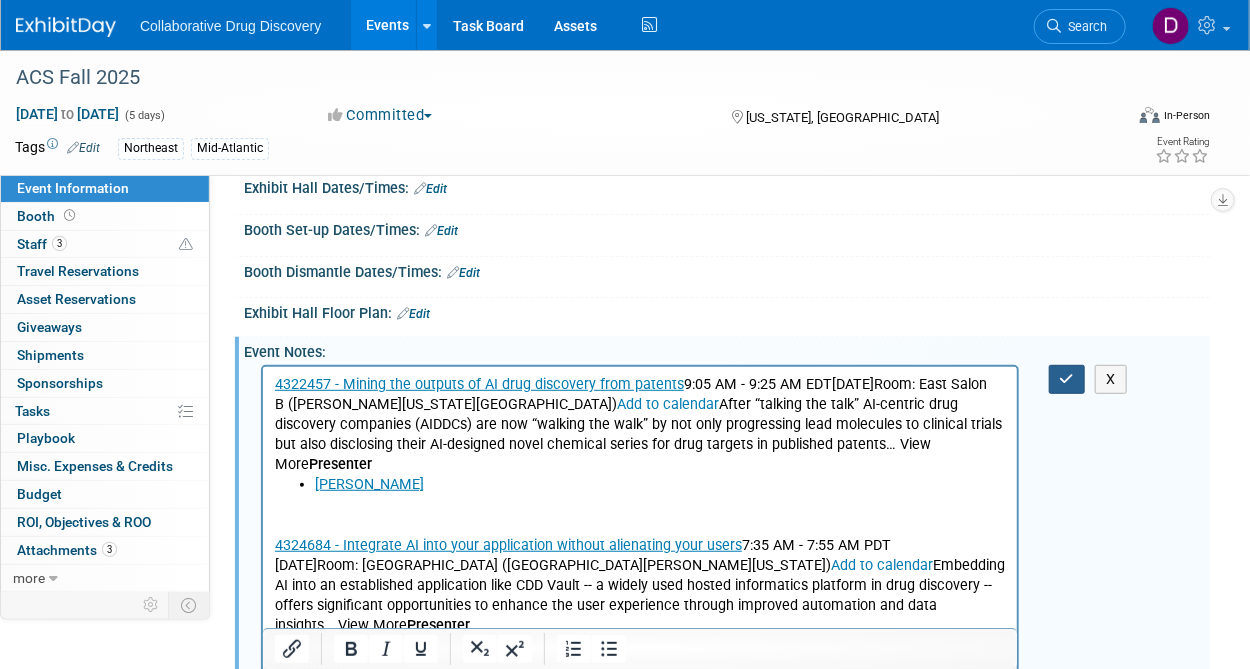 click at bounding box center [1067, 379] 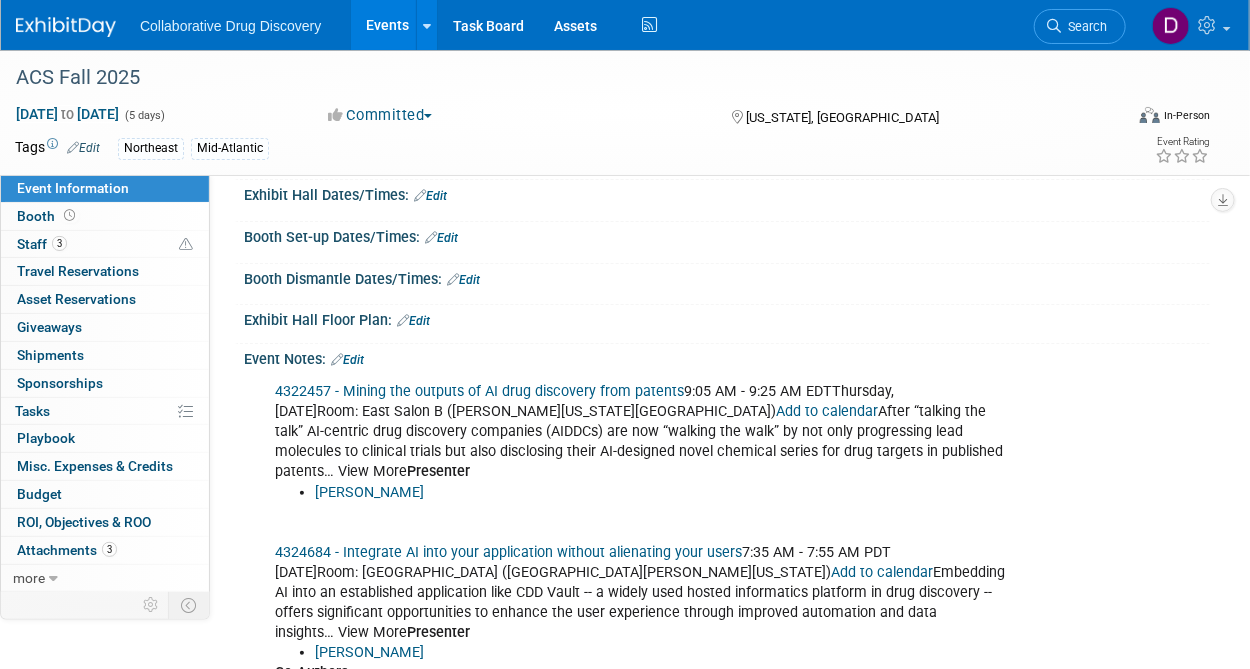 scroll, scrollTop: 413, scrollLeft: 0, axis: vertical 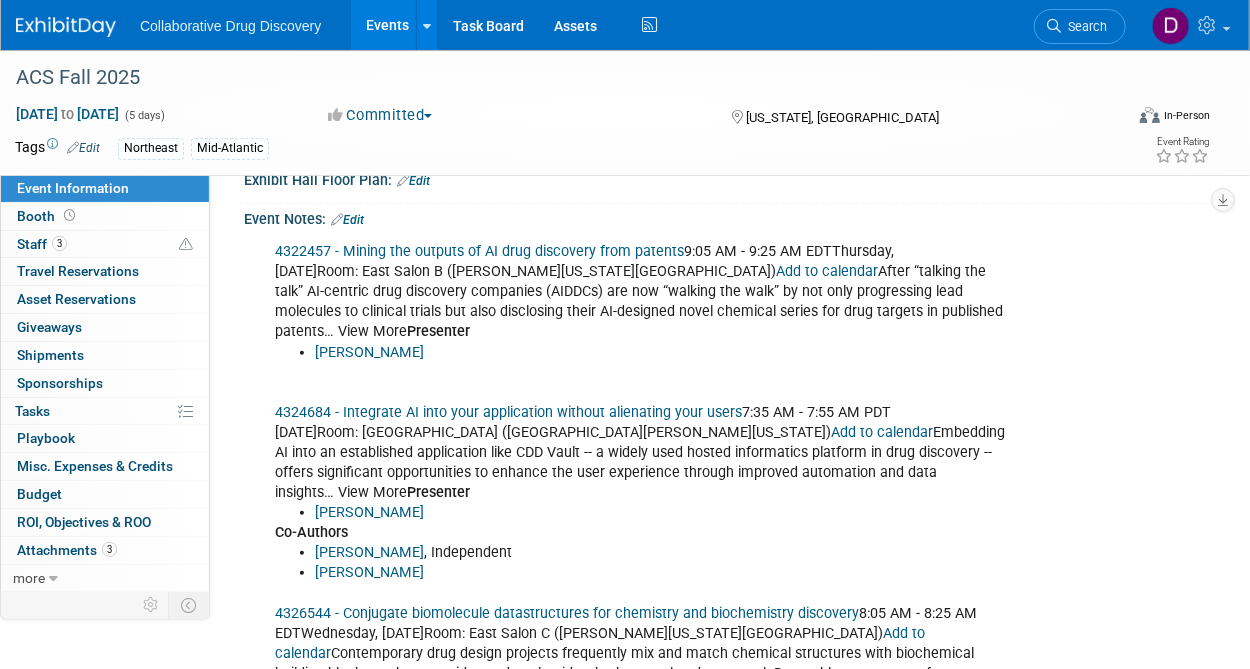 click on "Edit" at bounding box center (413, 181) 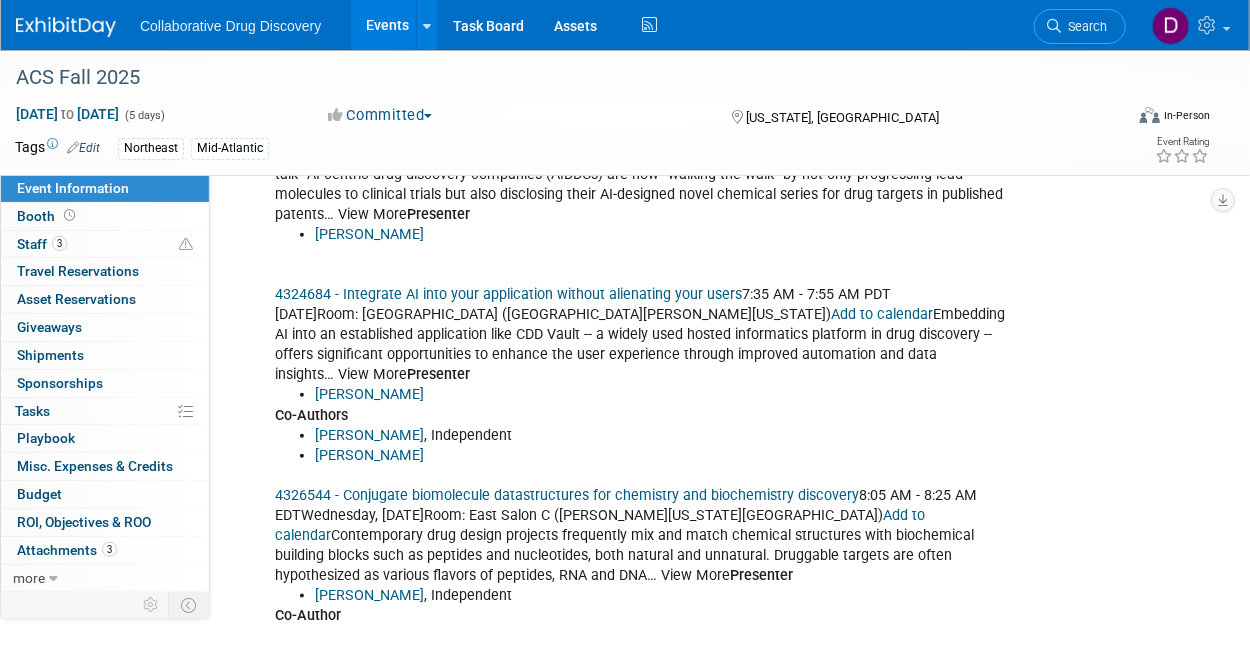 scroll, scrollTop: 435, scrollLeft: 0, axis: vertical 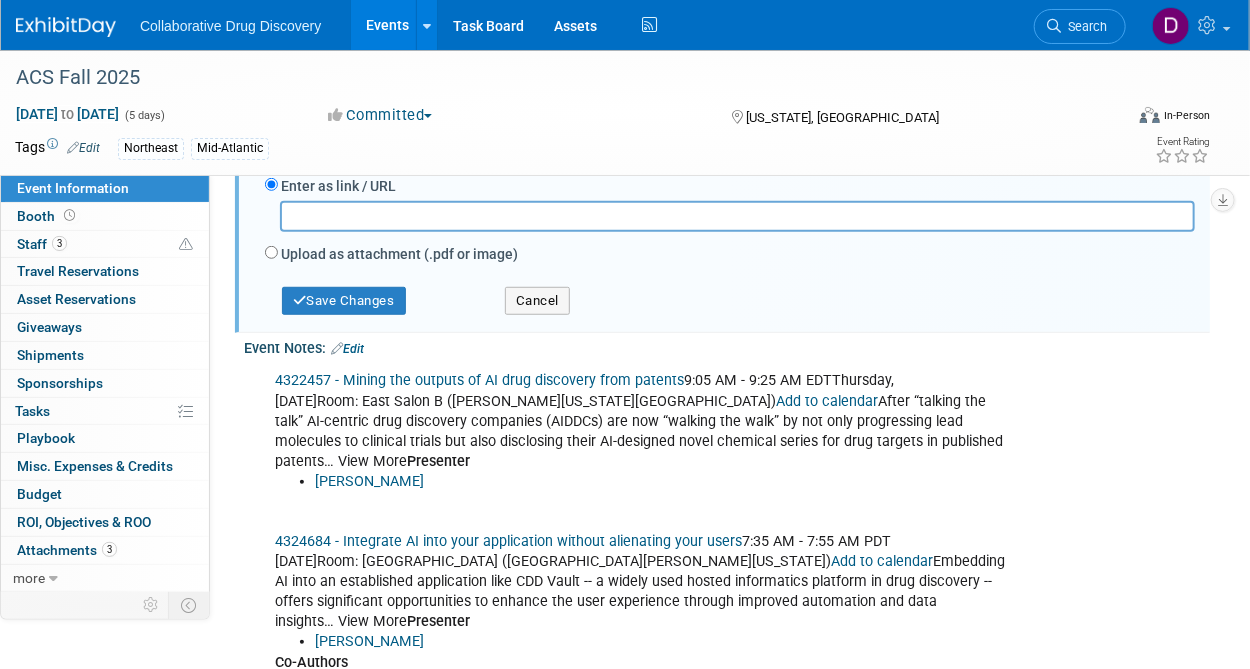 click on "Christopher Southan" at bounding box center [661, 482] 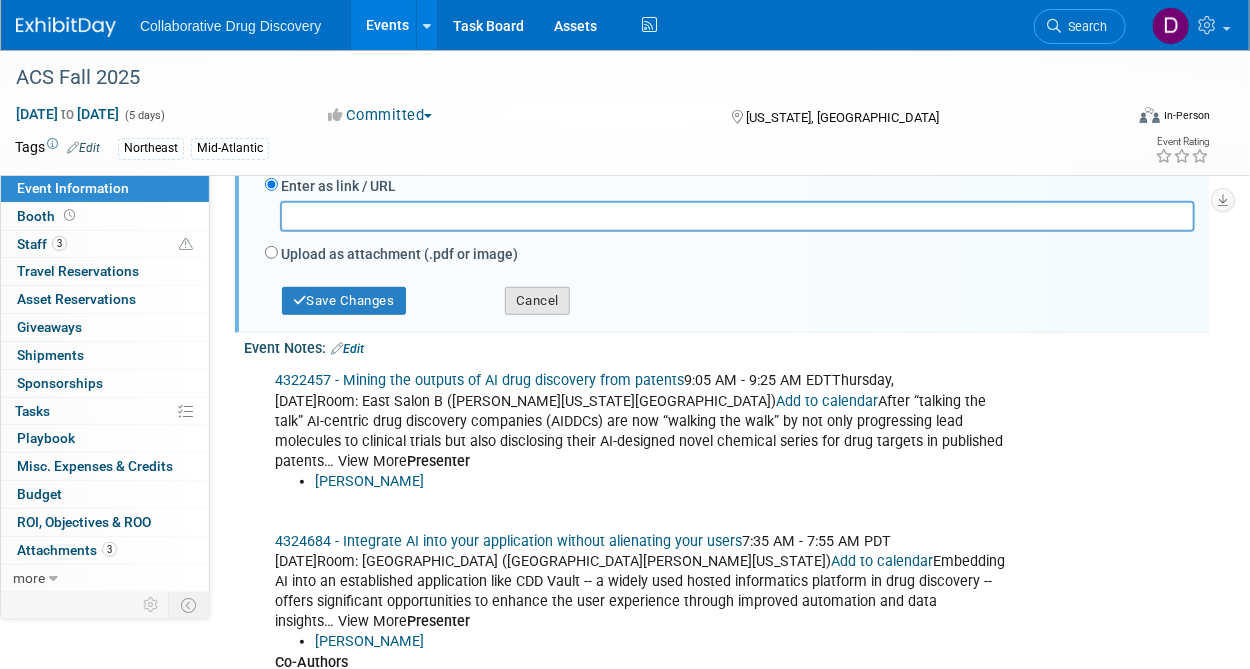 click on "Cancel" at bounding box center (610, 292) 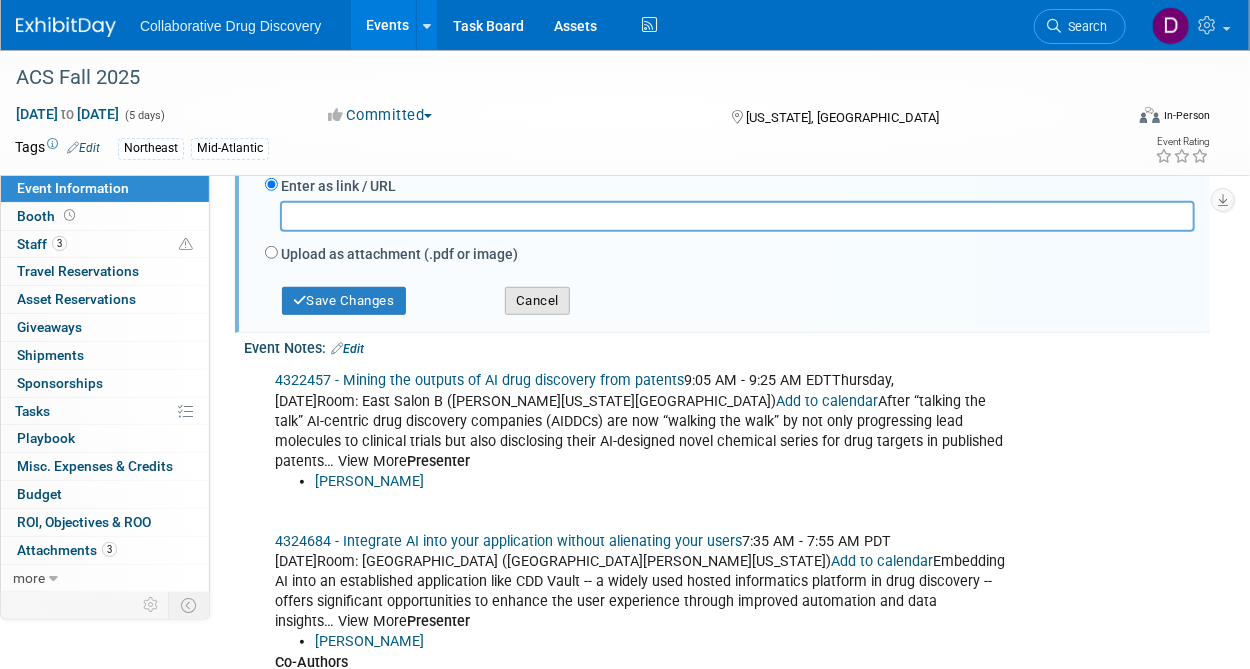 click on "Cancel" at bounding box center [537, 301] 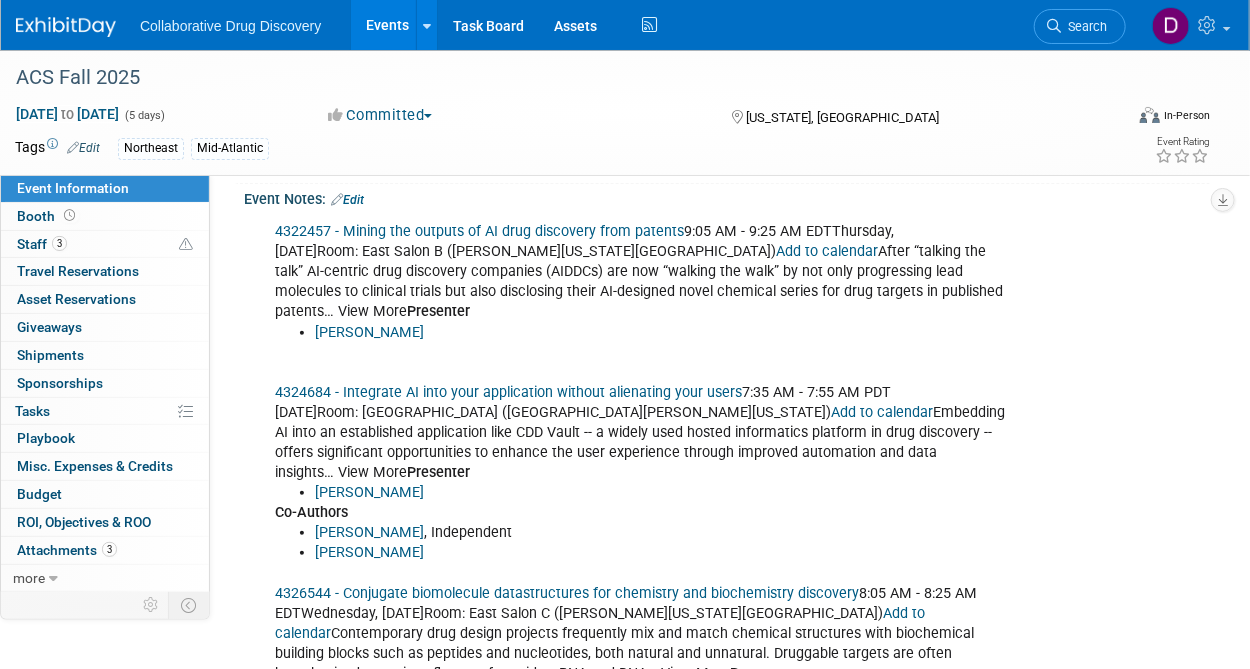 click on "Edit" at bounding box center [347, 200] 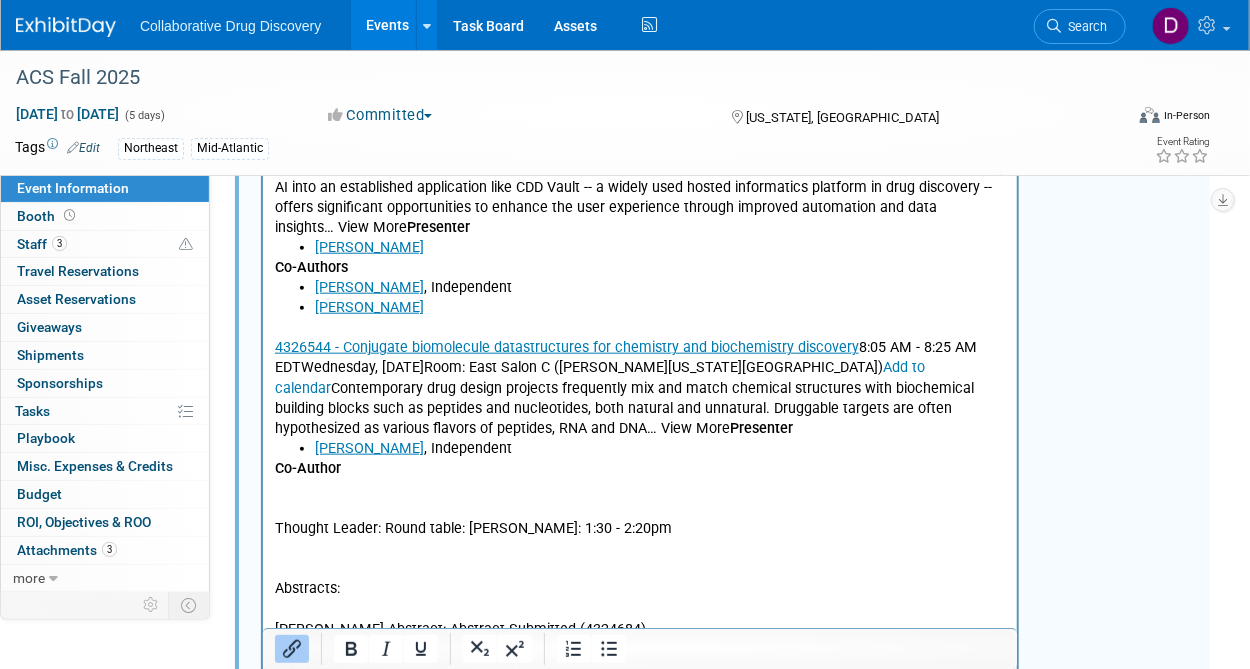 scroll, scrollTop: 785, scrollLeft: 0, axis: vertical 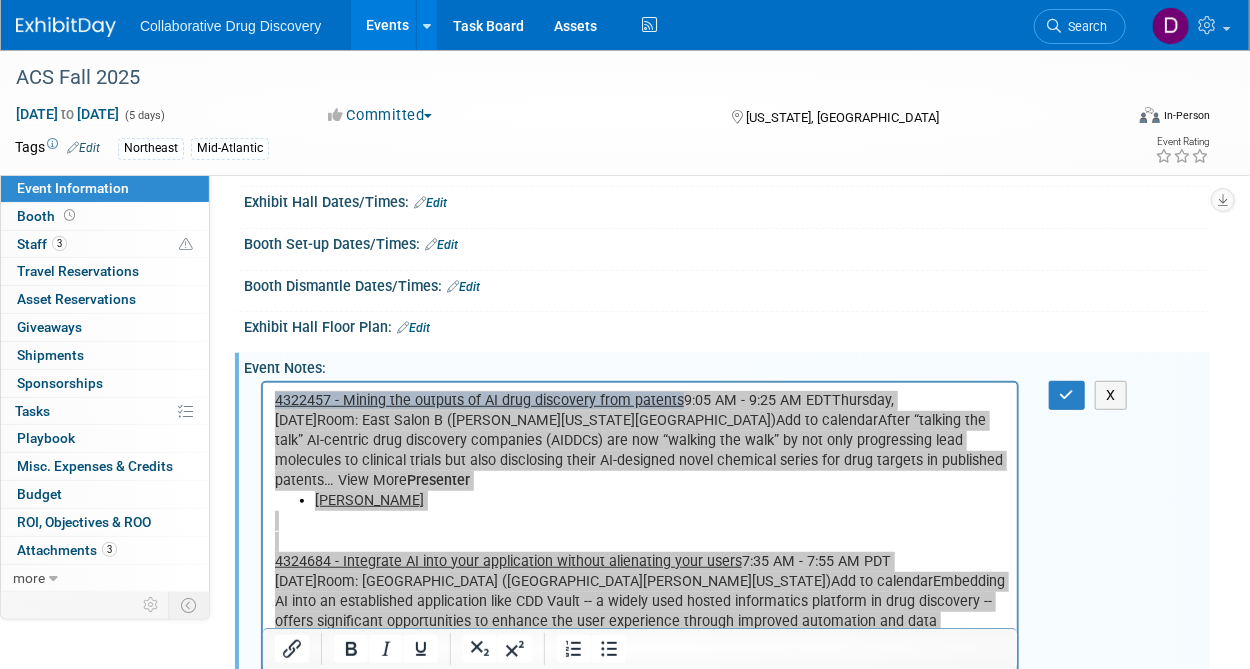 drag, startPoint x: 636, startPoint y: 947, endPoint x: 269, endPoint y: 400, distance: 658.70935 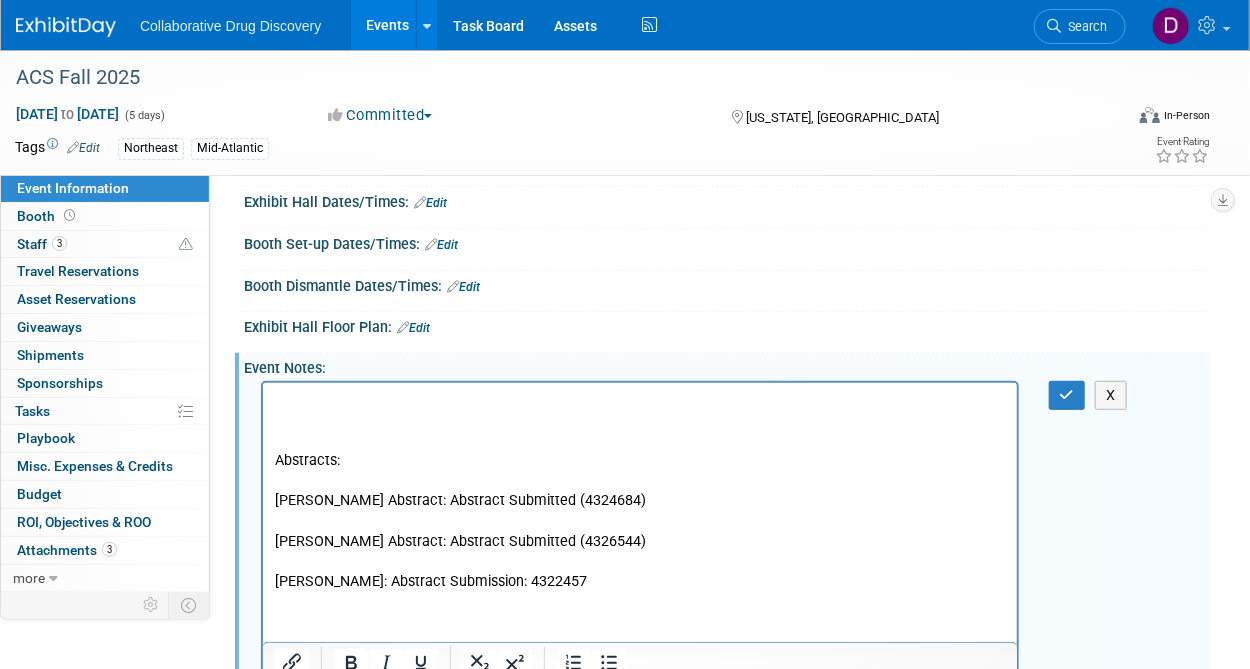 click on "Abstracts:  Peter Abstract: Abstract Submitted (4324684) Alex Abstract: Abstract Submitted (4326544) Christopher Southan: Abstract Submission: 4322457" at bounding box center (639, 490) 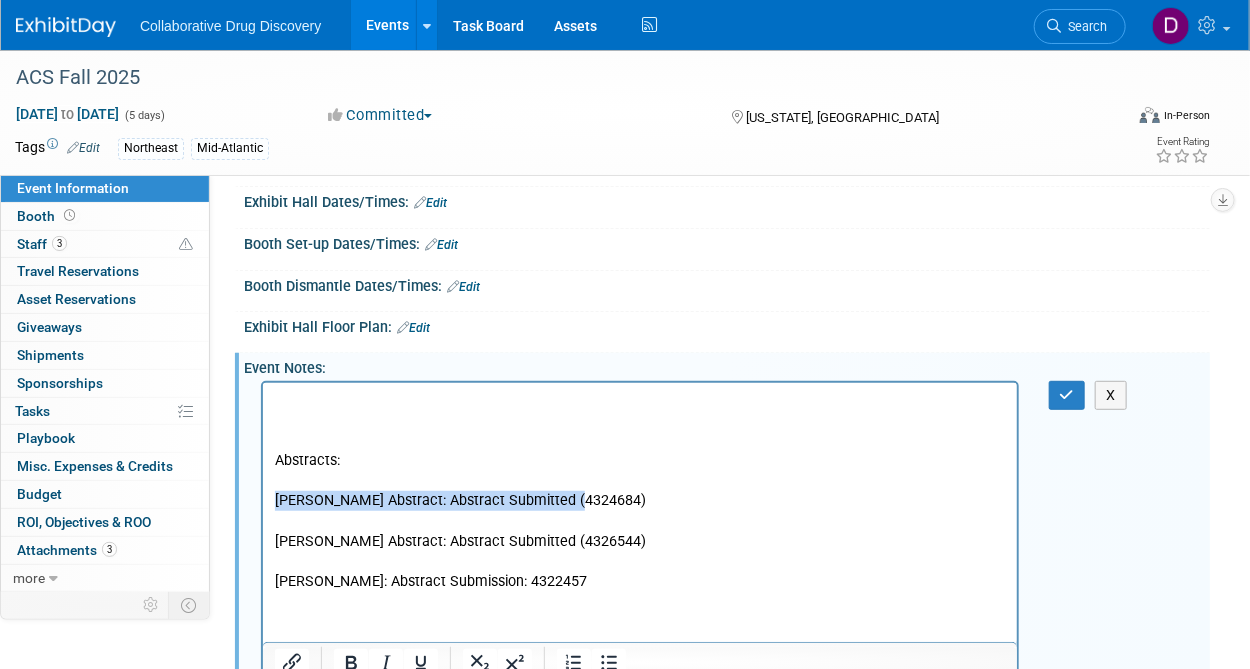 copy on "Peter Abstract: Abstract Submitted (4324684)" 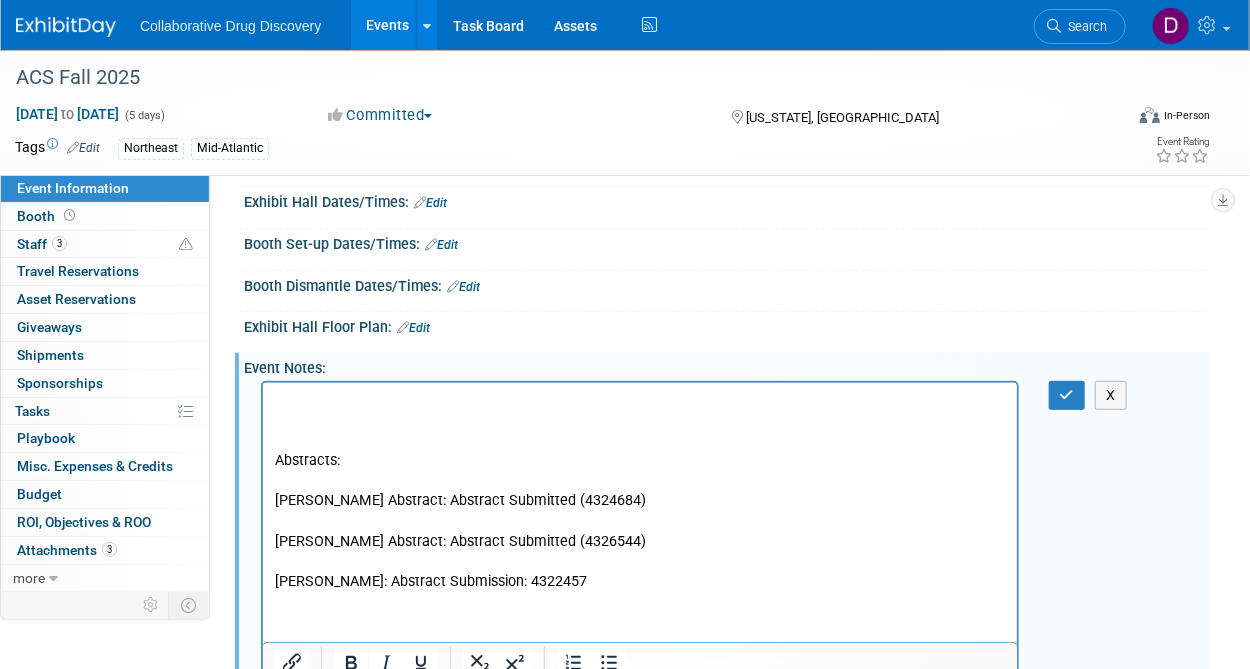click on "Abstracts:  Peter Abstract: Abstract Submitted (4324684) Alex Abstract: Abstract Submitted (4326544) Christopher Southan: Abstract Submission: 4322457" at bounding box center [639, 490] 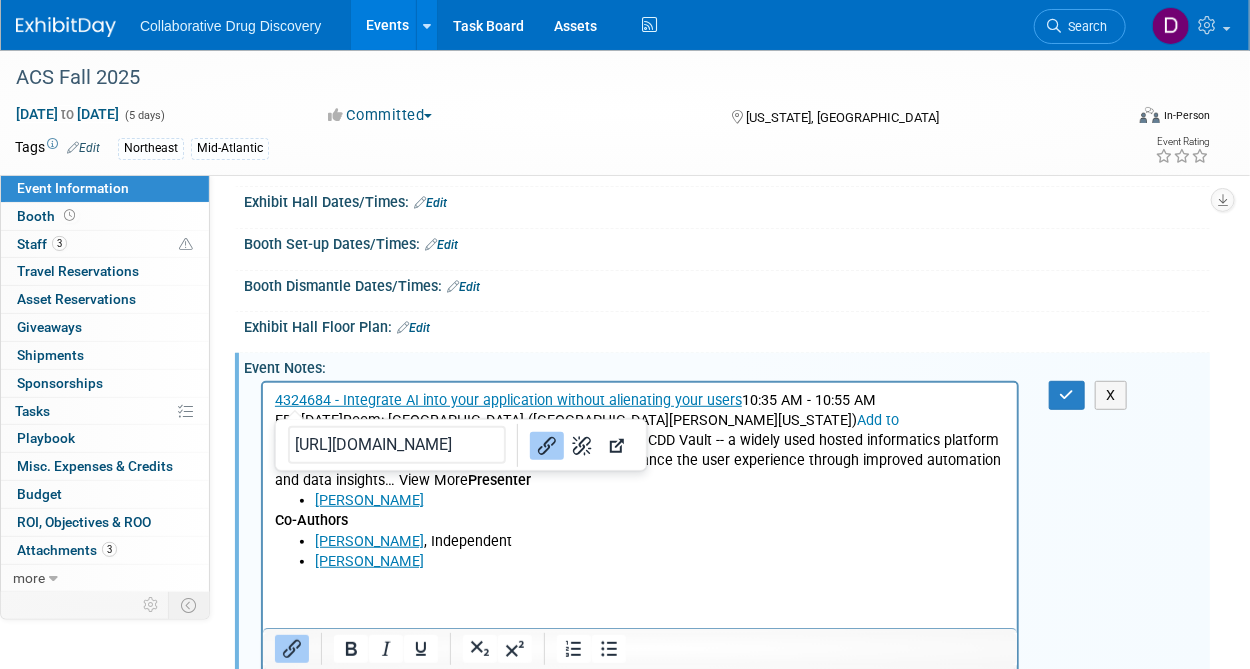 click on "Abstracts:  Peter Abstract: Abstract Submitted (4324684) Alex Abstract: Abstract Submitted (4326544) Christopher Southan: Abstract Submission: 4322457" at bounding box center (639, 671) 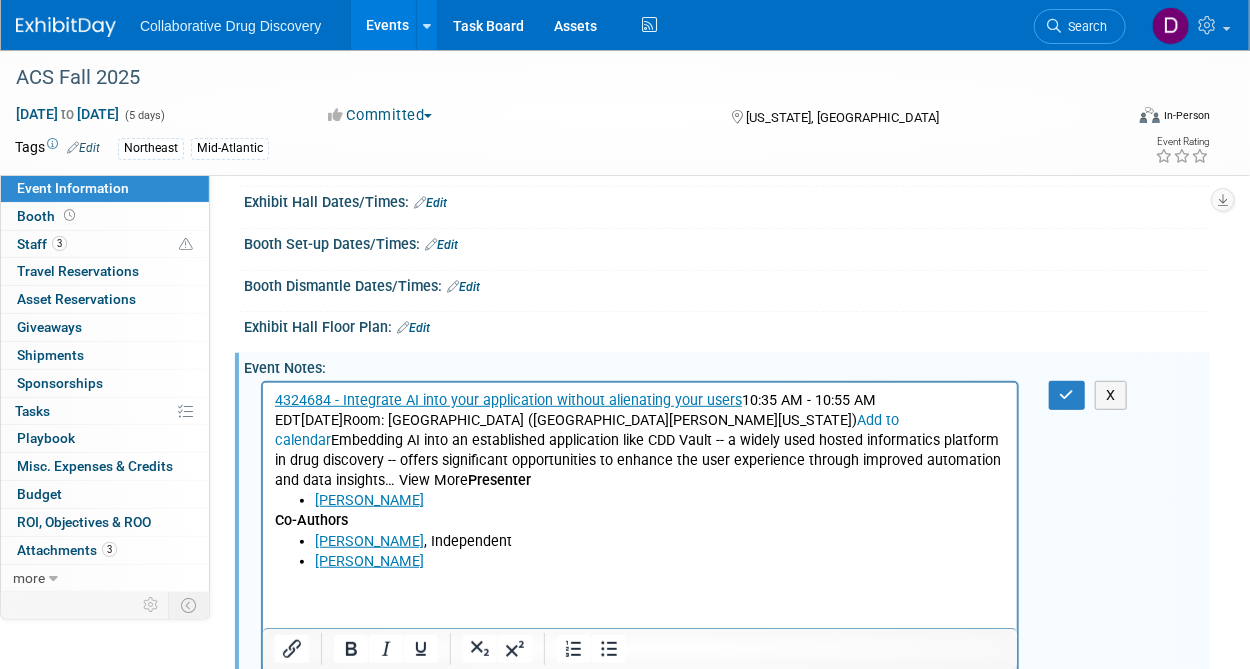 scroll, scrollTop: 268, scrollLeft: 0, axis: vertical 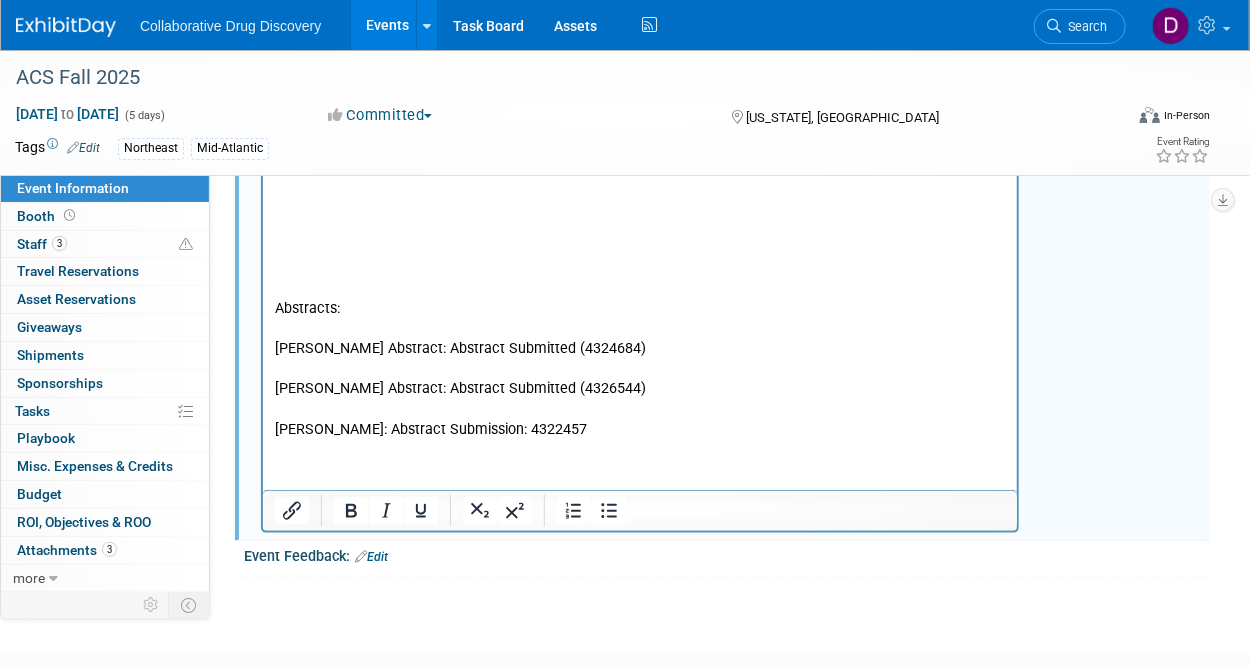click on "Abstracts:  Peter Abstract: Abstract Submitted (4324684) Alex Abstract: Abstract Submitted (4326544) Christopher Southan: Abstract Submission: 4322457" at bounding box center (639, 340) 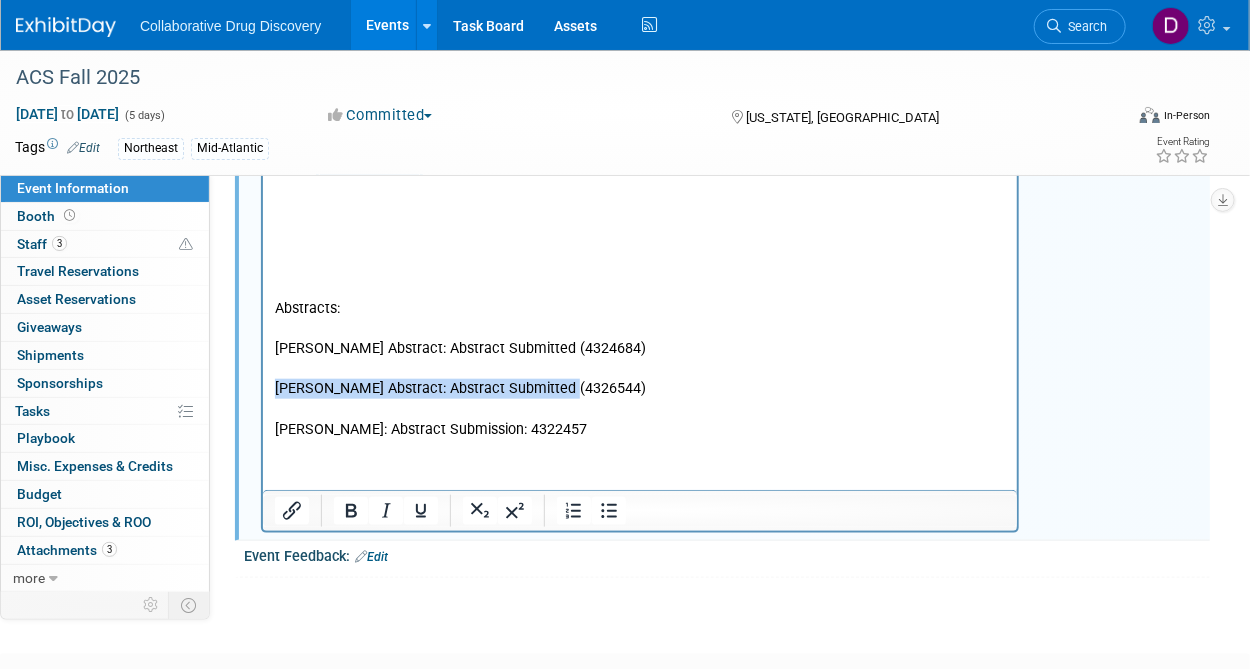copy on "Alex Abstract: Abstract Submitted (4326544)" 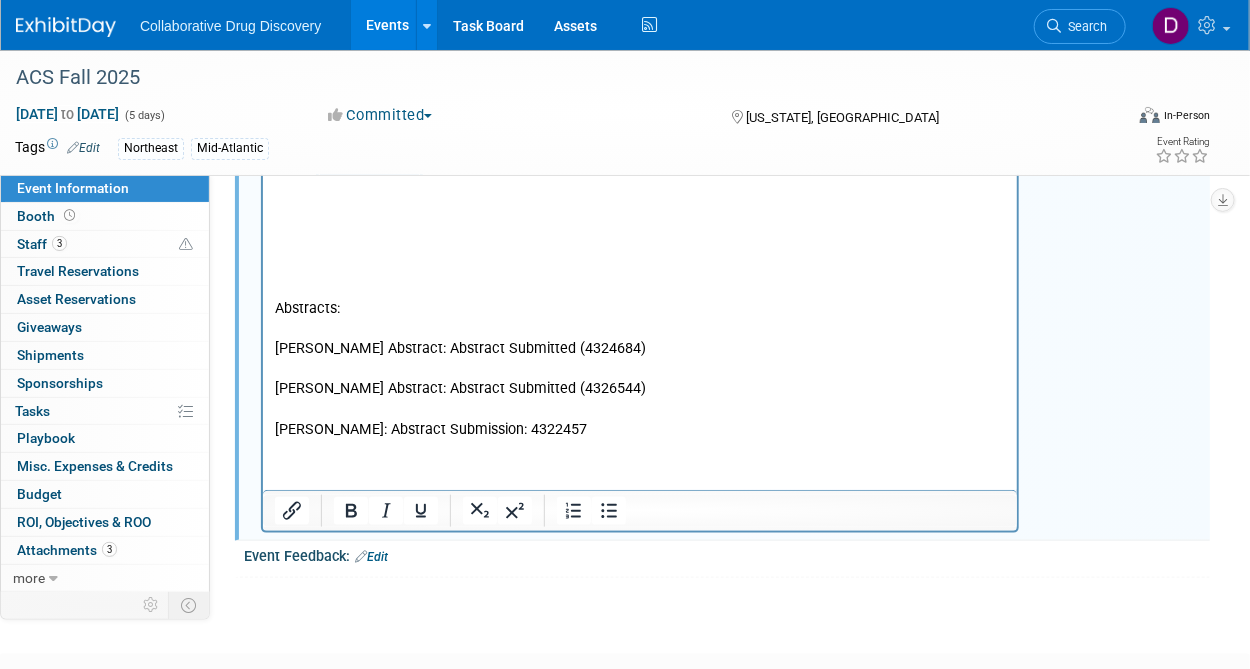 drag, startPoint x: 655, startPoint y: 383, endPoint x: 573, endPoint y: 408, distance: 85.72631 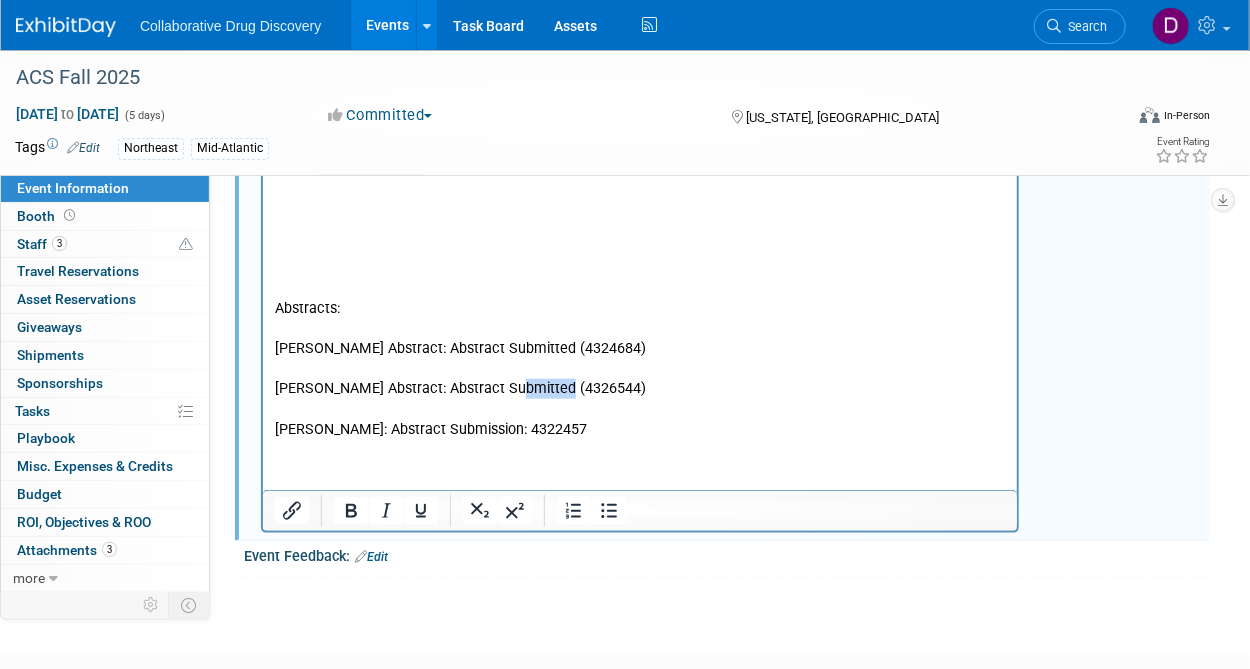 click on "Abstracts:  Peter Abstract: Abstract Submitted (4324684) Alex Abstract: Abstract Submitted (4326544) Christopher Southan: Abstract Submission: 4322457" at bounding box center (639, 340) 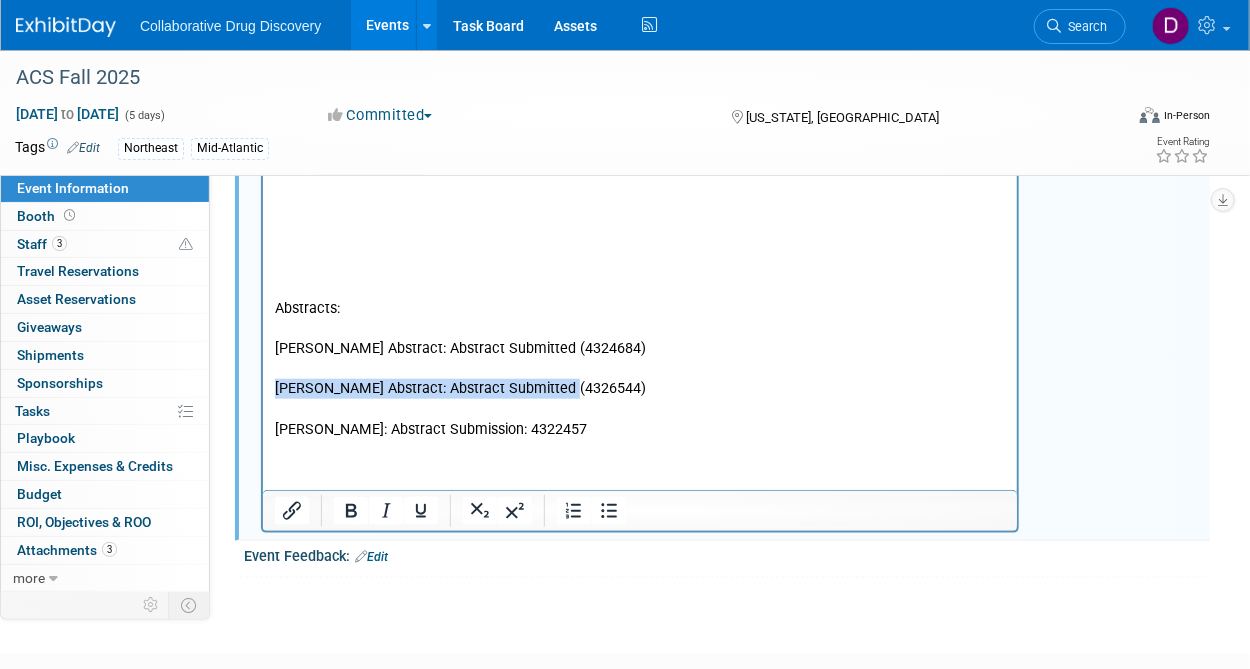 copy on "Alex Abstract: Abstract Submitted (4326544)" 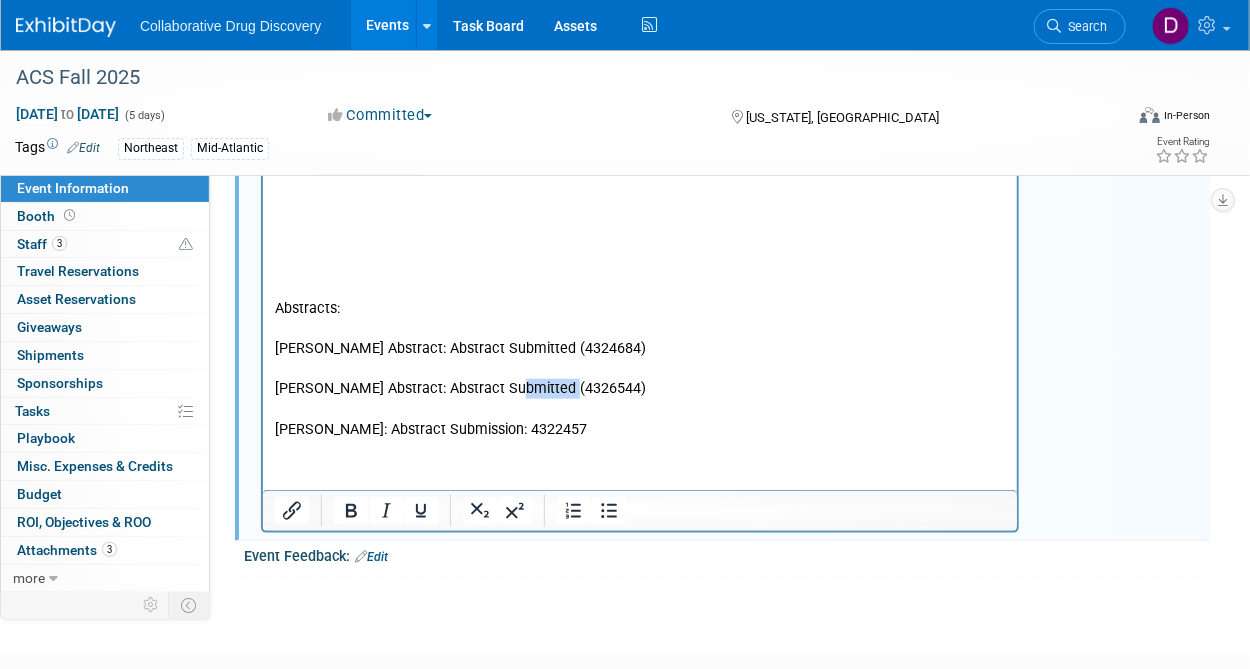 drag, startPoint x: 555, startPoint y: 393, endPoint x: 511, endPoint y: 396, distance: 44.102154 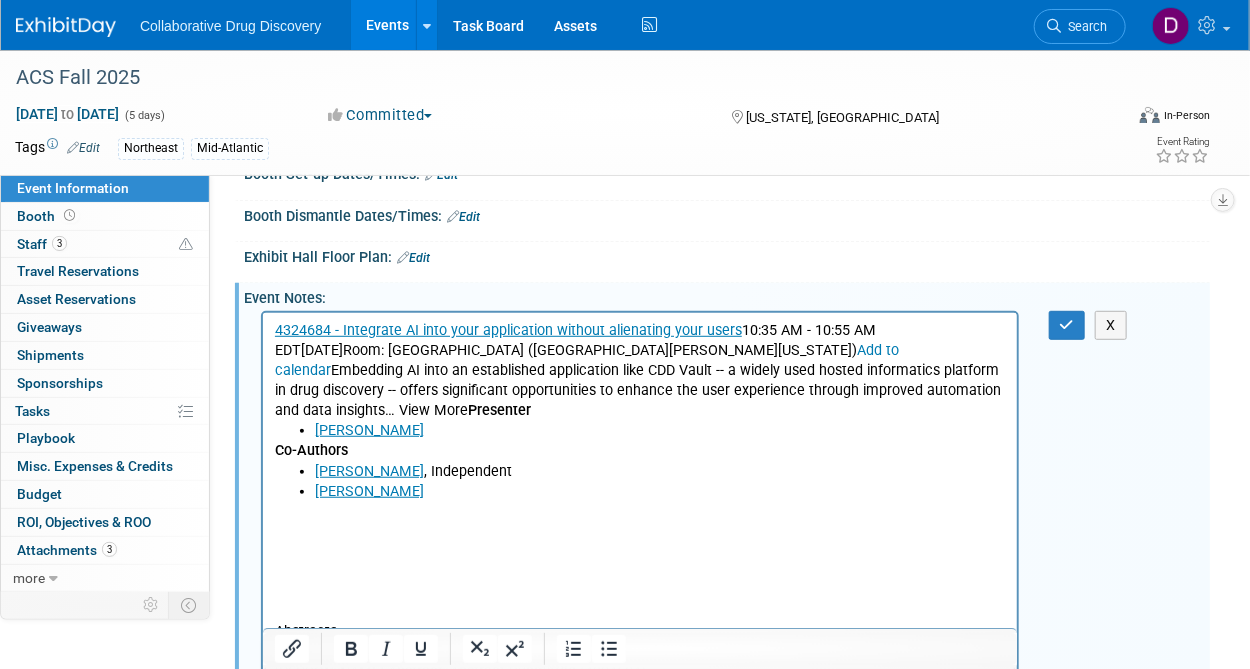scroll, scrollTop: 345, scrollLeft: 0, axis: vertical 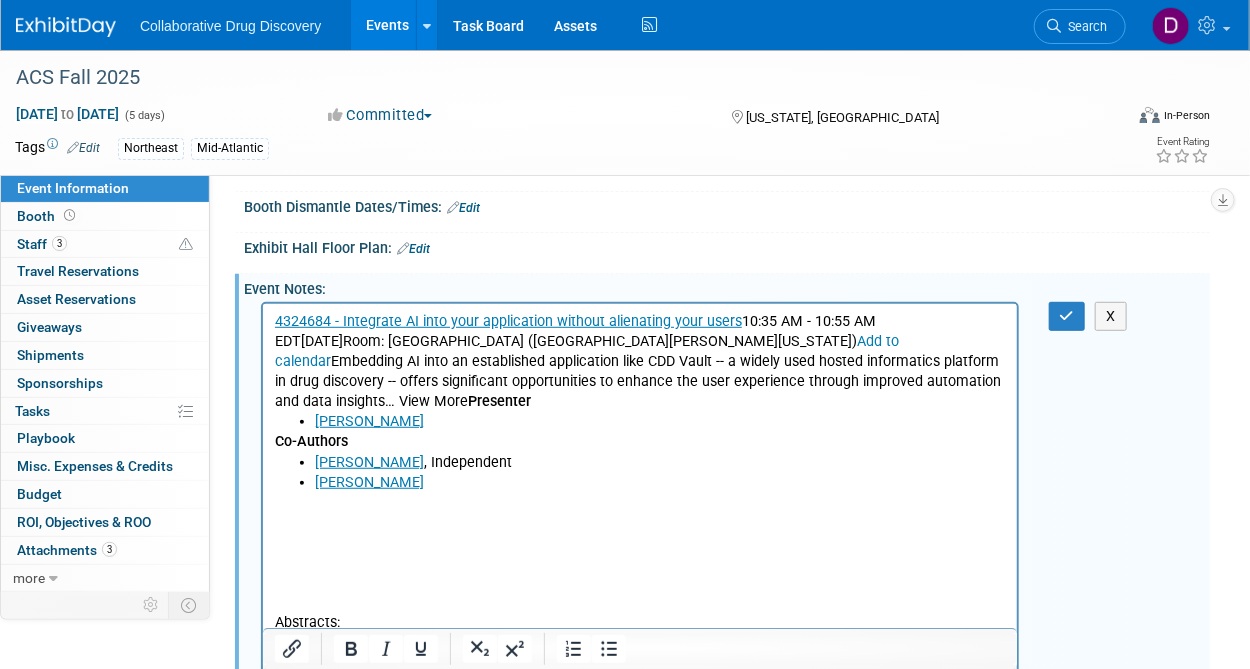 click at bounding box center [639, 542] 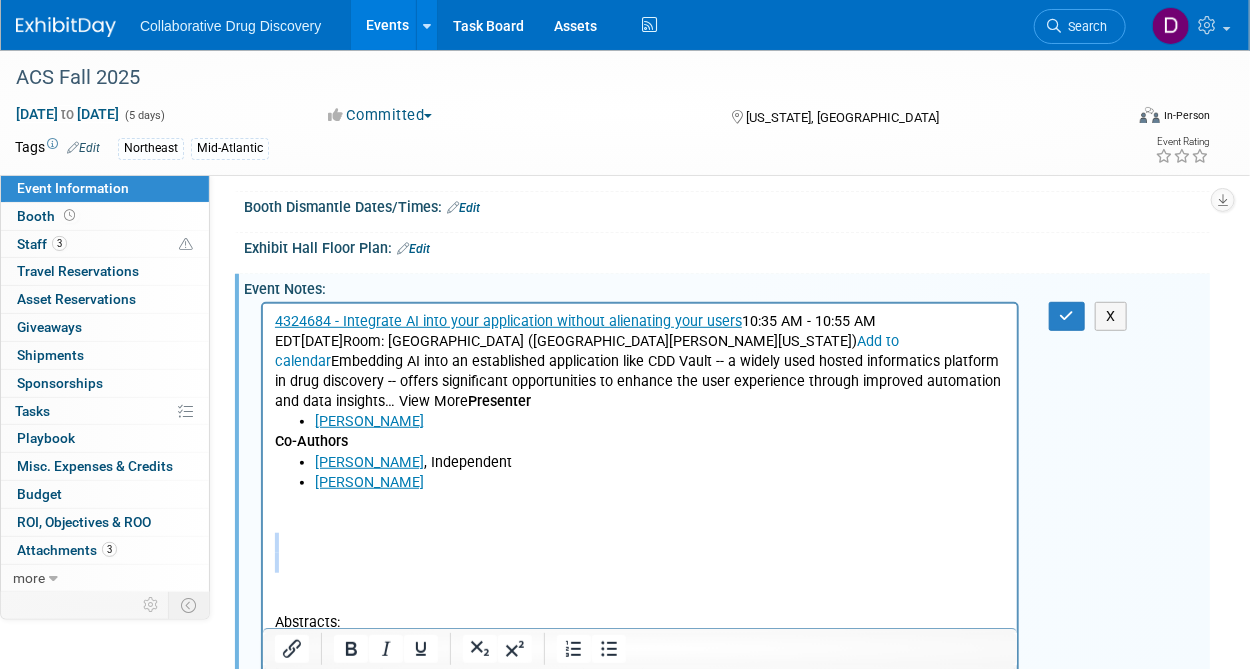 paste 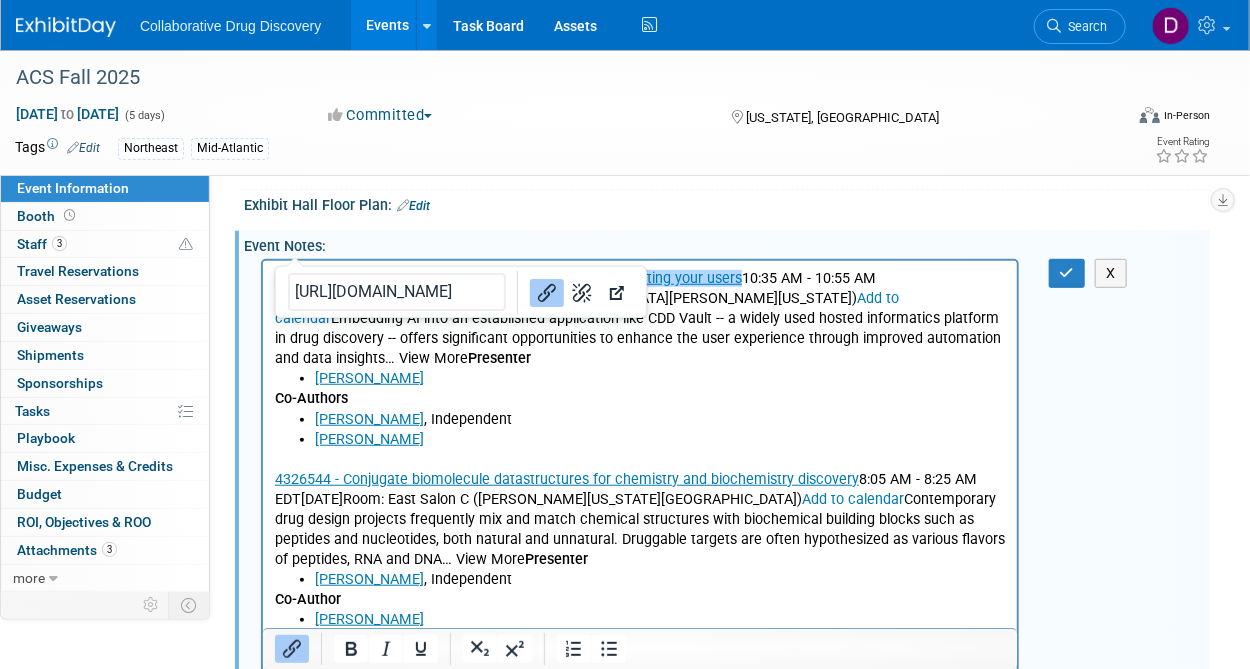 scroll, scrollTop: 462, scrollLeft: 0, axis: vertical 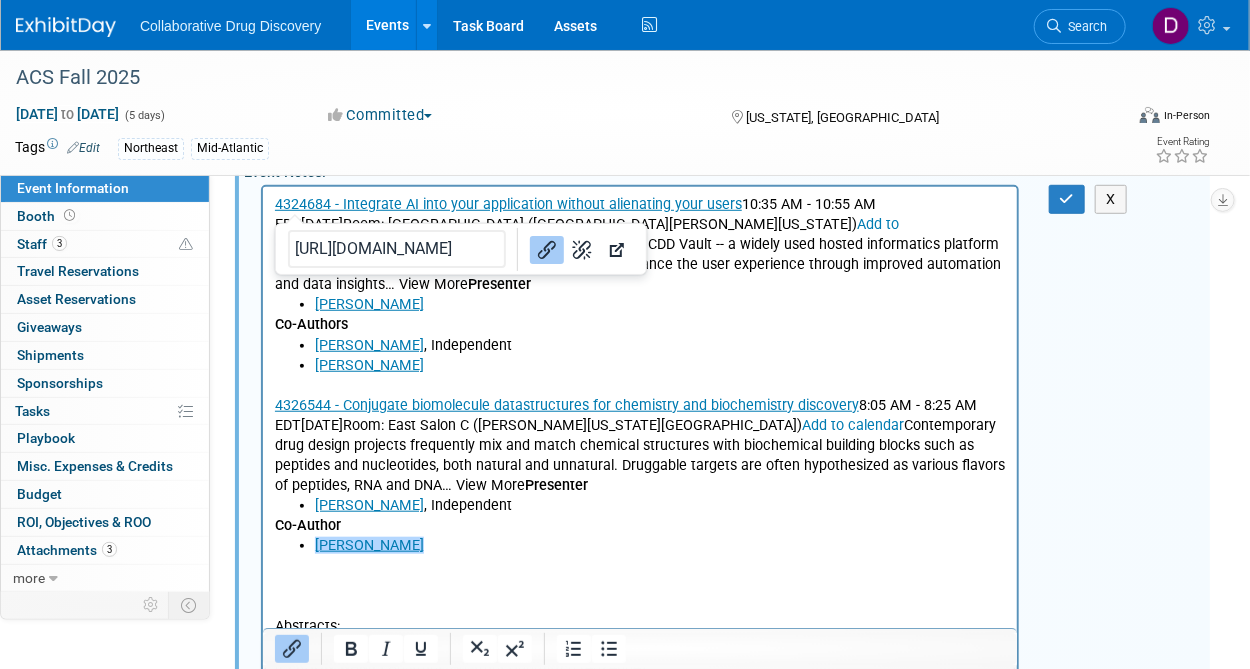 click on "Peter Gedeck﻿" at bounding box center (659, 546) 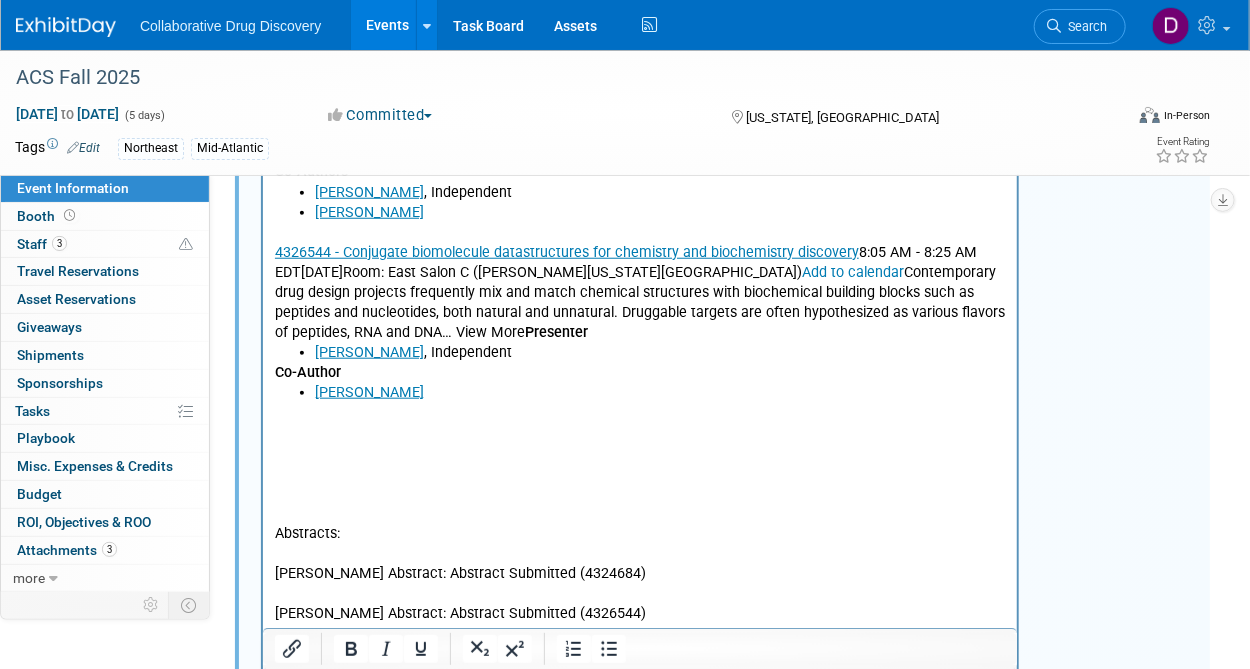 scroll, scrollTop: 708, scrollLeft: 0, axis: vertical 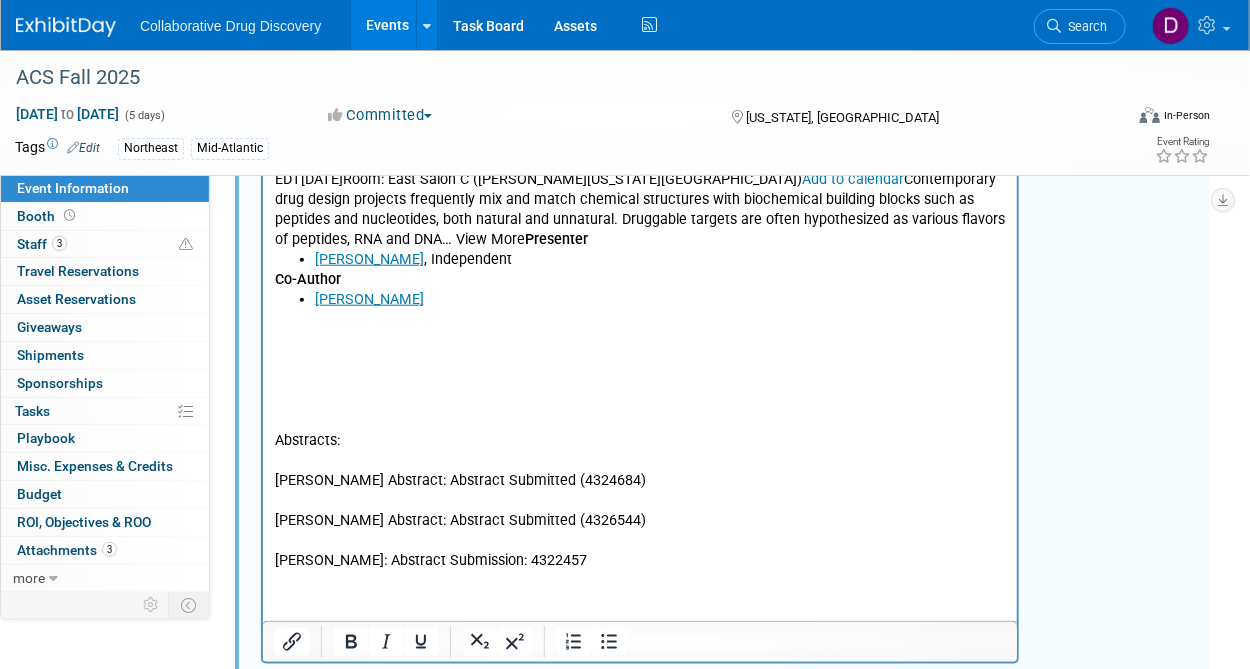 click on "Abstracts:  Peter Abstract: Abstract Submitted (4324684) Alex Abstract: Abstract Submitted (4326544) Christopher Southan: Abstract Submission: 4322457" at bounding box center (639, 472) 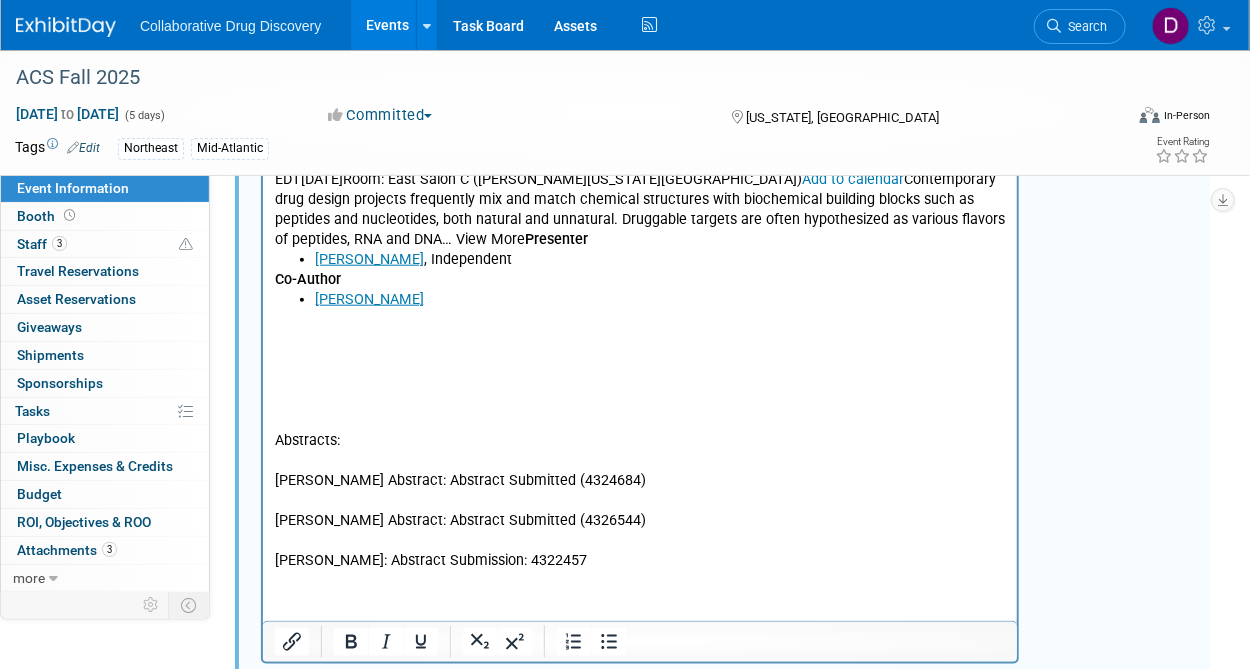 copy on "Christopher Southan: Abstract Submission: 4322457" 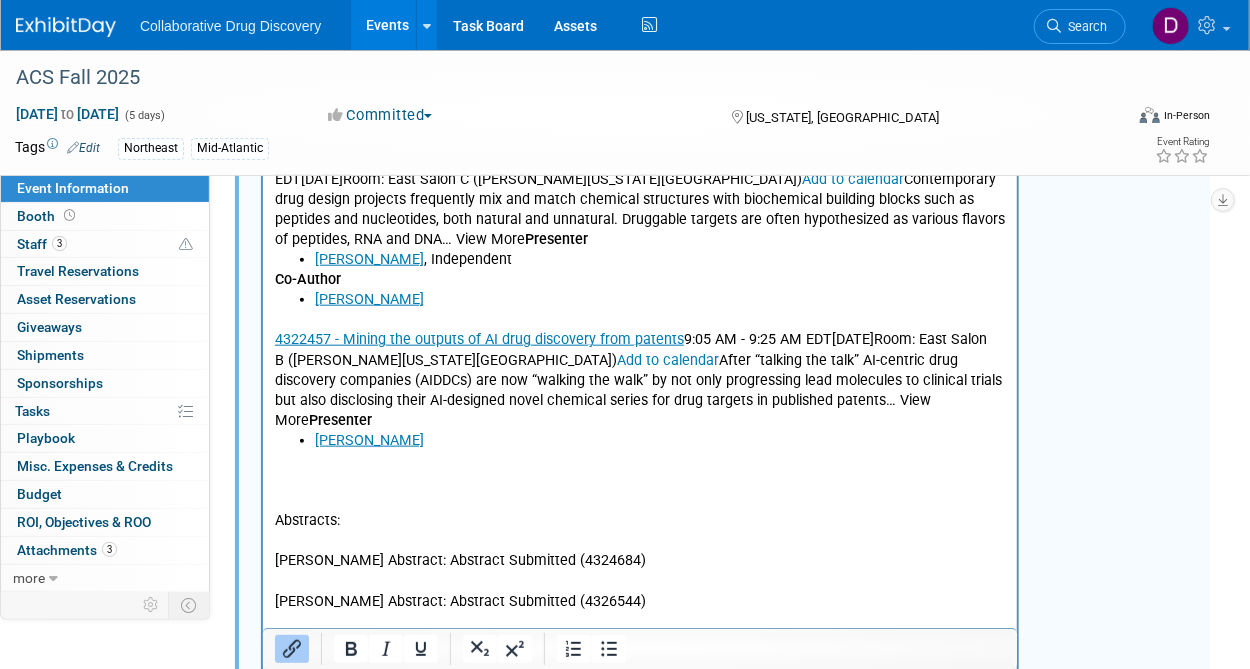 click on "Abstracts:  Peter Abstract: Abstract Submitted (4324684) Alex Abstract: Abstract Submitted (4326544) Christopher Southan: Abstract Submission: 4322457" at bounding box center (639, 552) 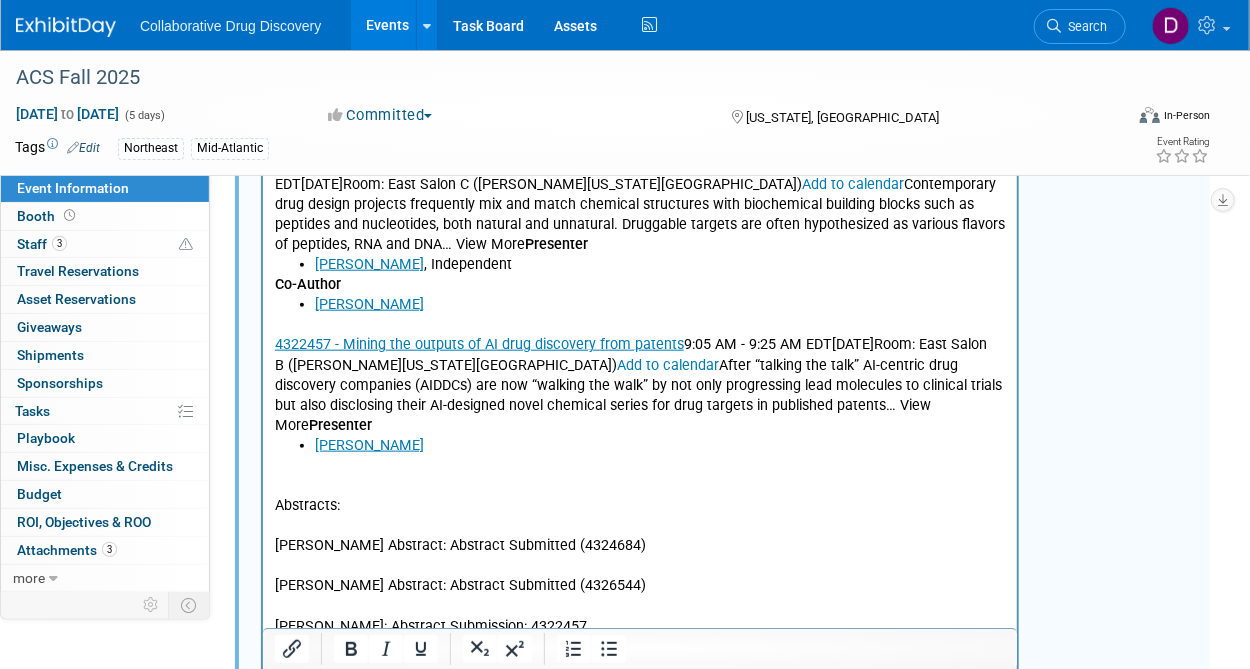 scroll, scrollTop: 471, scrollLeft: 0, axis: vertical 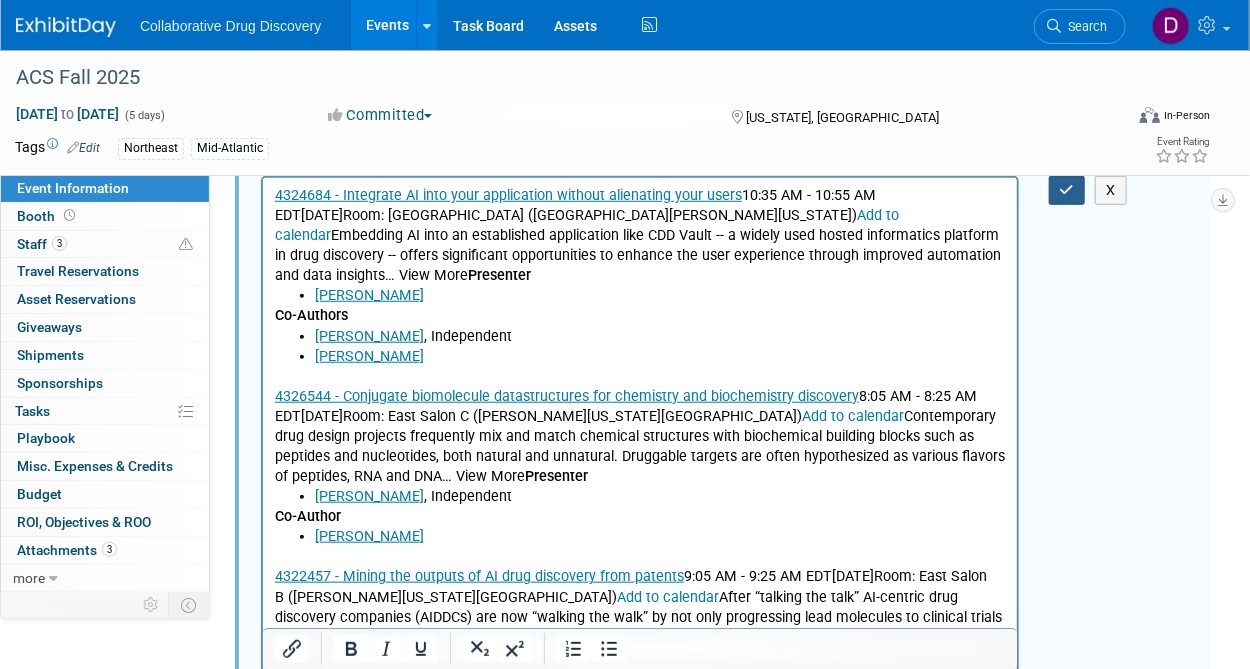 click at bounding box center [1067, 190] 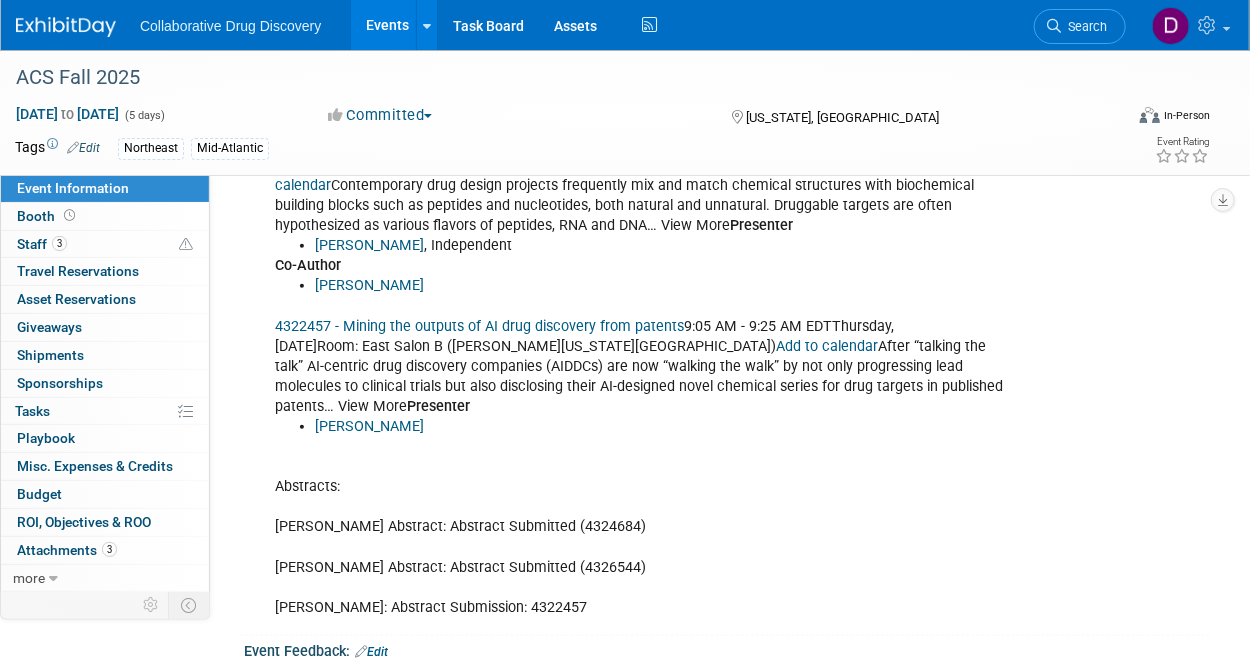scroll, scrollTop: 804, scrollLeft: 0, axis: vertical 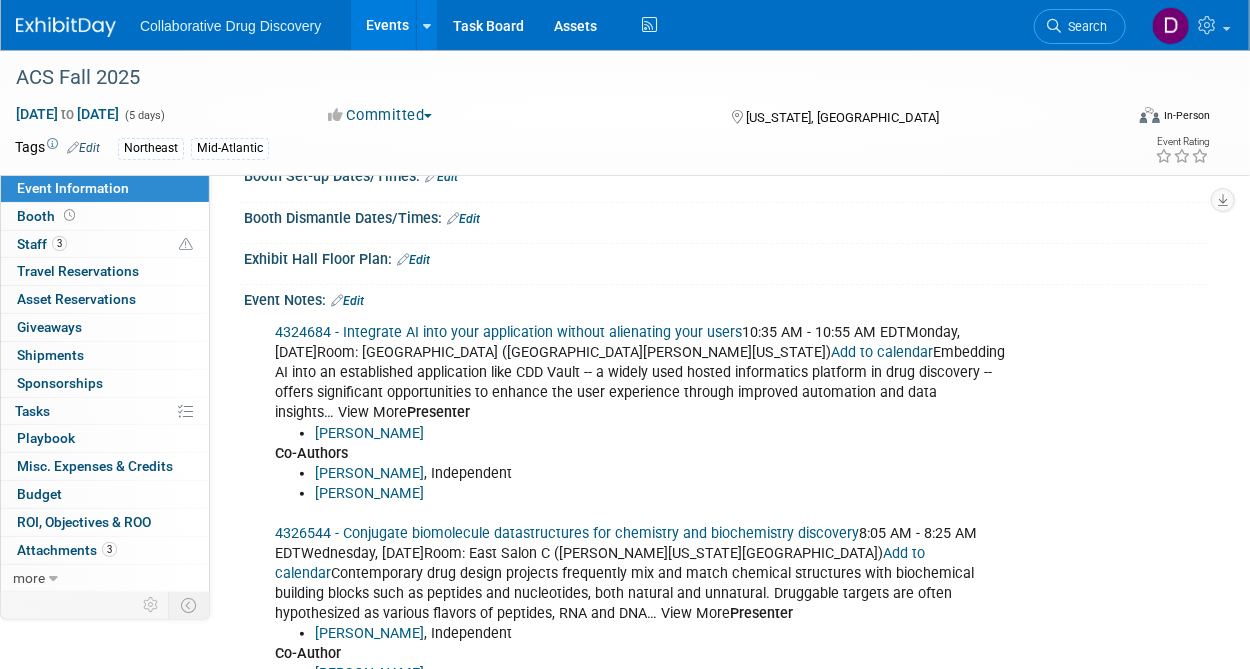 click on "Edit" at bounding box center [347, 301] 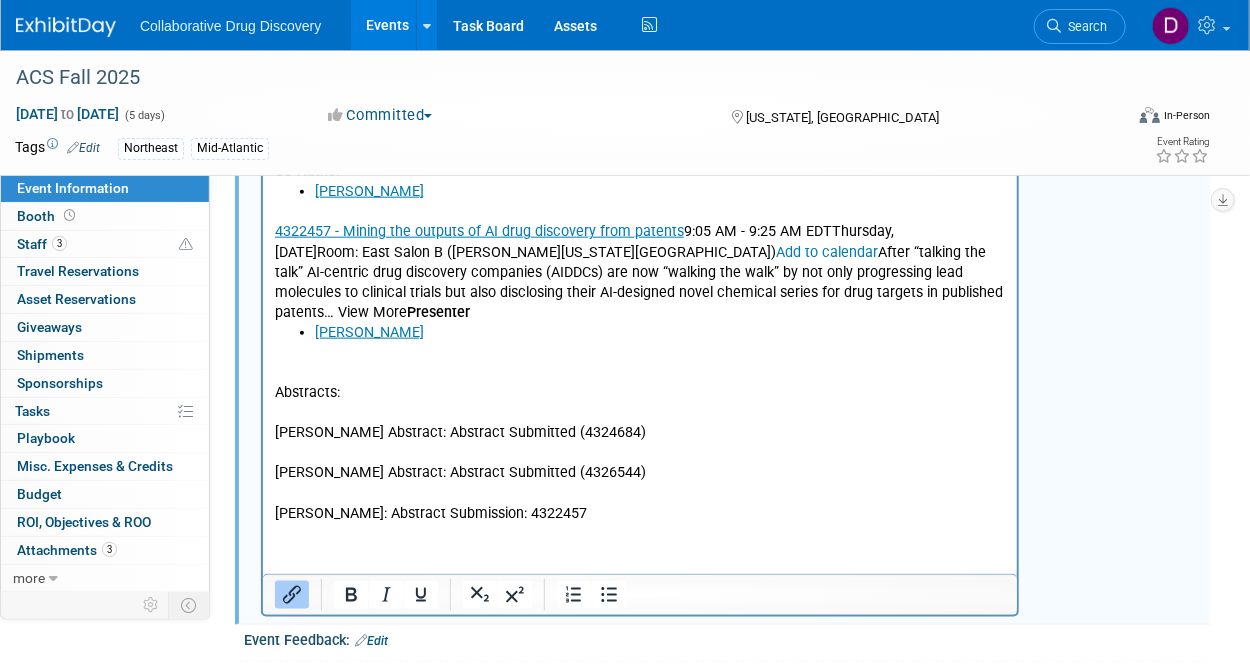 scroll, scrollTop: 826, scrollLeft: 0, axis: vertical 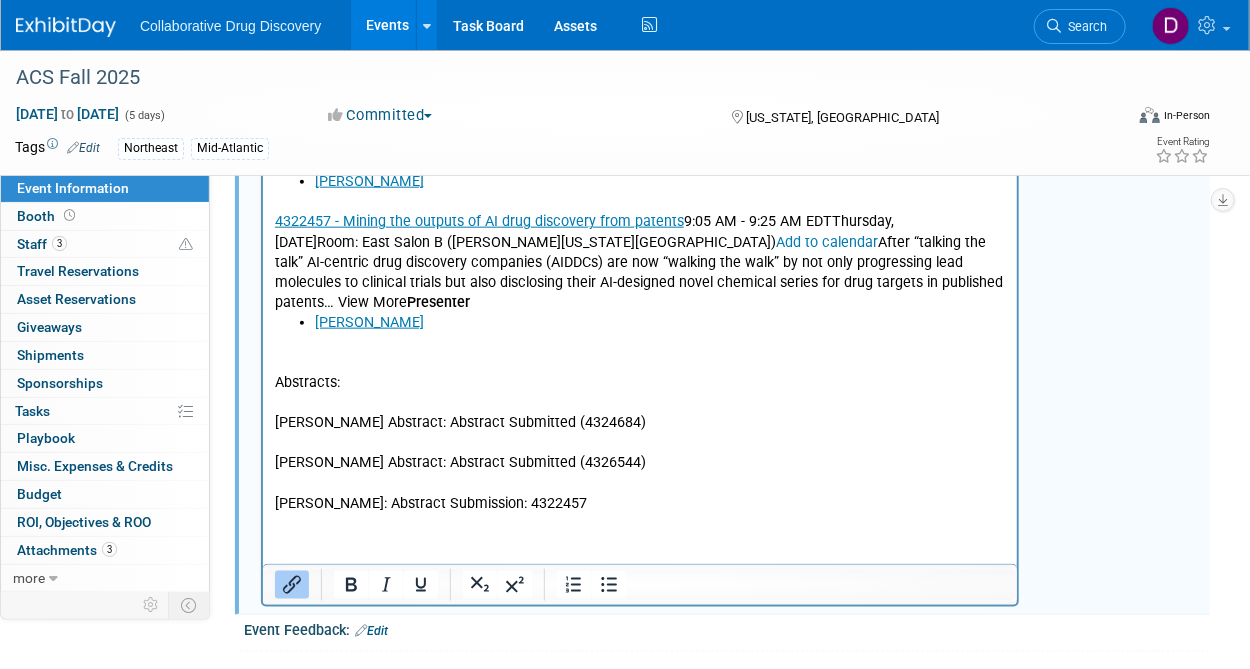 drag, startPoint x: 306, startPoint y: 384, endPoint x: 326, endPoint y: 455, distance: 73.76314 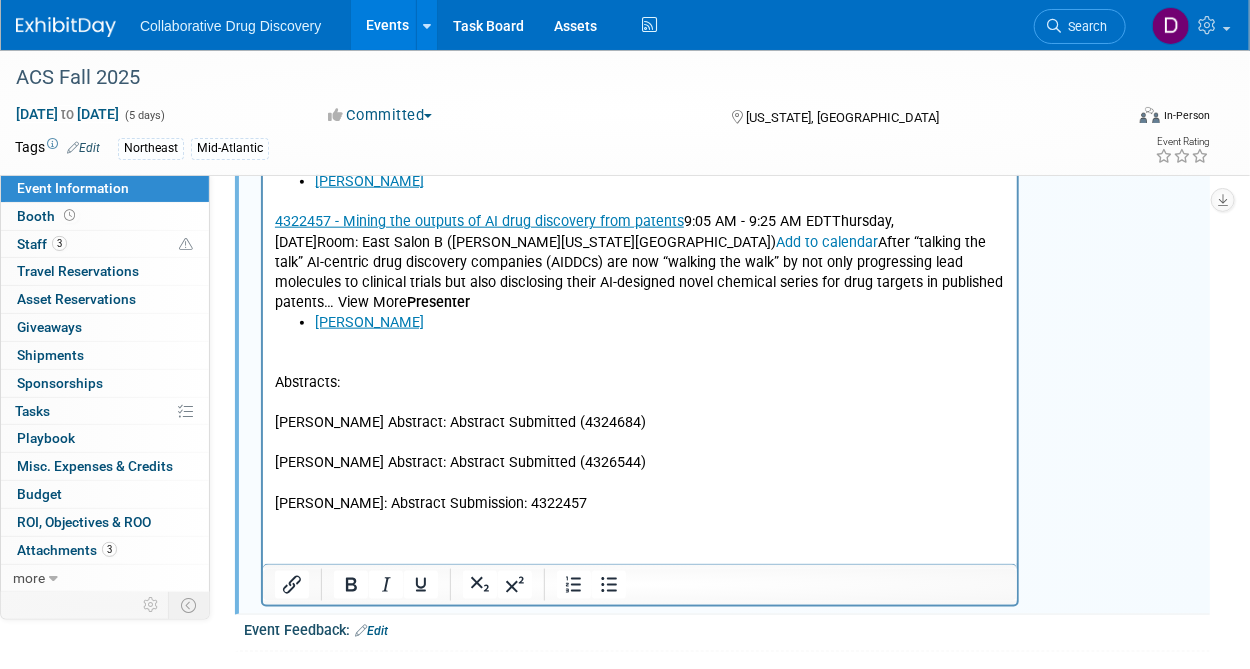 click on "4324684 - Integrate AI into your application without alienating your users 10:35 AM - 10:55 AM EDTMonday, August 18, 2025Room: Georgetown University (Marriott Marquis Washington) Add to calendar Embedding AI into an established application like CDD Vault -- a widely used hosted informatics platform in drug discovery -- offers significant opportunities to enhance the user experience through improved automation and data insights… View More Presenter Peter Gedeck Co-Authors Alex Clark , Independent Barry Bunin 4326544 - Conjugate biomolecule datastructures for chemistry and biochemistry discovery 8:05 AM - 8:25 AM EDTWednesday, August 20, 2025Room: East Salon C (Walter E. Washington Convention Center) Add to calendar Contemporary drug design projects frequently mix and match chemical structures with biochemical building blocks such as peptides and nucleotides, both natural and unnatural. Druggable targets are often hypothesized as various flavors of peptides, RNA and DNA… View More Presenter" at bounding box center (639, 169) 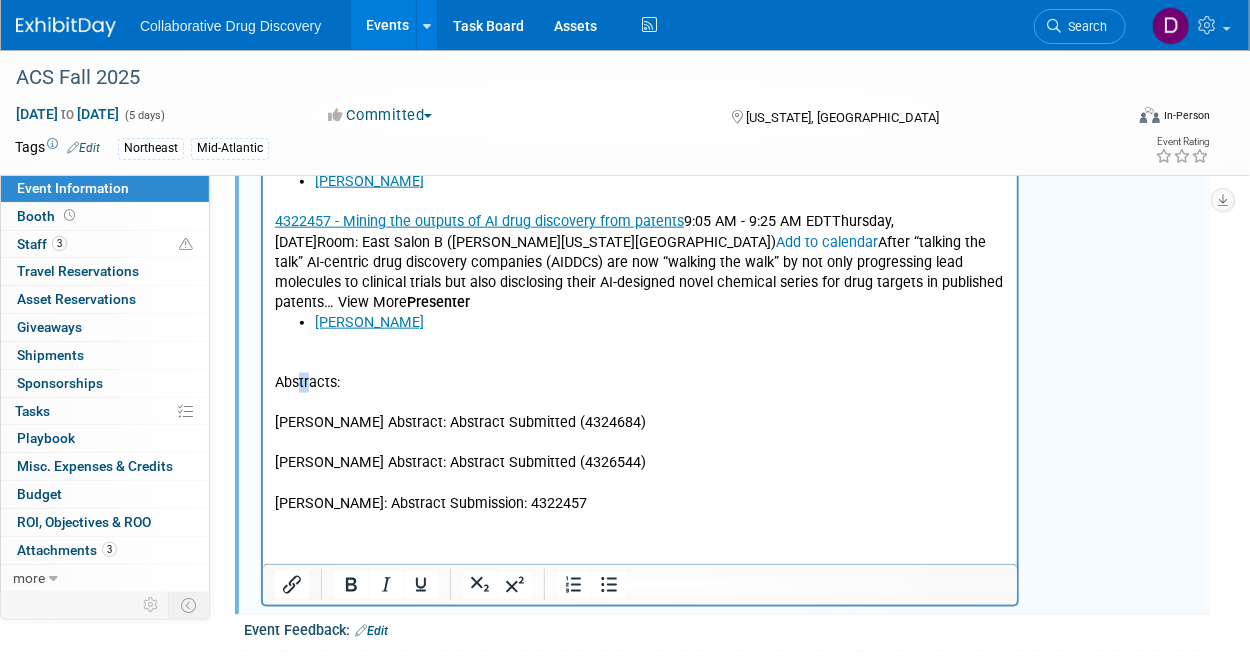 drag, startPoint x: 306, startPoint y: 378, endPoint x: 261, endPoint y: 373, distance: 45.276924 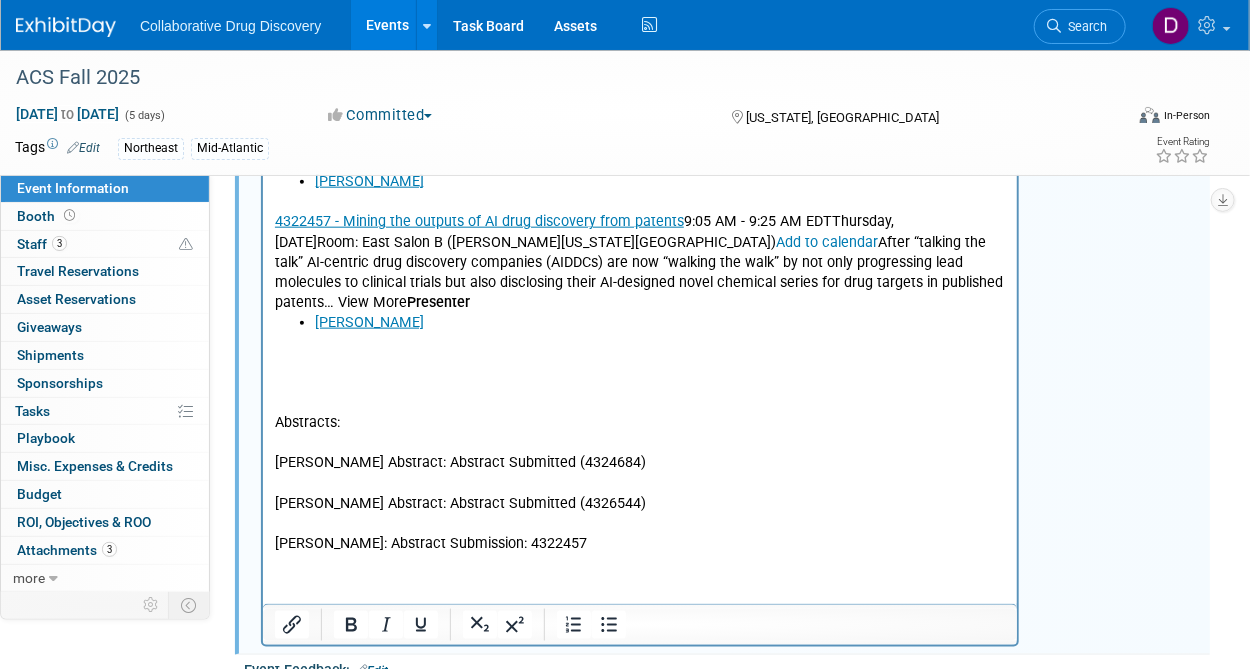 click at bounding box center [639, 364] 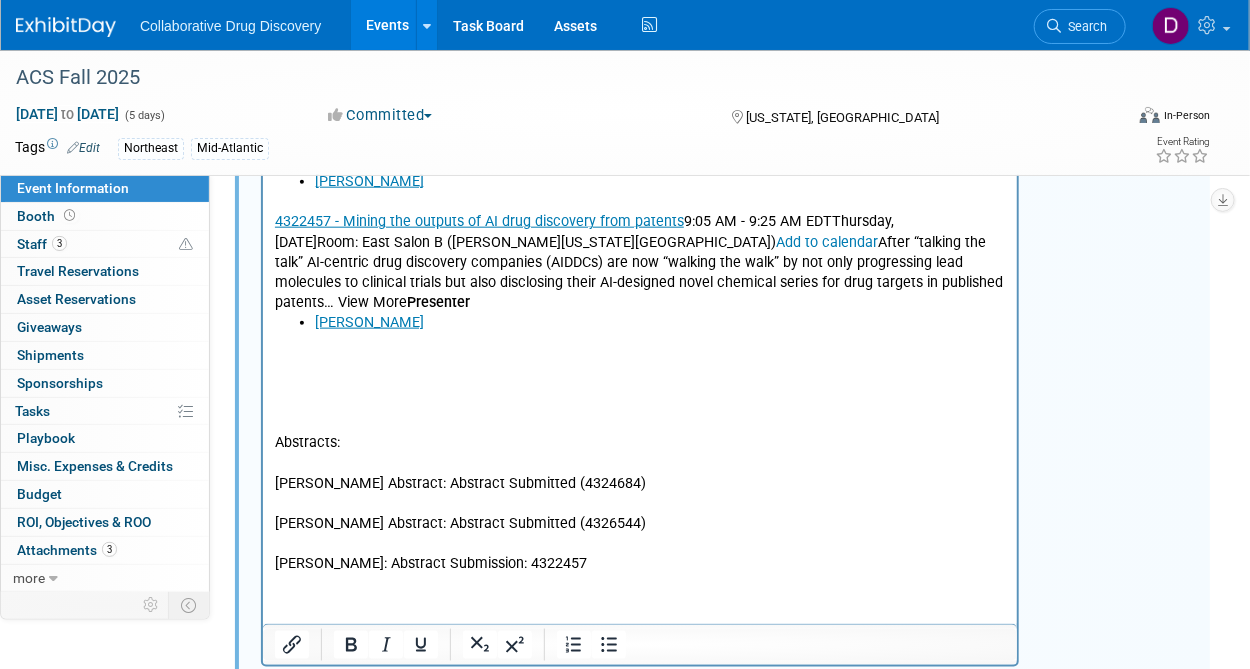 type 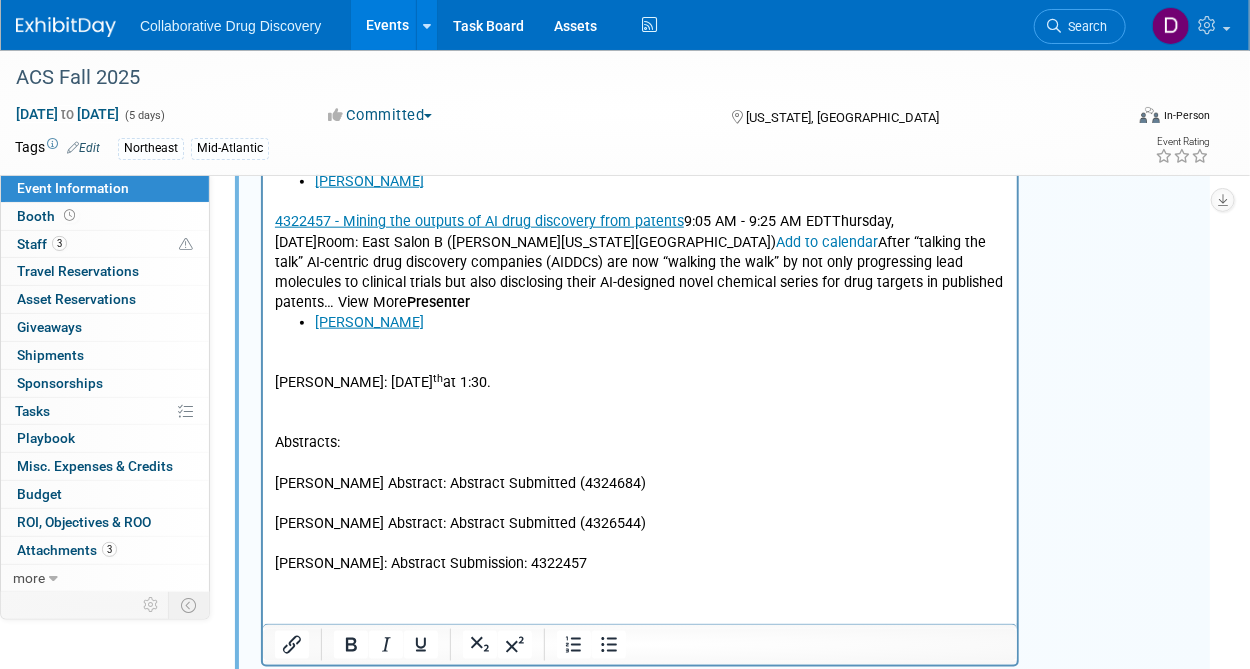 click on "Abstracts:  Peter Abstract: Abstract Submitted (4324684) Alex Abstract: Abstract Submitted (4326544) Christopher Southan: Abstract Submission: 4322457" at bounding box center (639, 484) 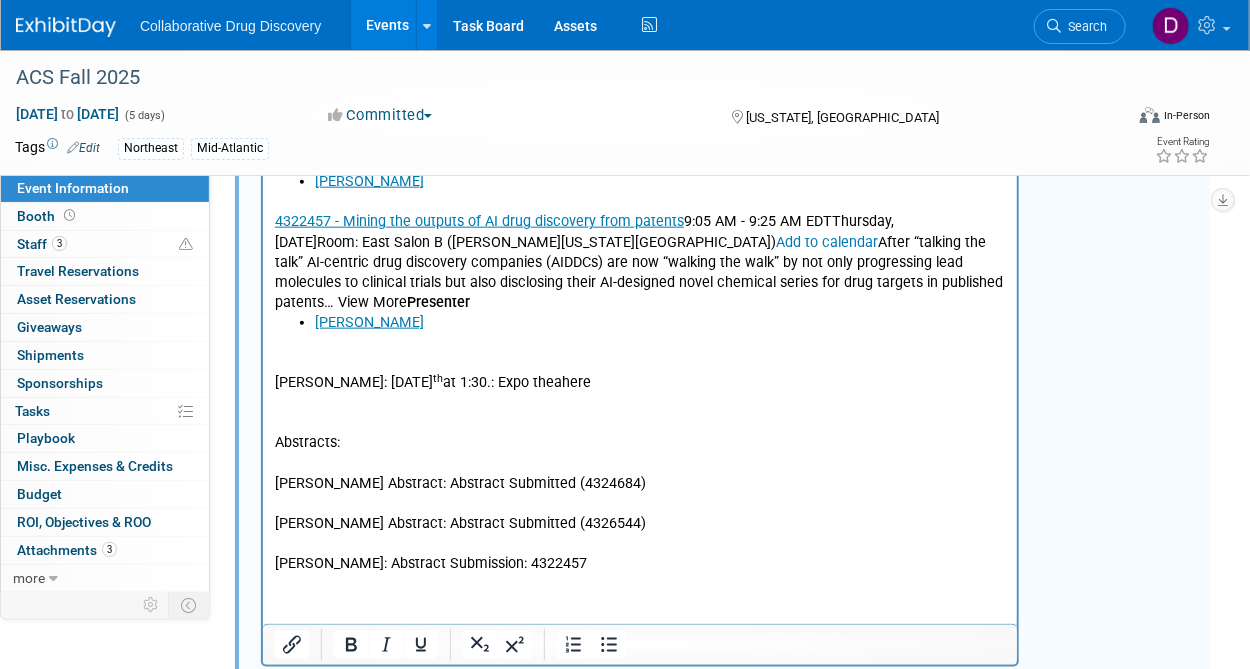 drag, startPoint x: 658, startPoint y: 429, endPoint x: 498, endPoint y: 475, distance: 166.48123 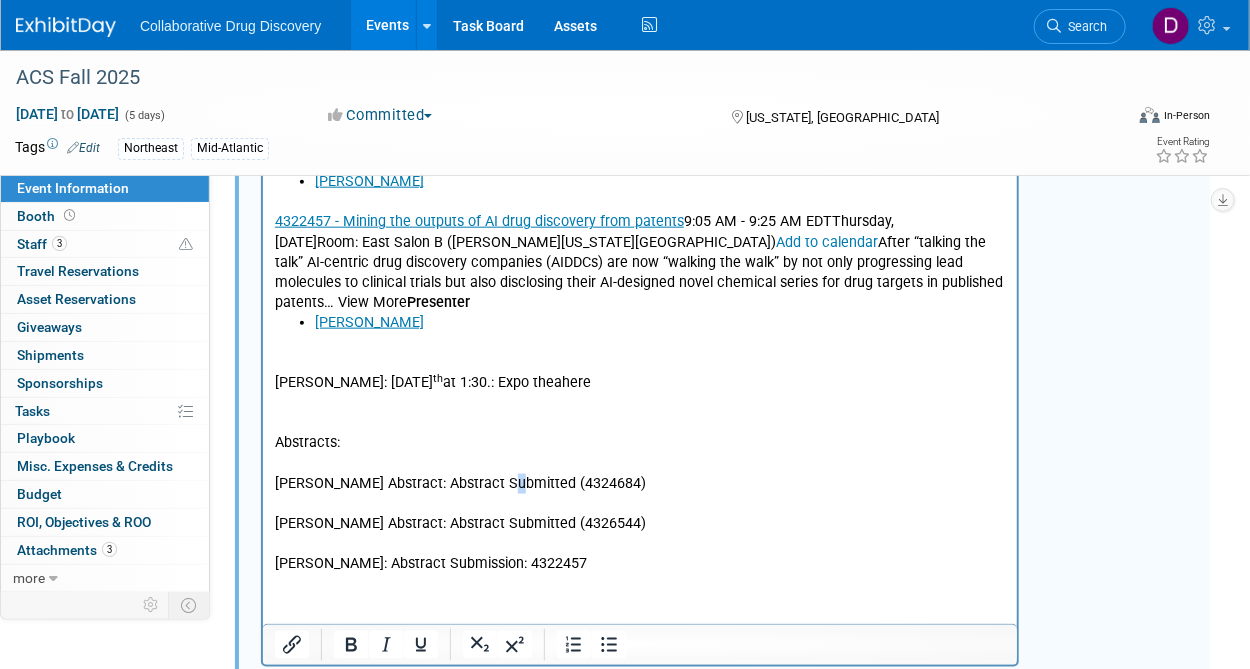 click on "Abstracts:  Peter Abstract: Abstract Submitted (4324684) Alex Abstract: Abstract Submitted (4326544) Christopher Southan: Abstract Submission: 4322457" at bounding box center [639, 484] 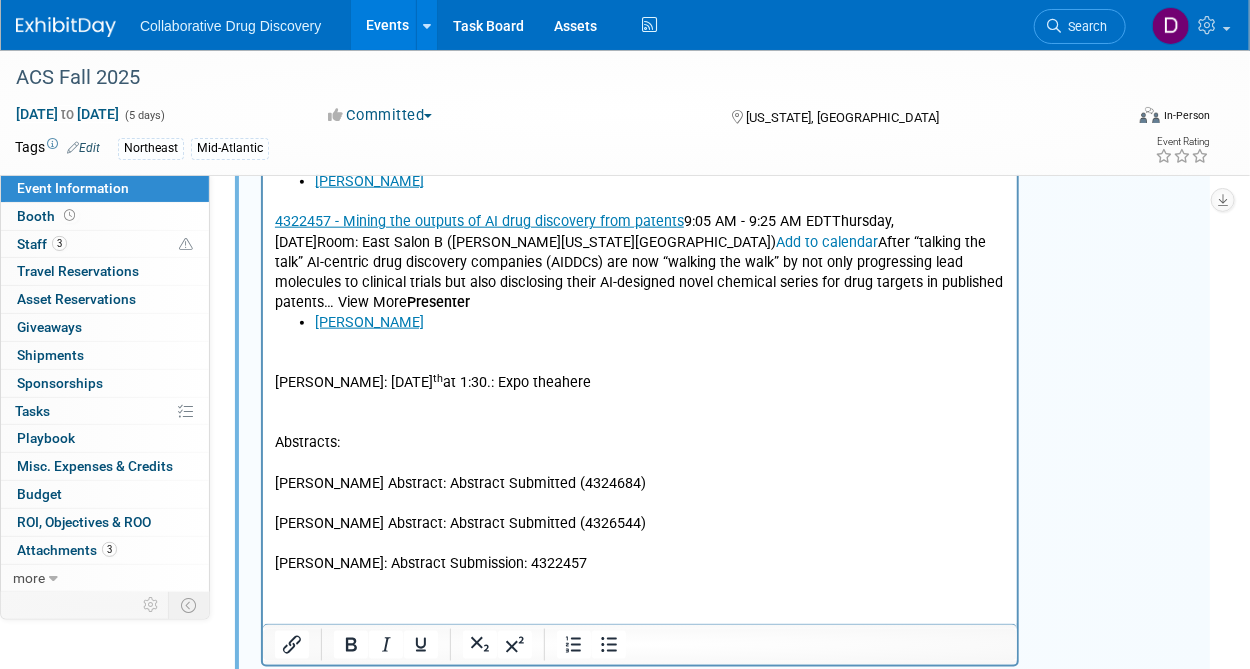 click on "James White: August 19 th  at 1:30.: Expo theahere" at bounding box center (639, 384) 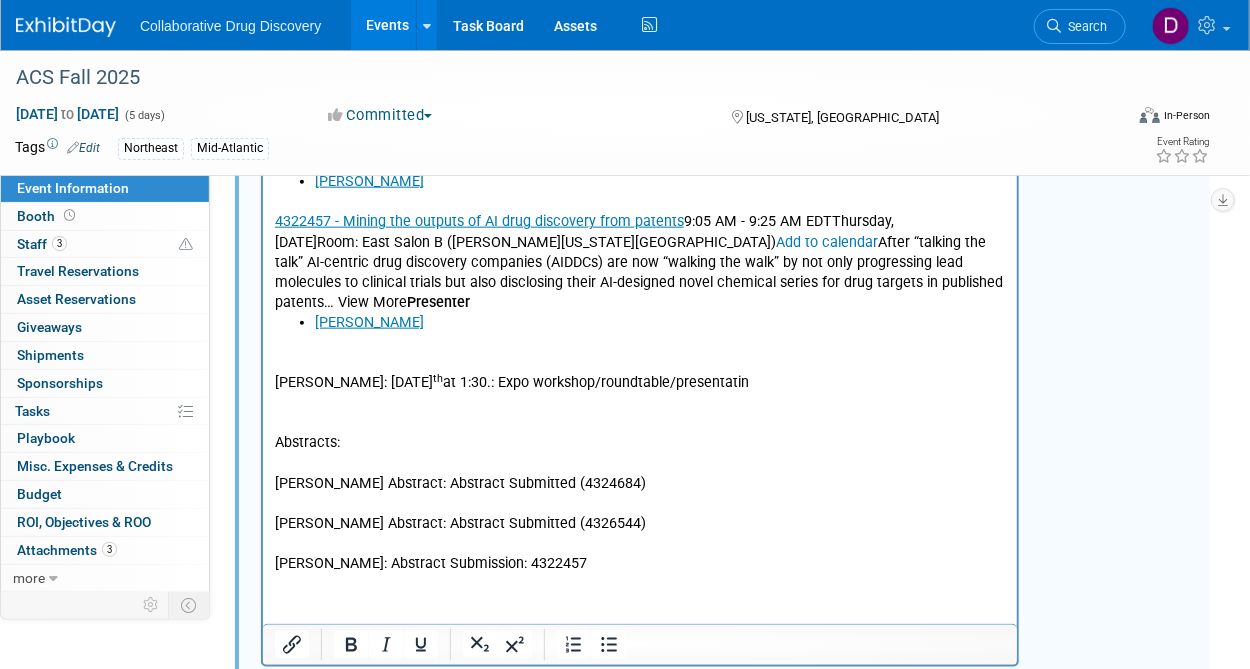 click on "Abstracts:  Peter Abstract: Abstract Submitted (4324684) Alex Abstract: Abstract Submitted (4326544) Christopher Southan: Abstract Submission: 4322457" at bounding box center (639, 484) 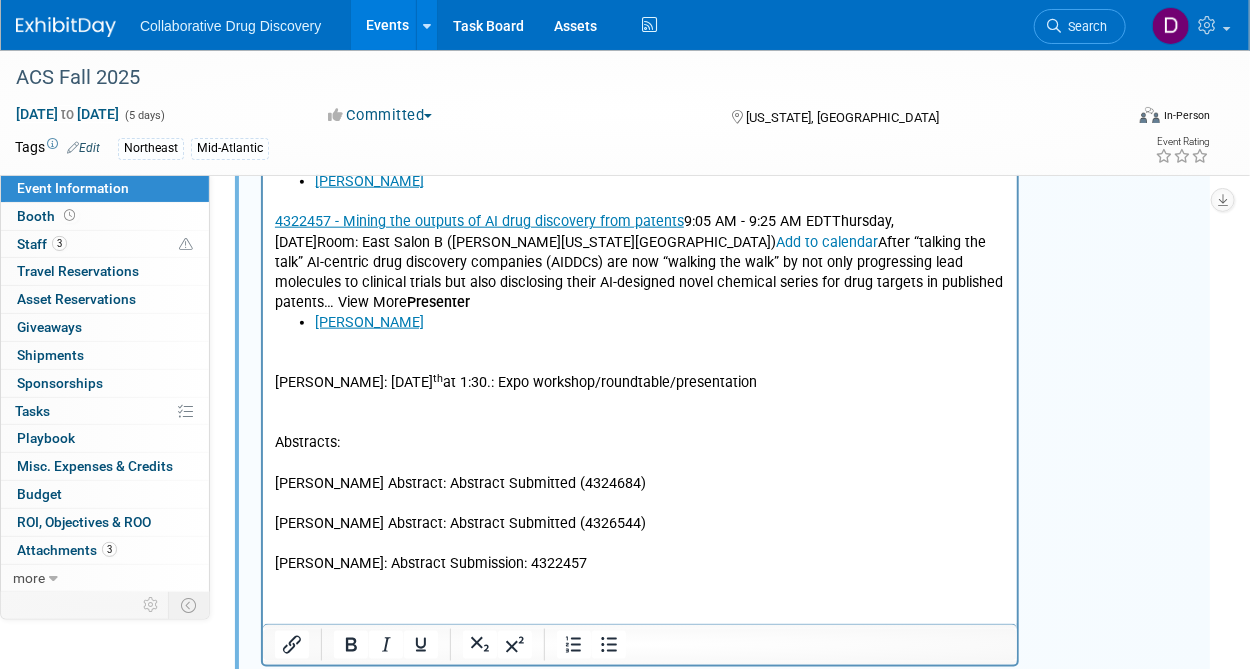 click on "Abstracts:  Peter Abstract: Abstract Submitted (4324684) Alex Abstract: Abstract Submitted (4326544) Christopher Southan: Abstract Submission: 4322457" at bounding box center [639, 484] 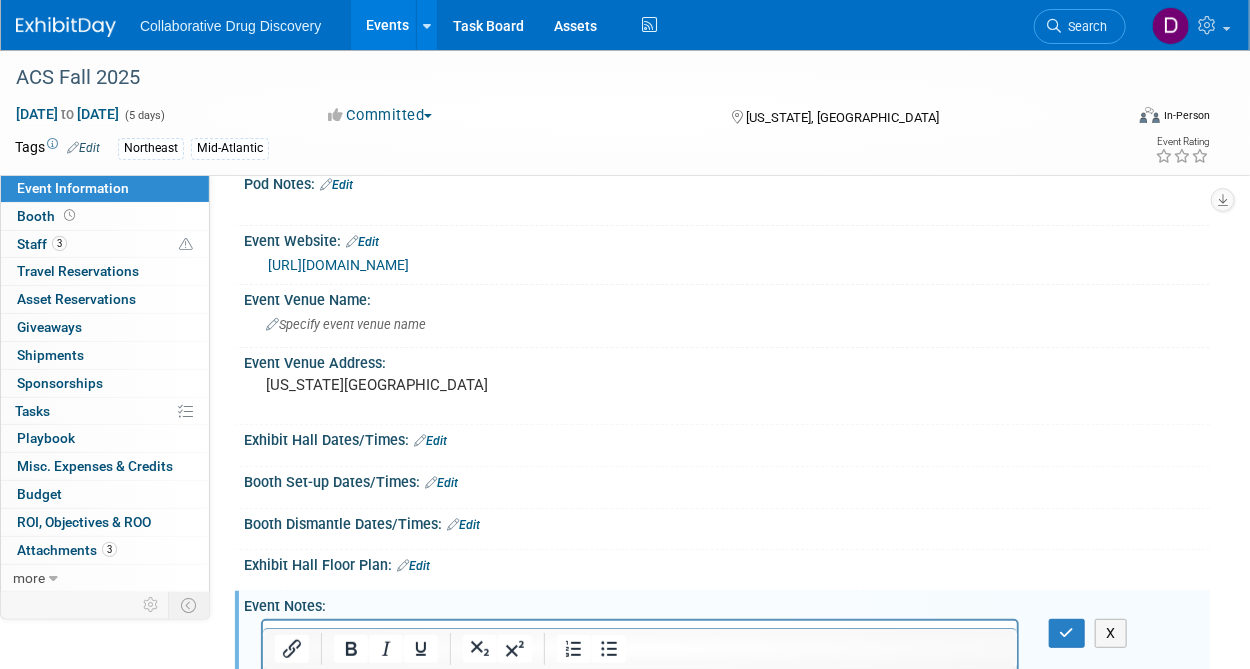scroll, scrollTop: 178, scrollLeft: 0, axis: vertical 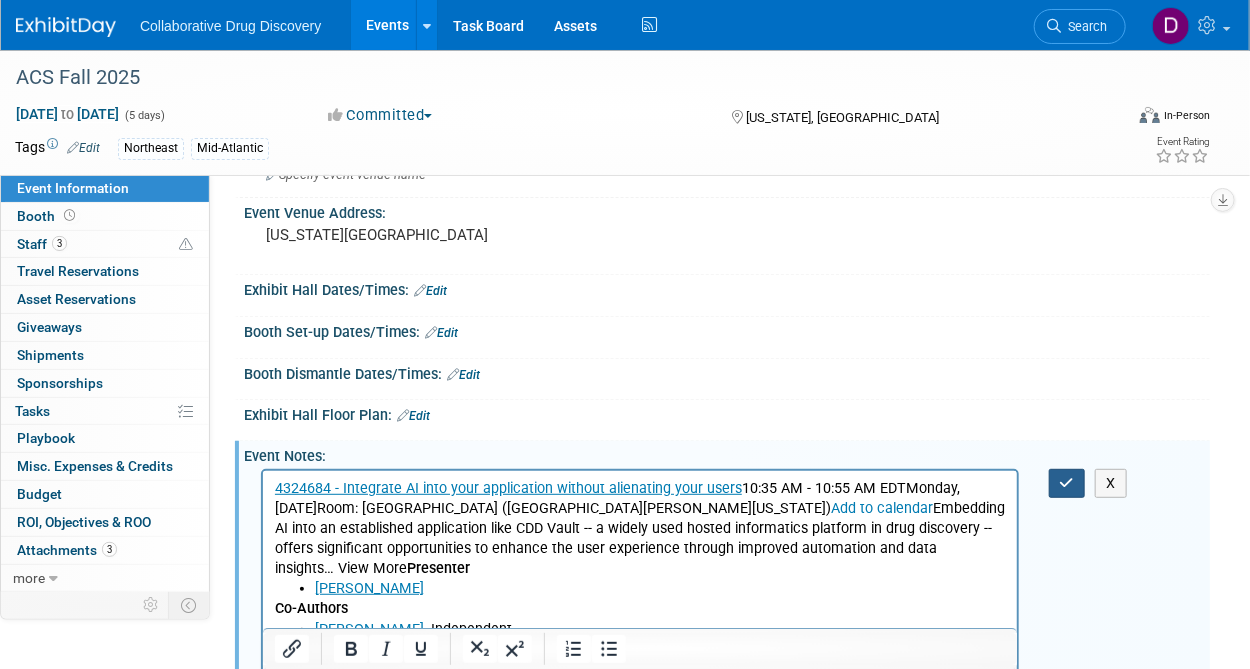 click at bounding box center [1067, 483] 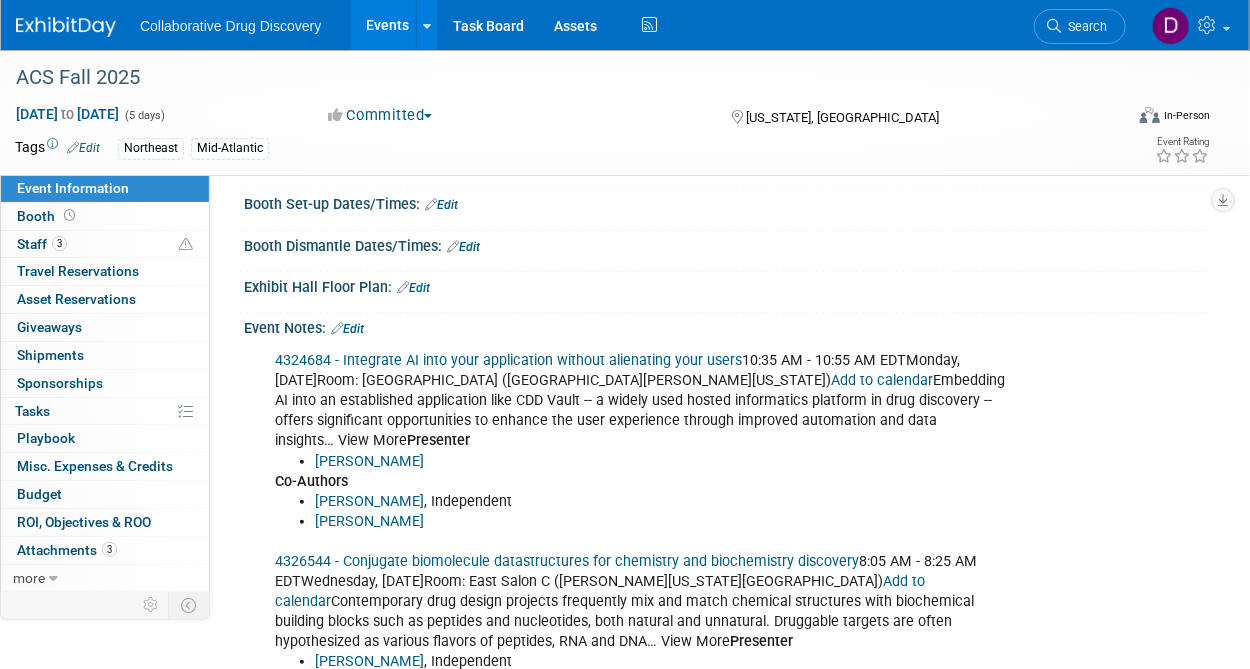 scroll, scrollTop: 284, scrollLeft: 0, axis: vertical 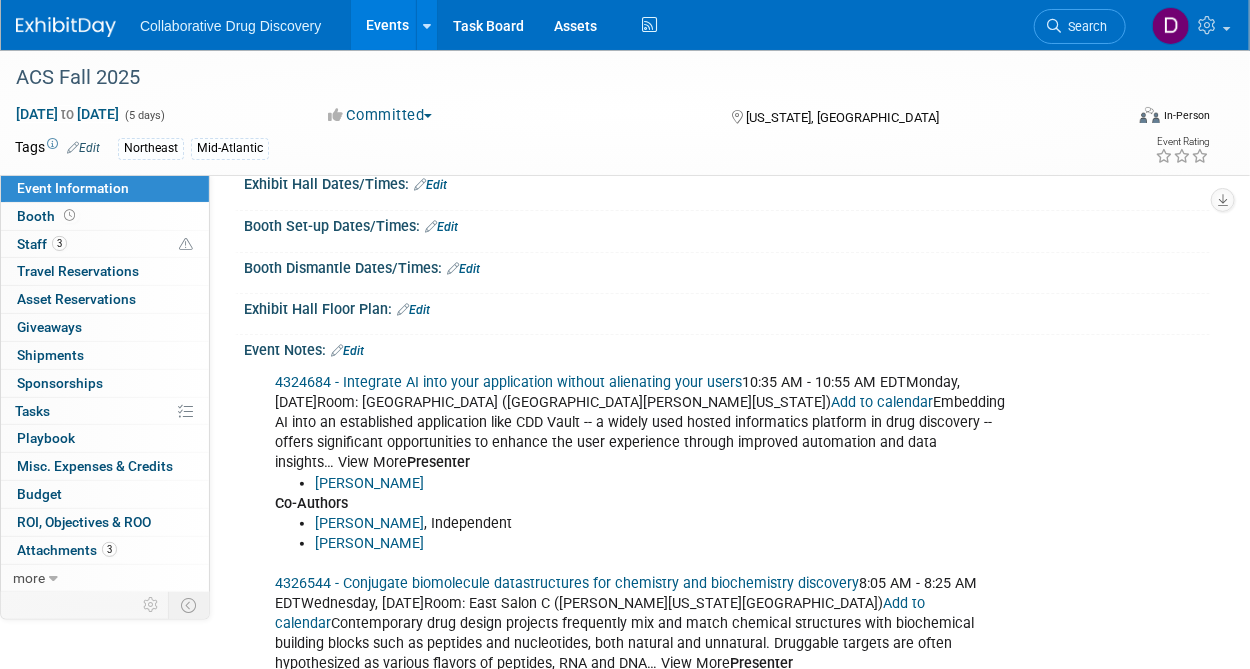 click on "Edit" at bounding box center (347, 351) 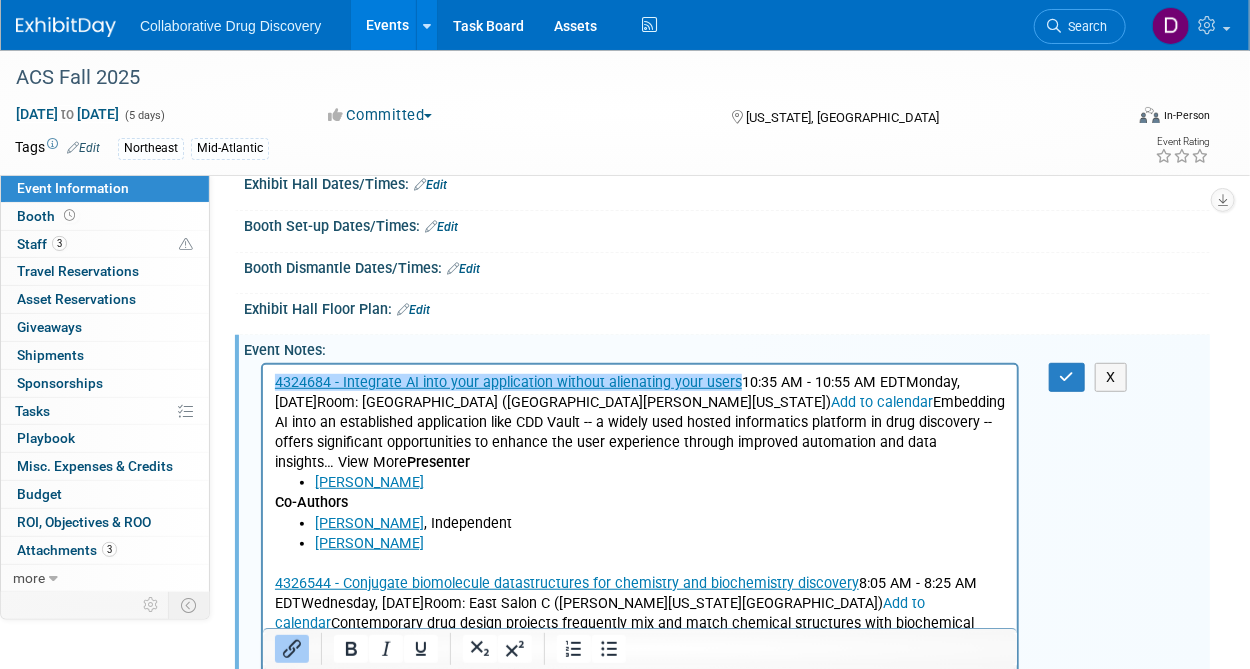 scroll, scrollTop: 926, scrollLeft: 0, axis: vertical 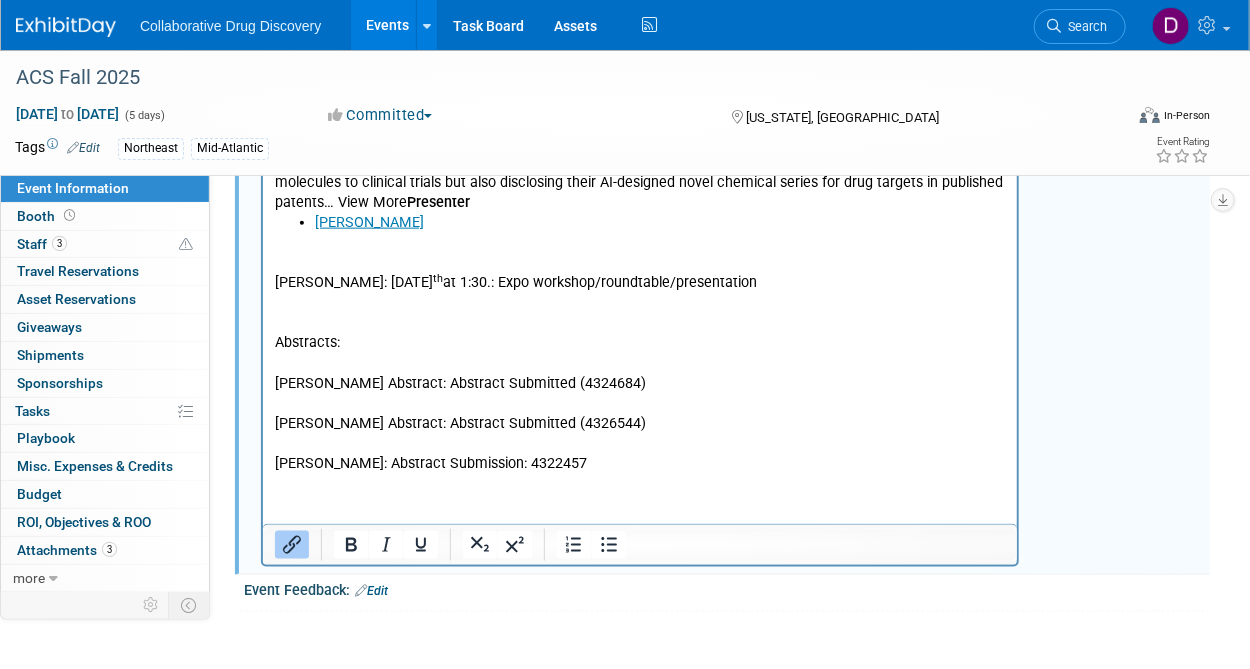 click on "James White: August 19 th  at 1:30.: Expo workshop/roundtable/presentation    Abstracts:  Peter Abstract: Abstract Submitted (4324684) Alex Abstract: Abstract Submitted (4326544) Christopher Southan: Abstract Submission: 4322457" at bounding box center (639, 354) 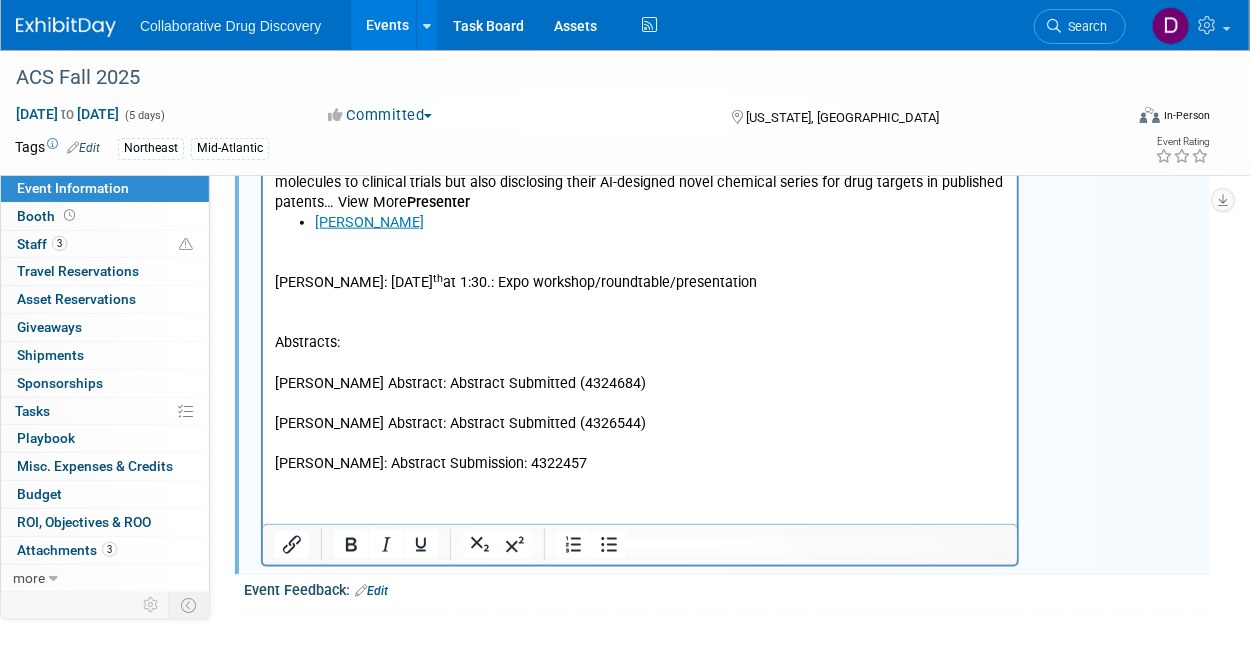 click on "James White: August 19 th  at 1:30.: Expo workshop/roundtable/presentation    Abstracts:  Peter Abstract: Abstract Submitted (4324684) Alex Abstract: Abstract Submitted (4326544) Christopher Southan: Abstract Submission: 4322457" at bounding box center [639, 354] 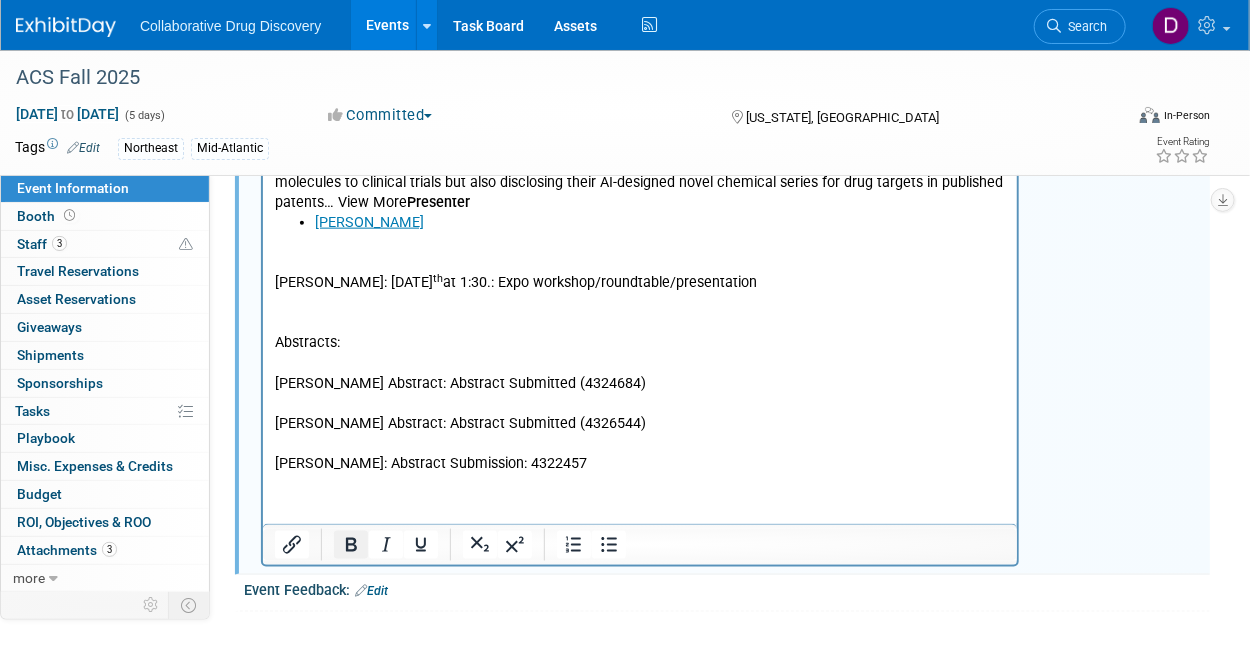 click 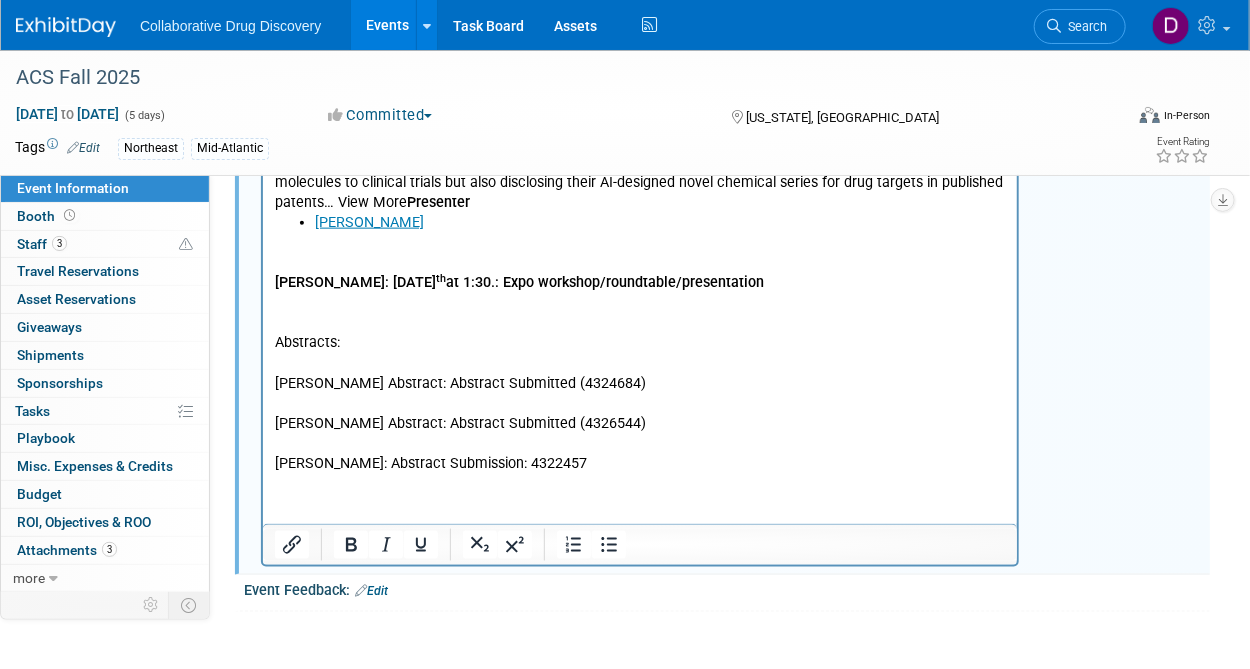 drag, startPoint x: 434, startPoint y: 332, endPoint x: 431, endPoint y: 304, distance: 28.160255 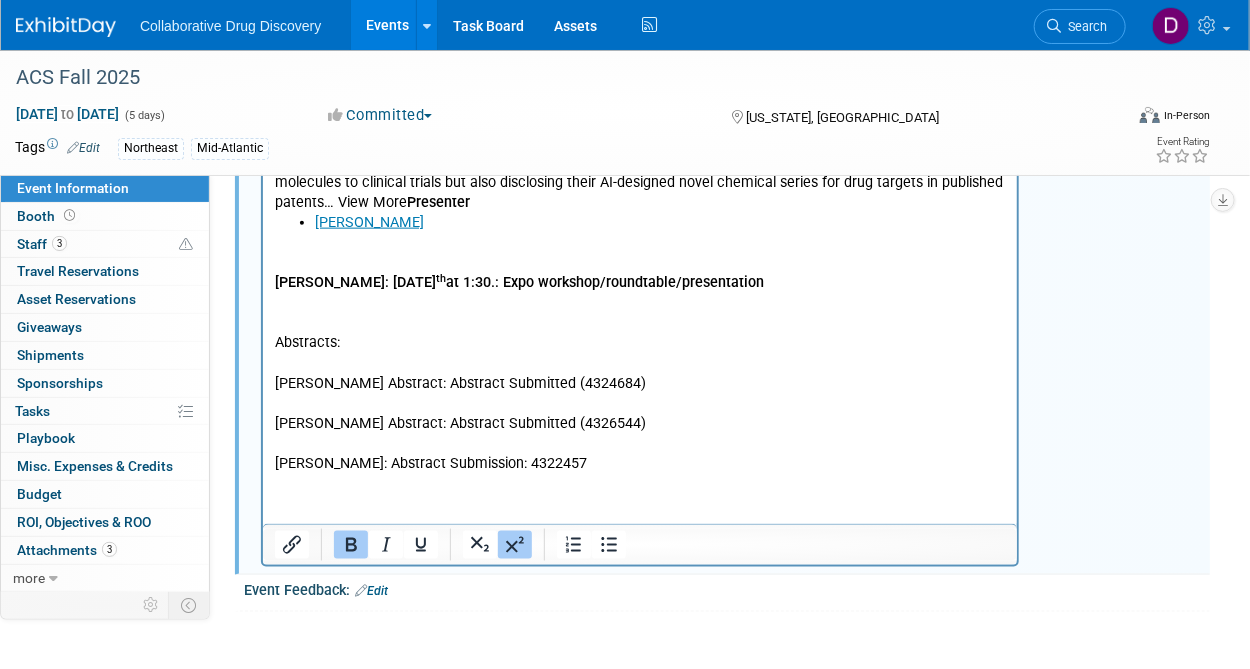 click on "James White: August 19 th  at 1:30.: Expo workshop/roundtable/presentation    Abstracts:  Peter Abstract: Abstract Submitted (4324684) Alex Abstract: Abstract Submitted (4326544) Christopher Southan: Abstract Submission: 4322457" at bounding box center [639, 354] 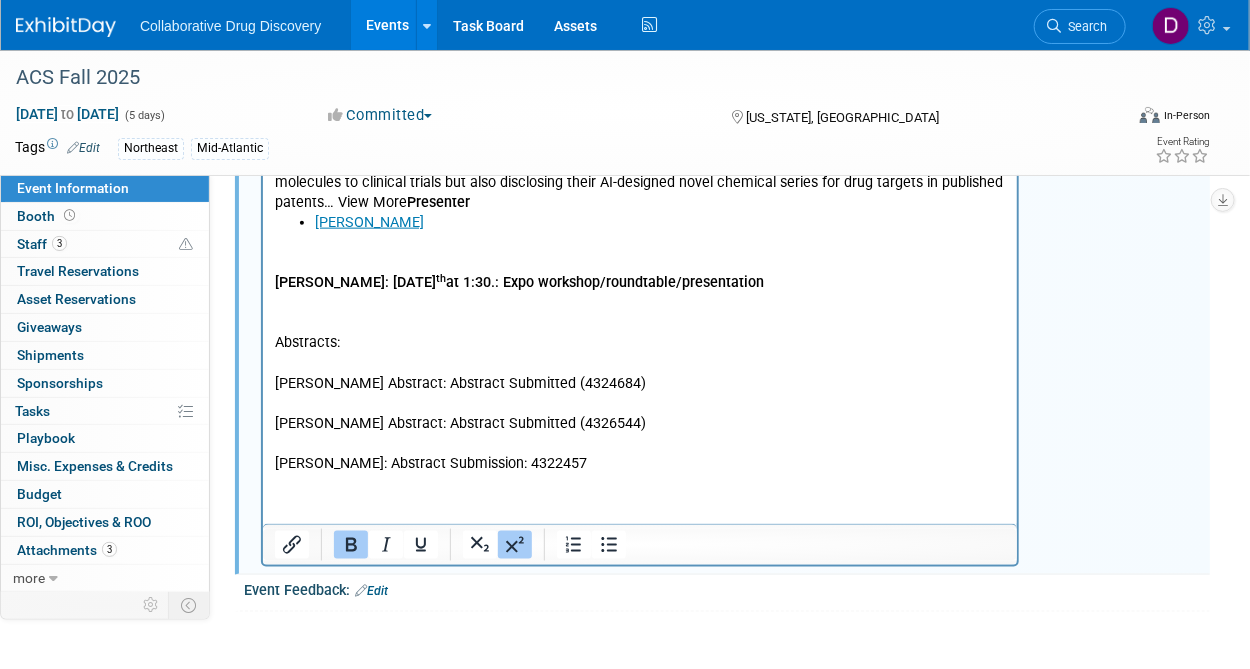 type 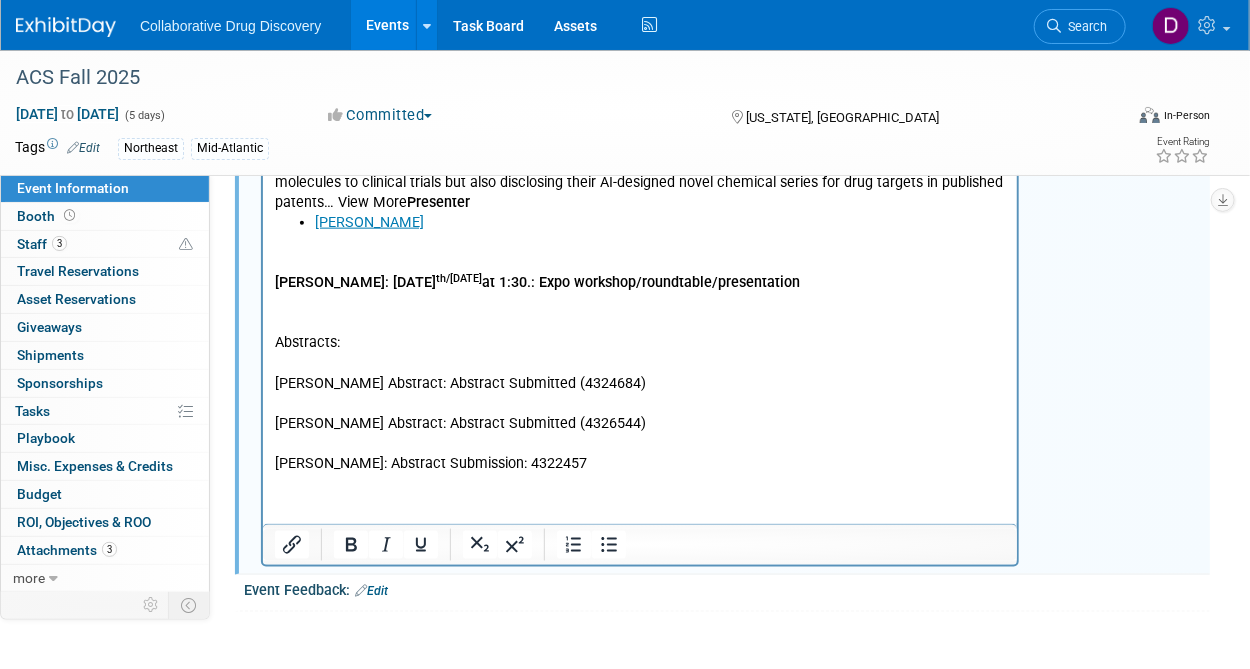 click on "James White: August 19 th/Thursday  at 1:30.: Expo workshop/roundtable/presentation    Abstracts:  Peter Abstract: Abstract Submitted (4324684) Alex Abstract: Abstract Submitted (4326544) Christopher Southan: Abstract Submission: 4322457" at bounding box center [639, 354] 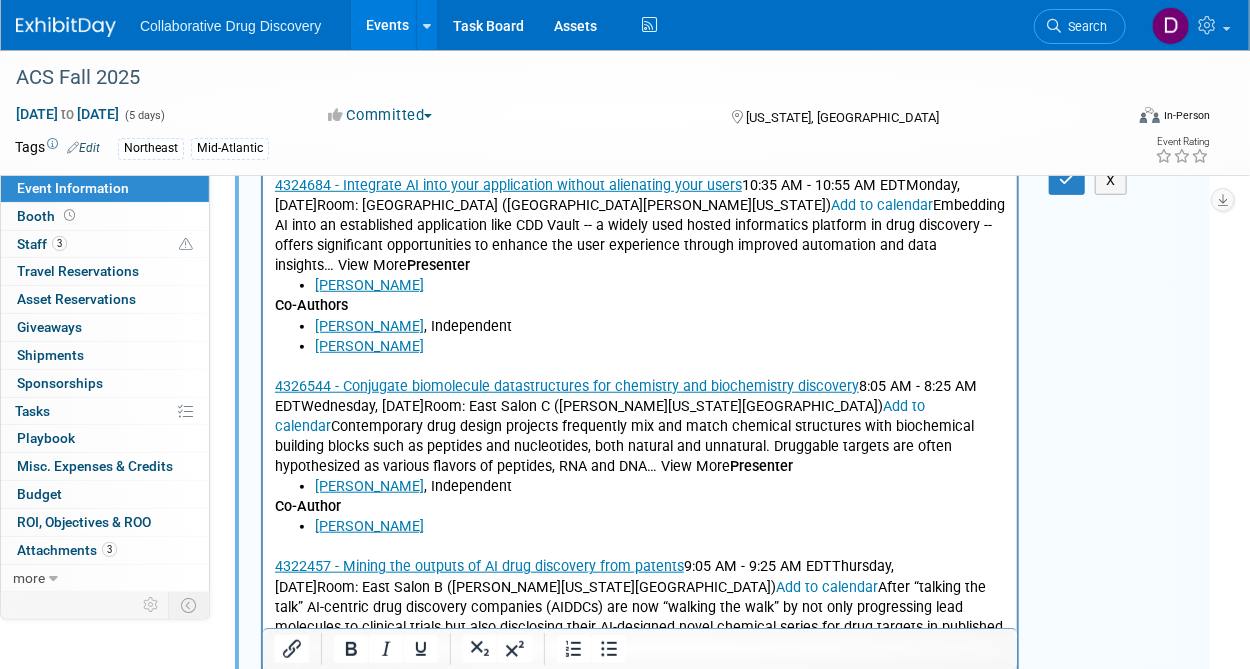 scroll, scrollTop: 339, scrollLeft: 0, axis: vertical 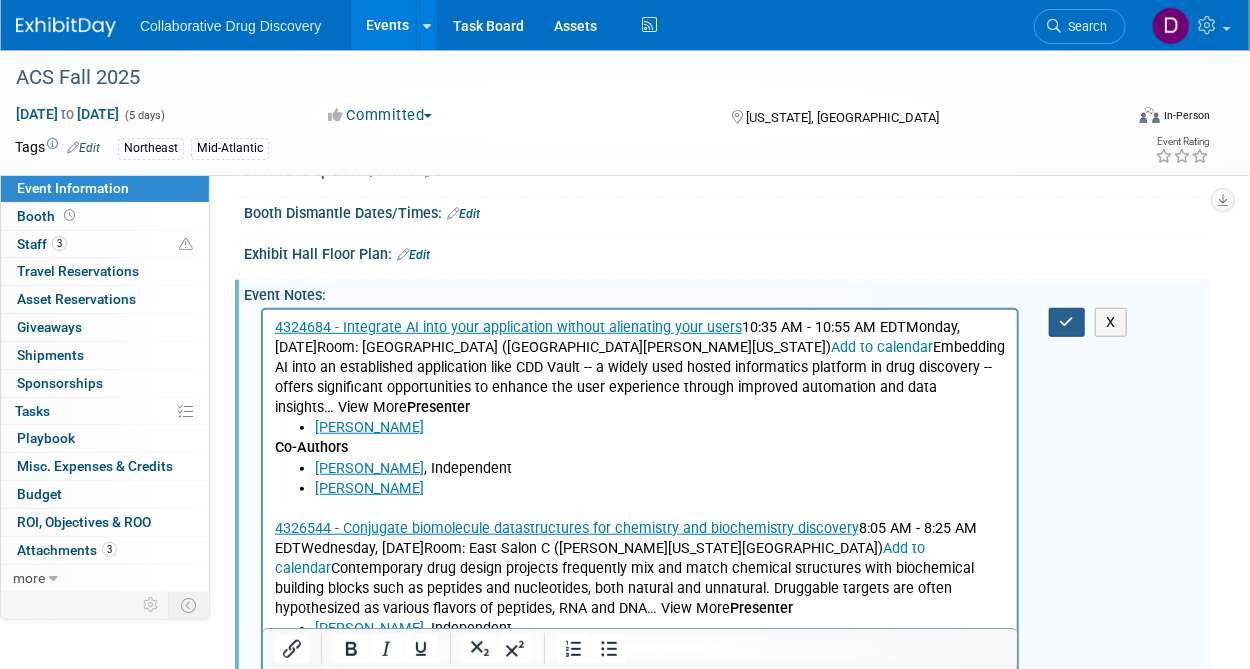 click at bounding box center [1067, 322] 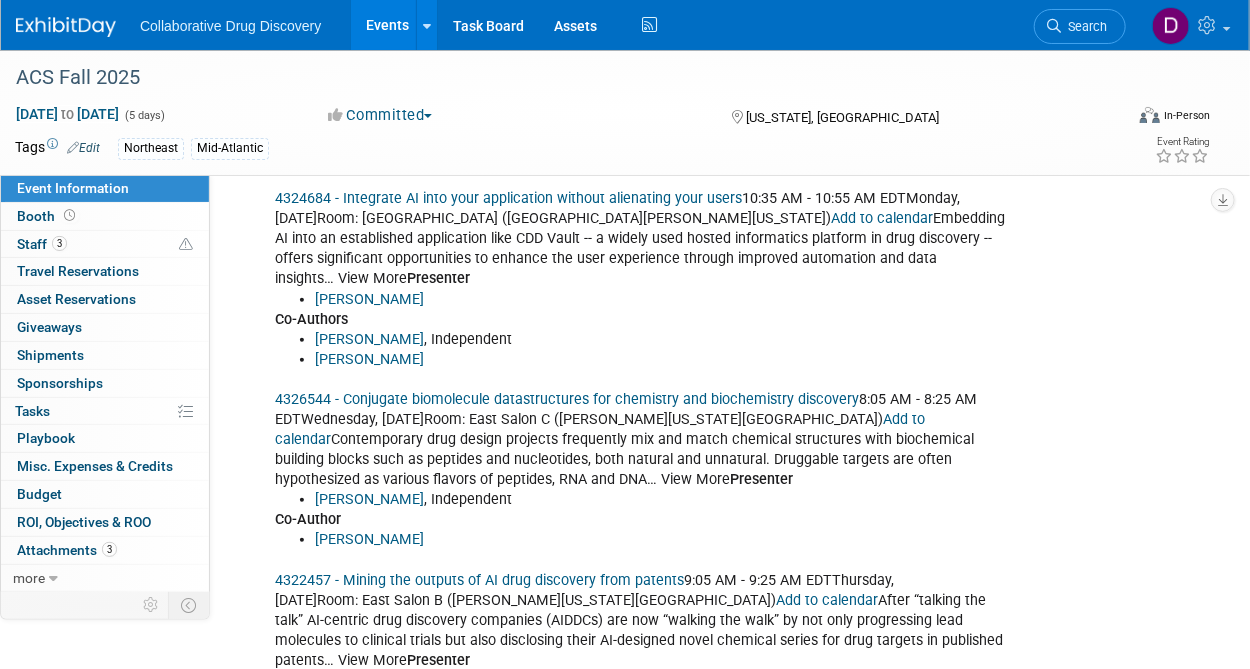 scroll, scrollTop: 692, scrollLeft: 0, axis: vertical 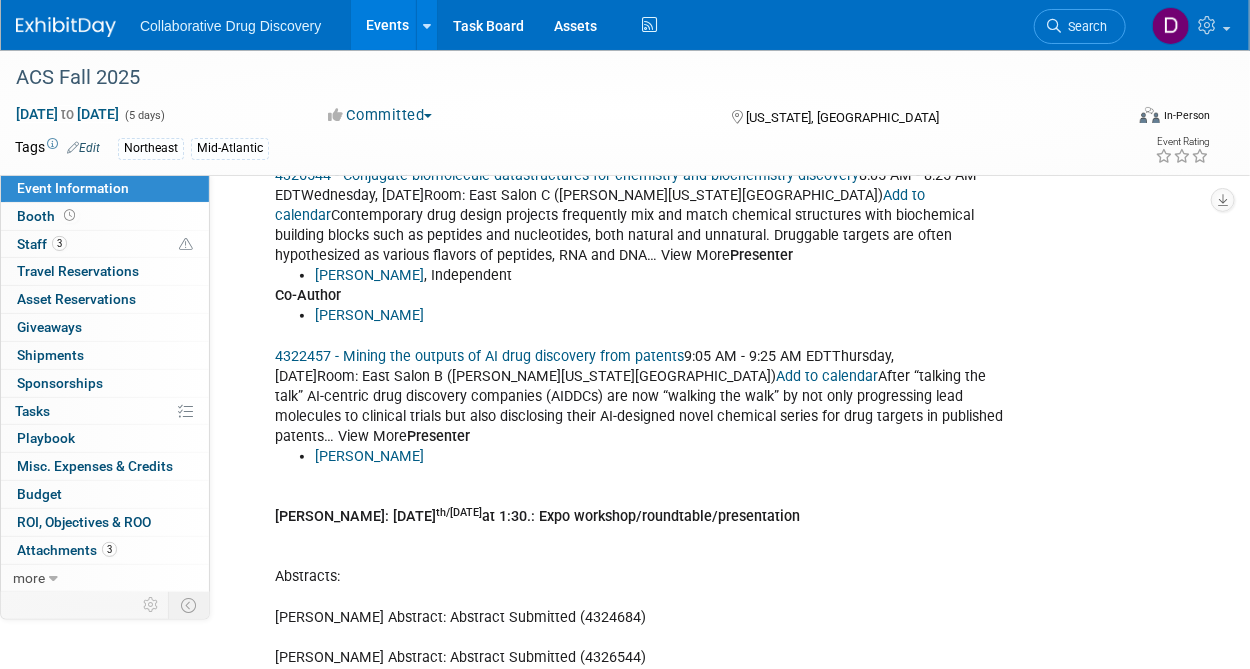 click on "Event Information" at bounding box center [73, 188] 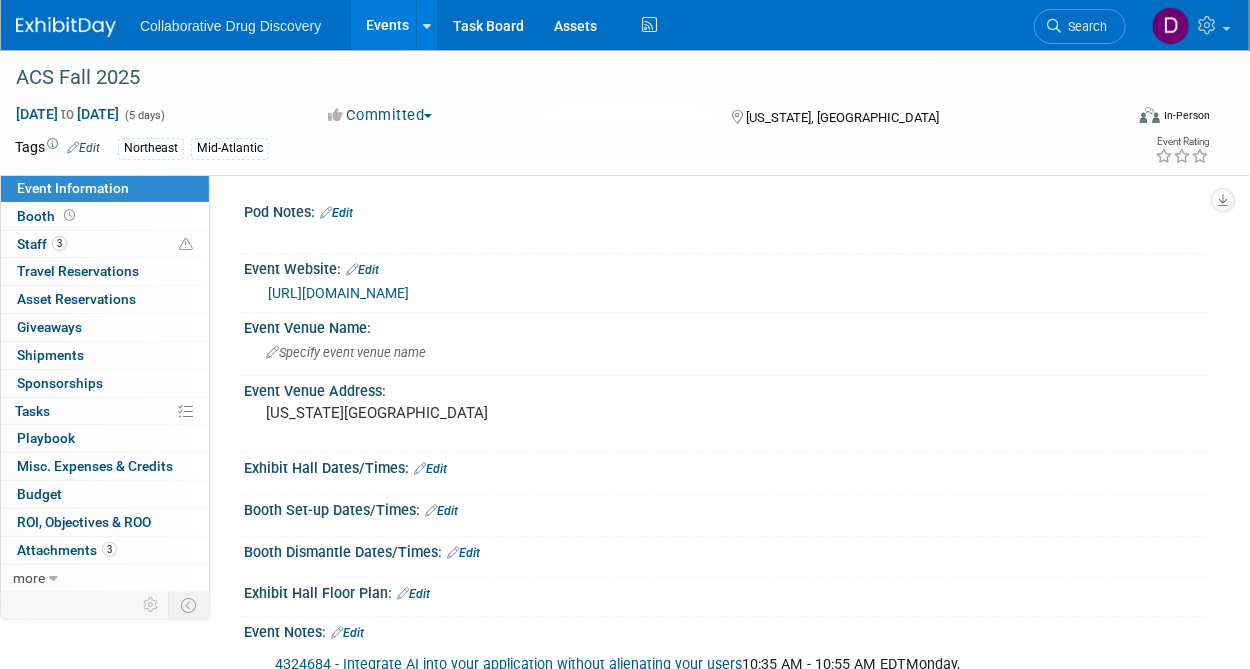 click at bounding box center [78, 17] 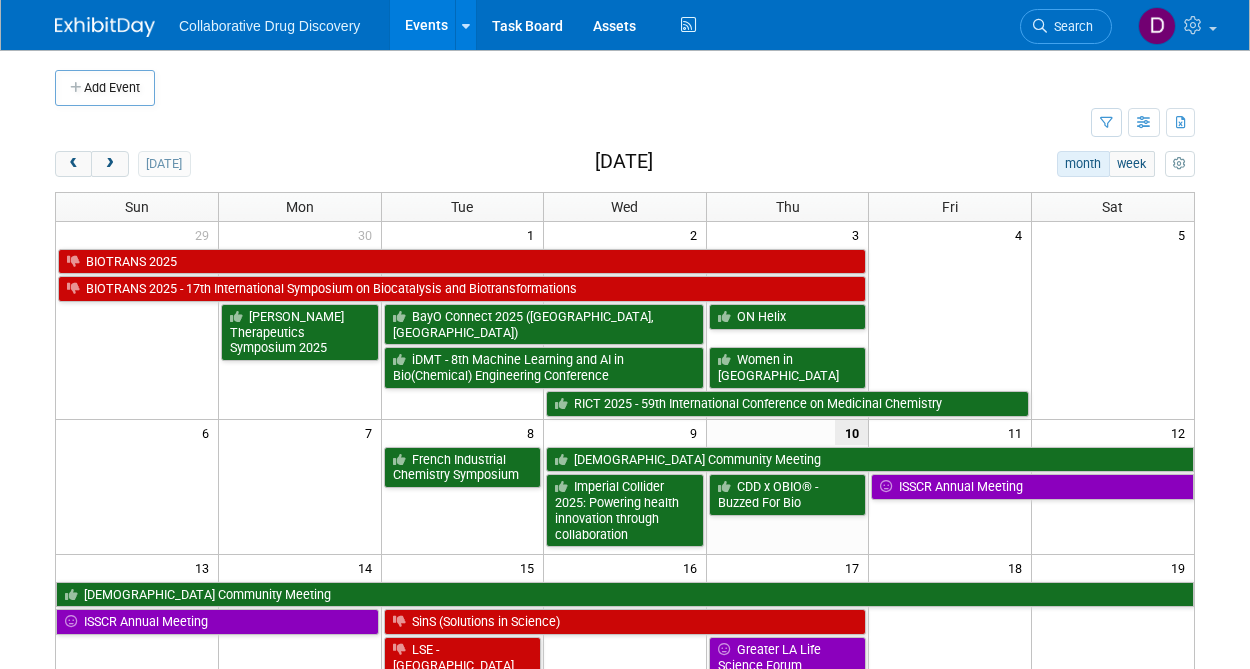scroll, scrollTop: 0, scrollLeft: 0, axis: both 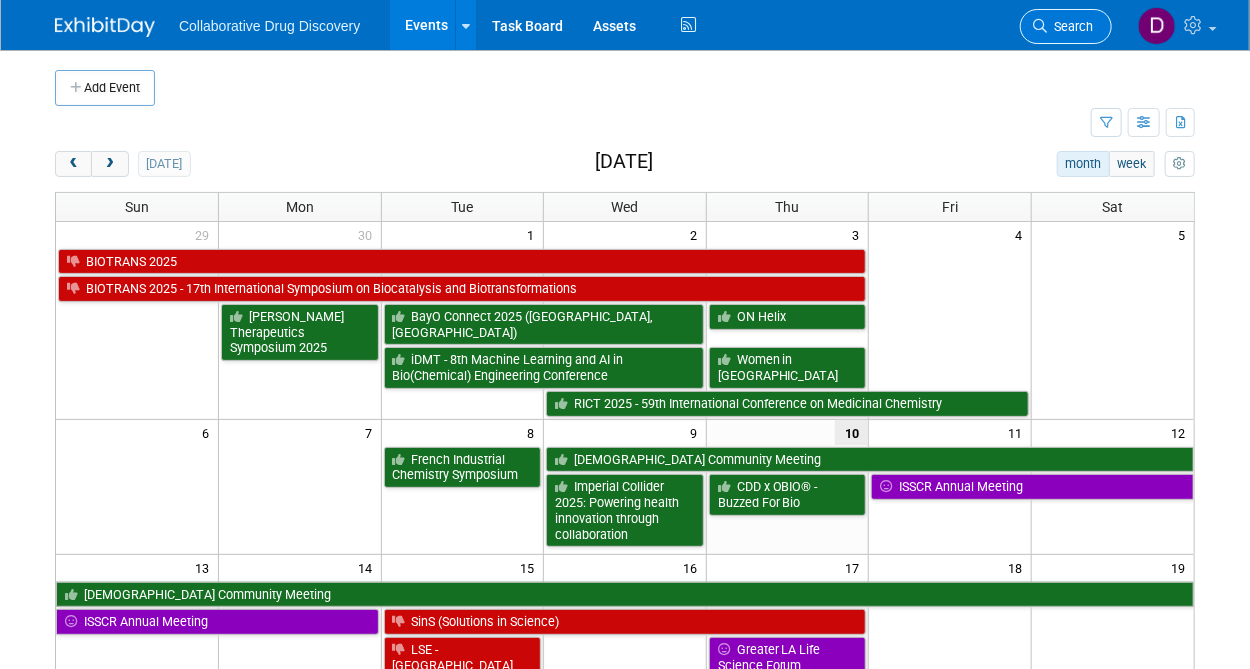 click on "Search" at bounding box center [1070, 26] 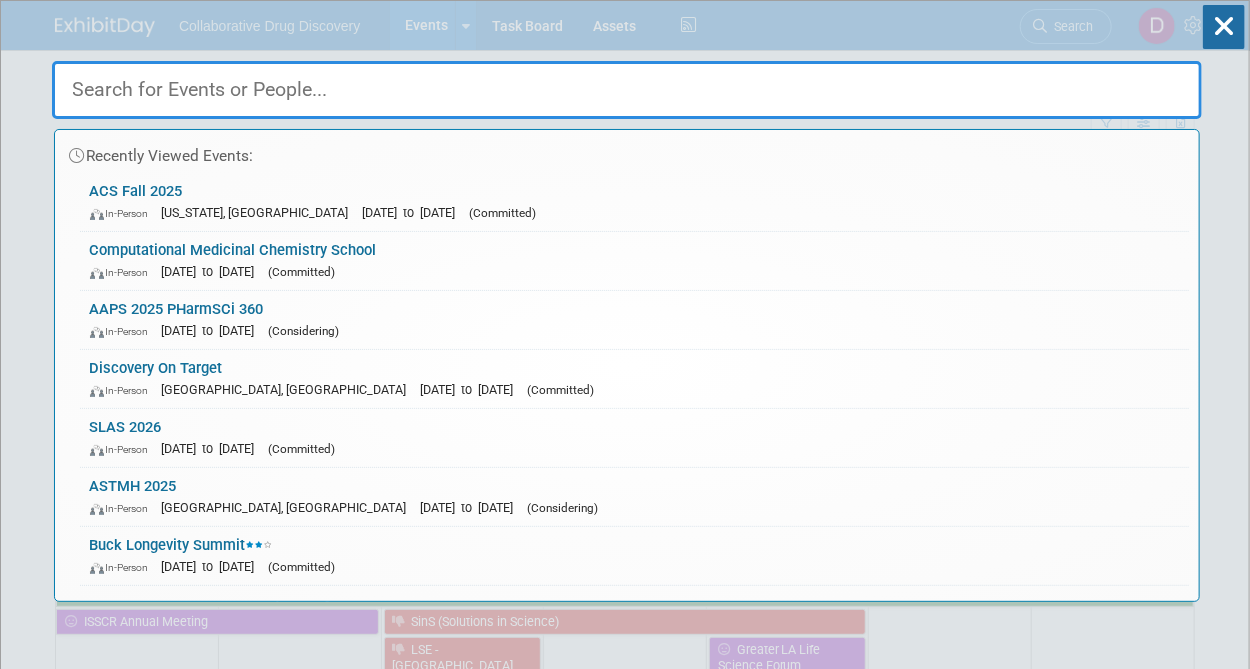 click at bounding box center [627, 90] 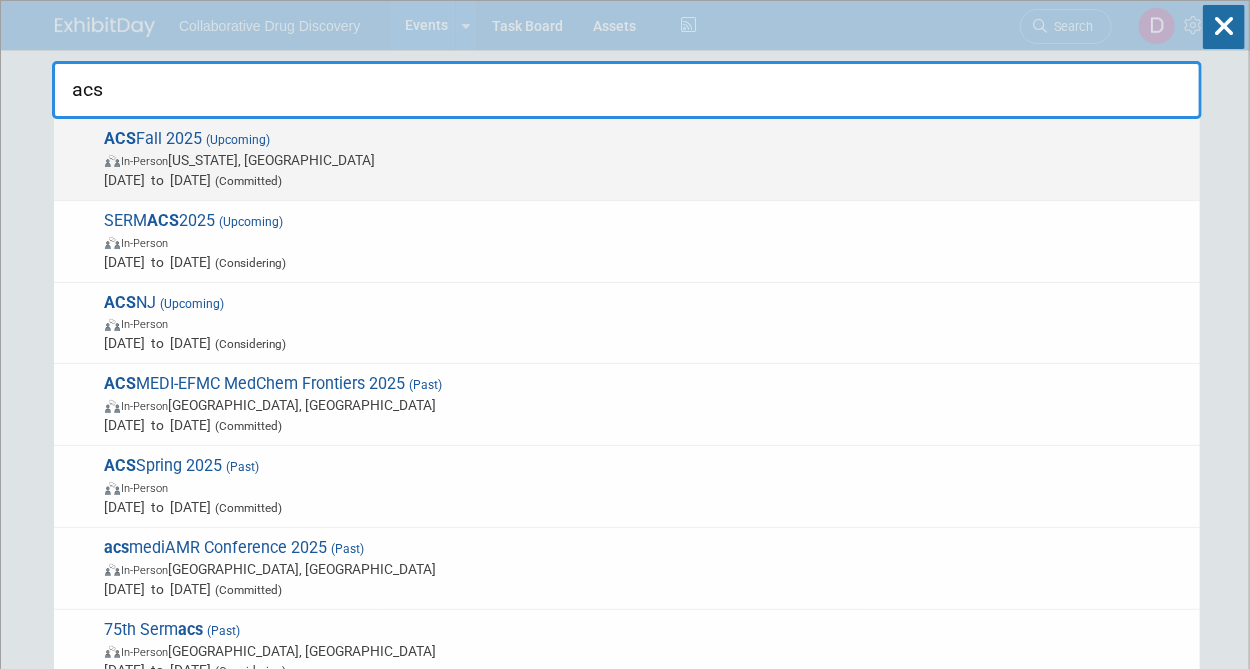 type on "acs" 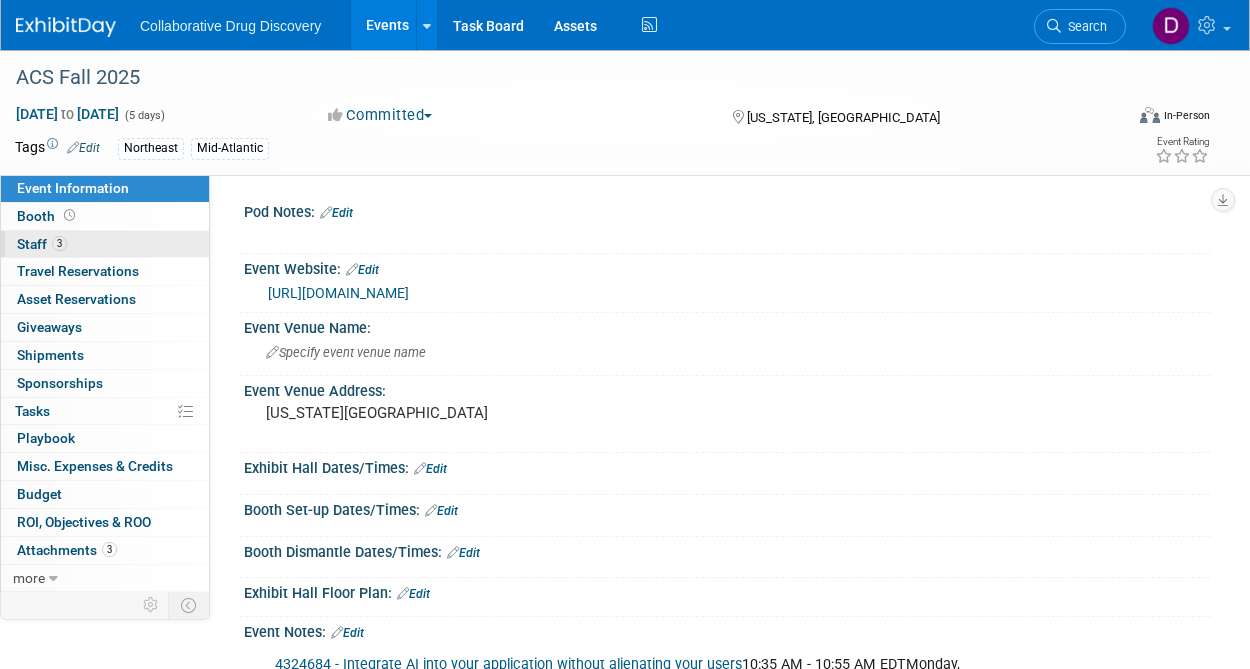 scroll, scrollTop: 0, scrollLeft: 0, axis: both 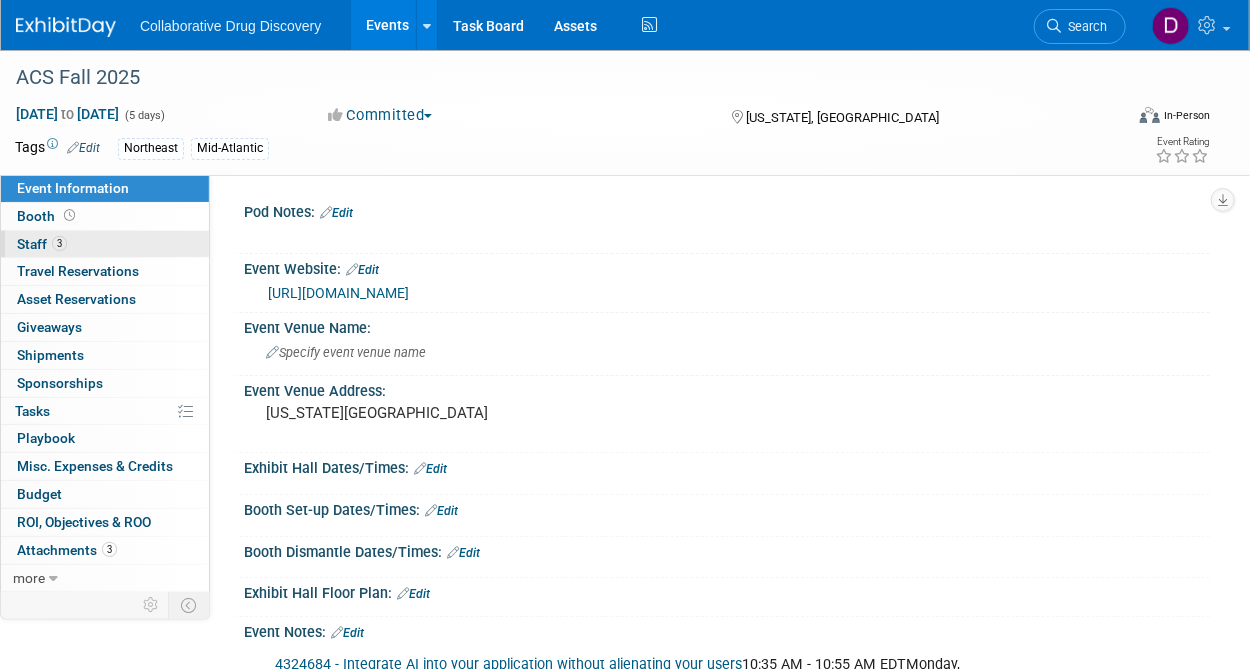click on "3
Staff 3" at bounding box center (105, 244) 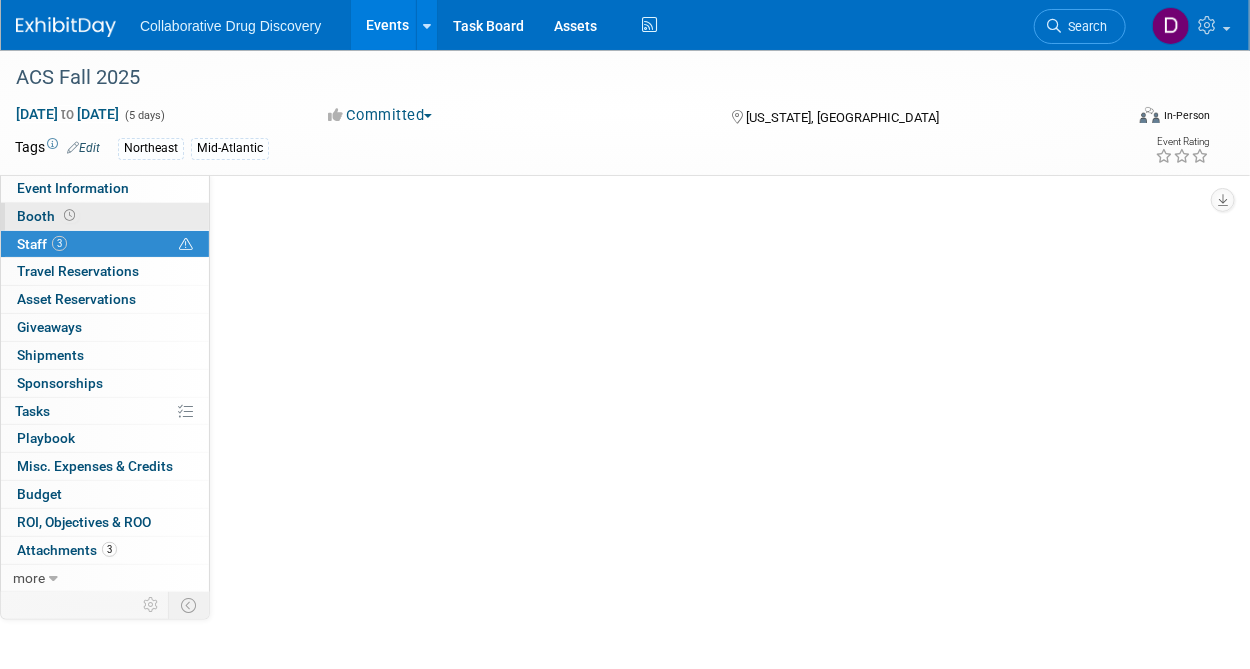 click on "Booth" at bounding box center [105, 216] 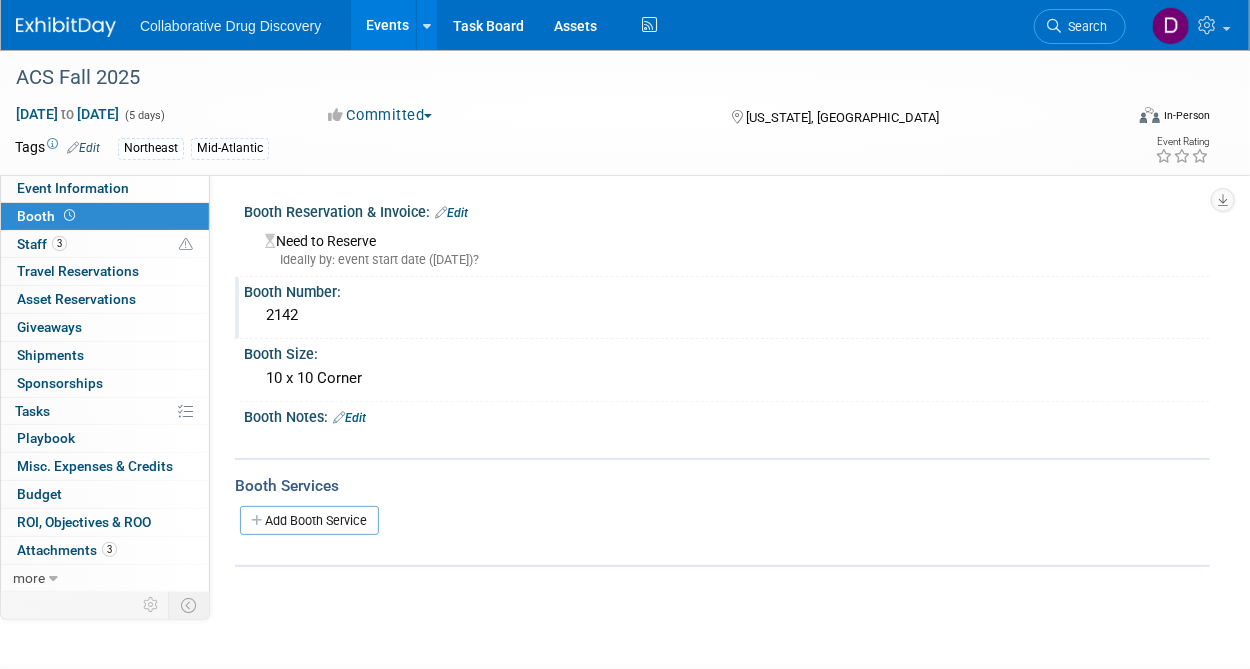 click on "2142" at bounding box center (727, 315) 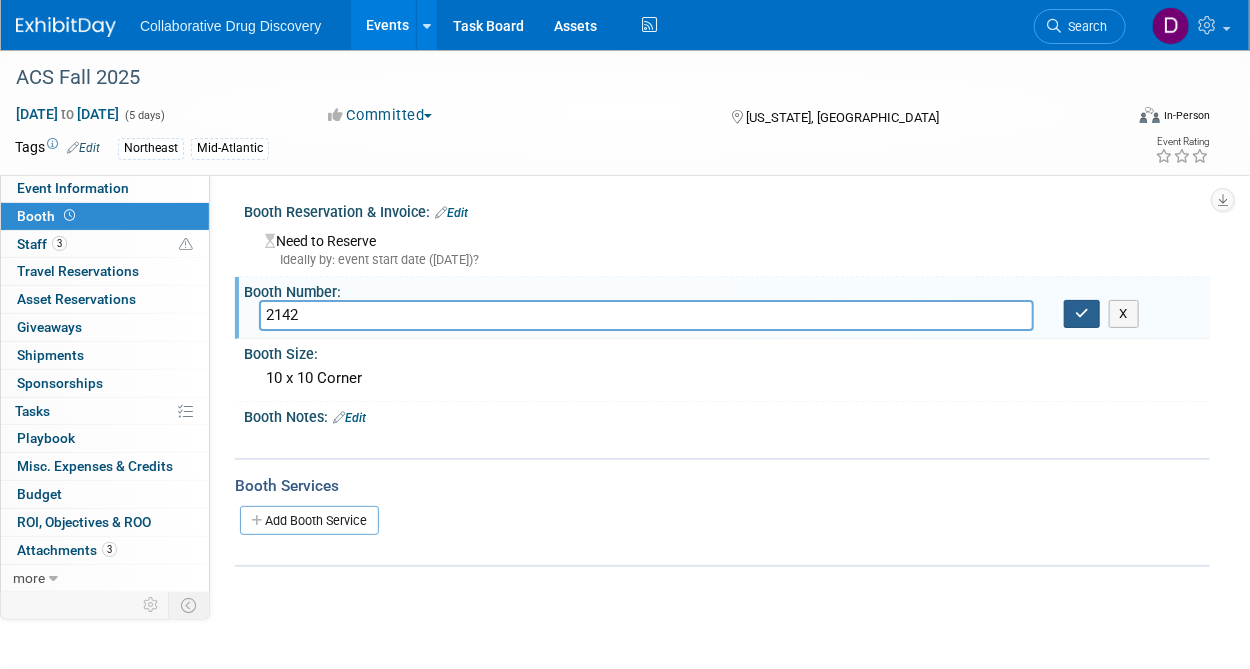 click at bounding box center (1082, 314) 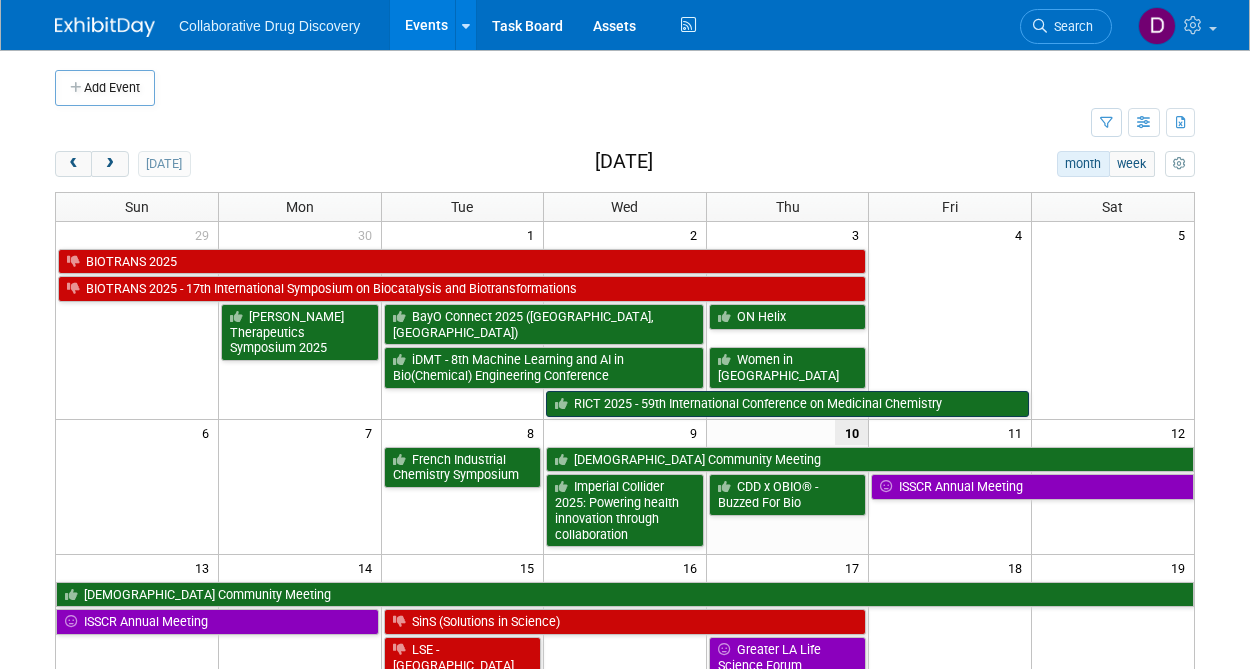scroll, scrollTop: 0, scrollLeft: 0, axis: both 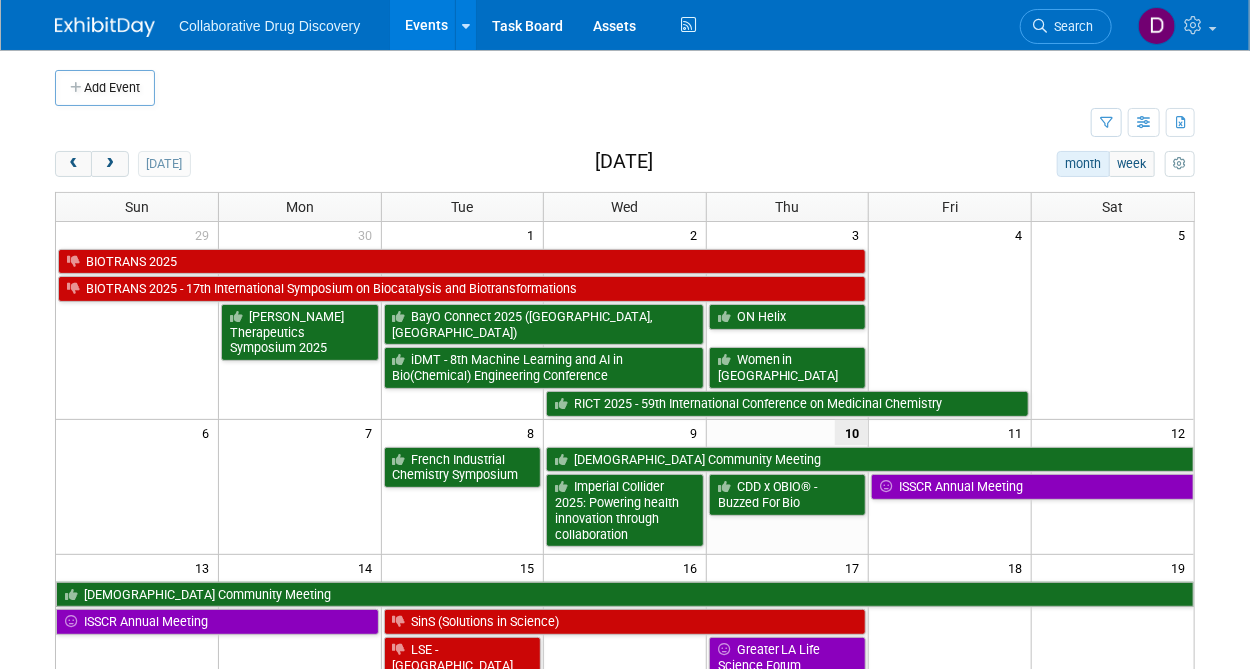 click on "July 2025" at bounding box center [624, 162] 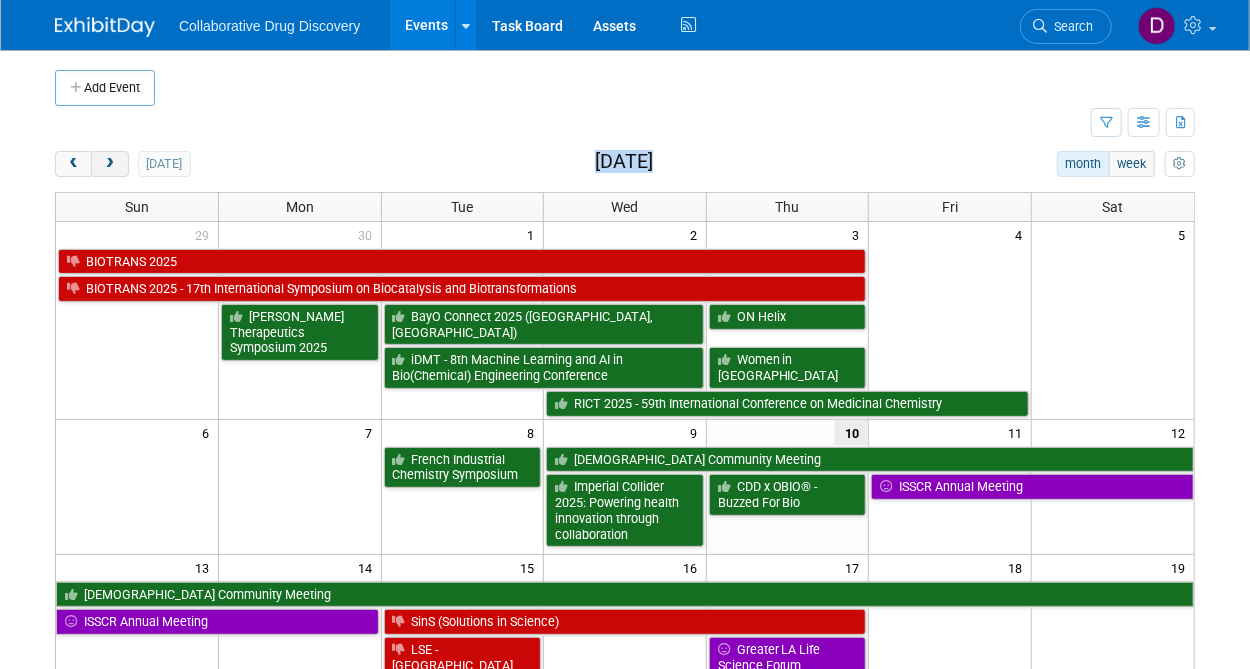 click at bounding box center (109, 164) 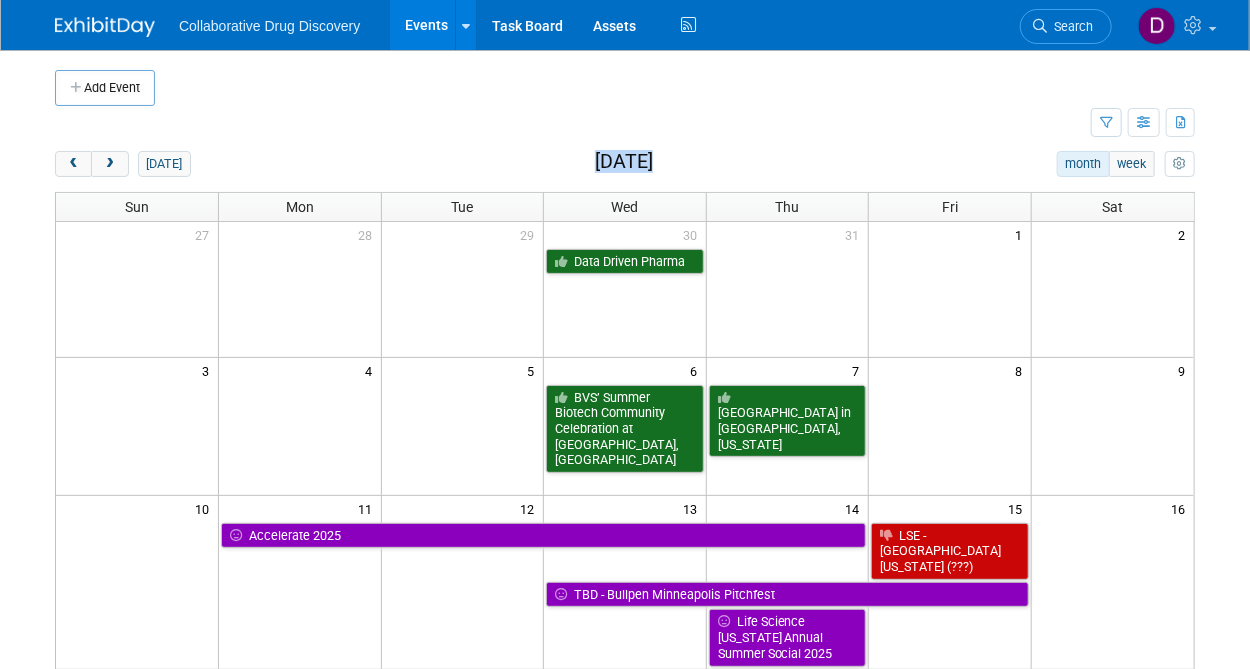 scroll, scrollTop: 240, scrollLeft: 0, axis: vertical 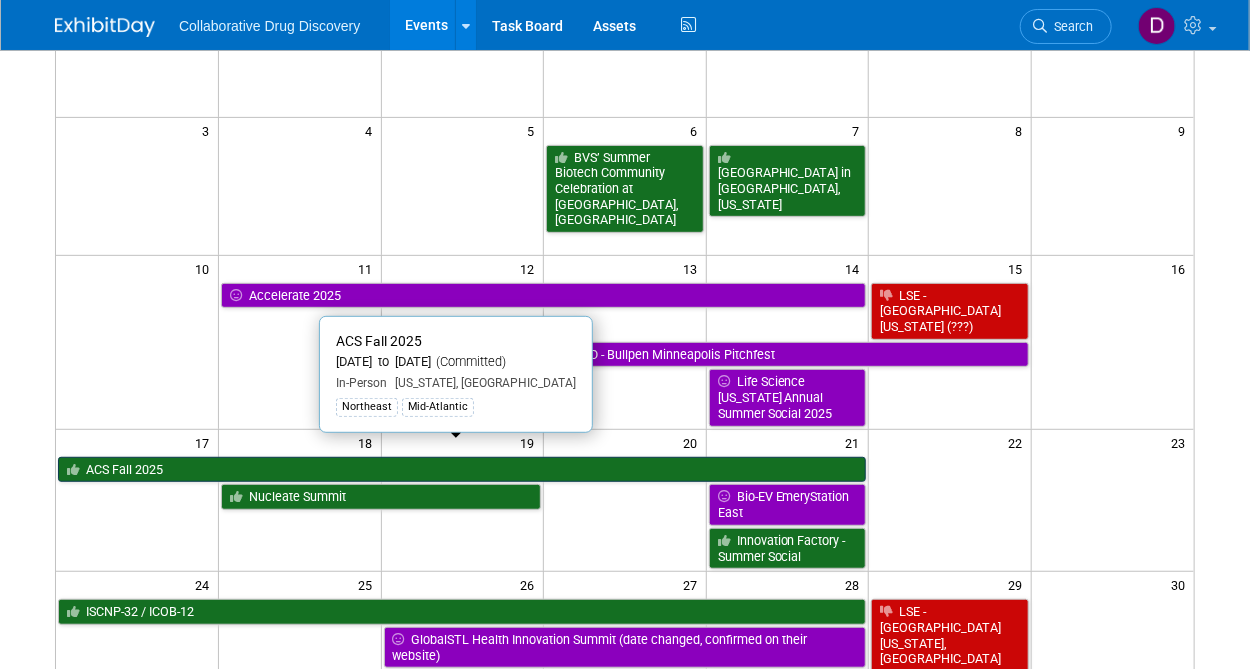 click on "ACS Fall 2025" at bounding box center [462, 470] 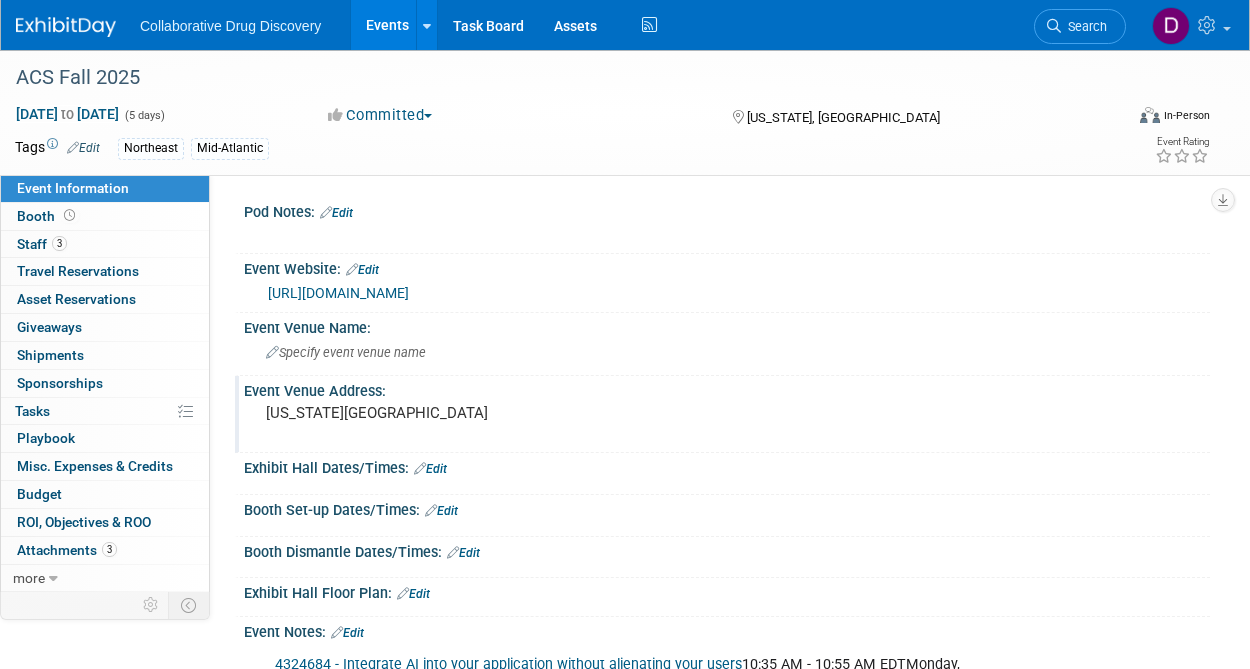 scroll, scrollTop: 0, scrollLeft: 0, axis: both 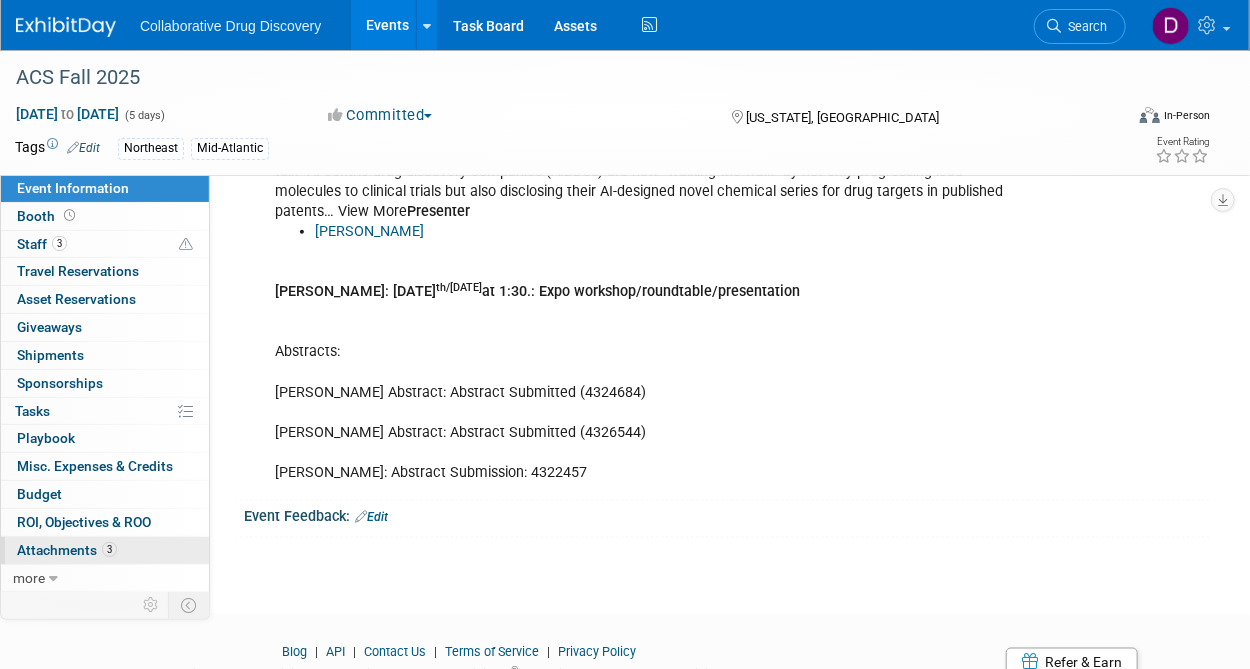click on "Event Information
Event Info
Booth
Booth
3
Staff 3
Staff
0
Travel Reservations 0
Travel Reservations
0
Asset Reservations 0
Asset Reservations
0
Giveaways 0
Giveaways
0
Shipments 0
Shipments
0
Sponsorships 0
Sponsorships
0%
Tasks 0%
Tasks
0
Playbook 0
Playbook
0
Misc. Expenses & Credits 0
Misc. Expenses & Credits
Budget
Budget
0
ROI, Objectives & ROO 0
ROI, Objectives & ROO
3
Attachments 3
Attachments
more
more...
Event Binder (.pdf export)
Event Binder (.pdf export)
Copy/Duplicate Event
Copy/Duplicate Event
Event Settings
Event Settings
Logs
Logs
Delete Event
Delete Event" at bounding box center [105, 383] 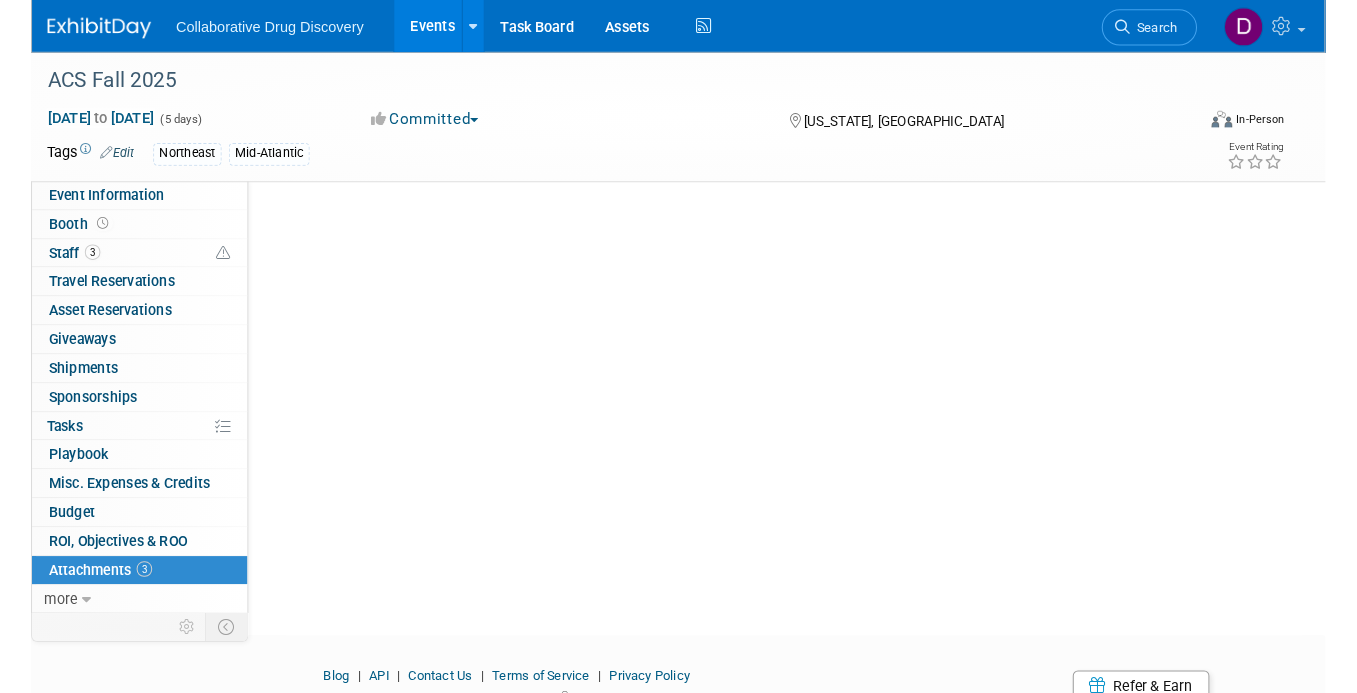 scroll, scrollTop: 0, scrollLeft: 0, axis: both 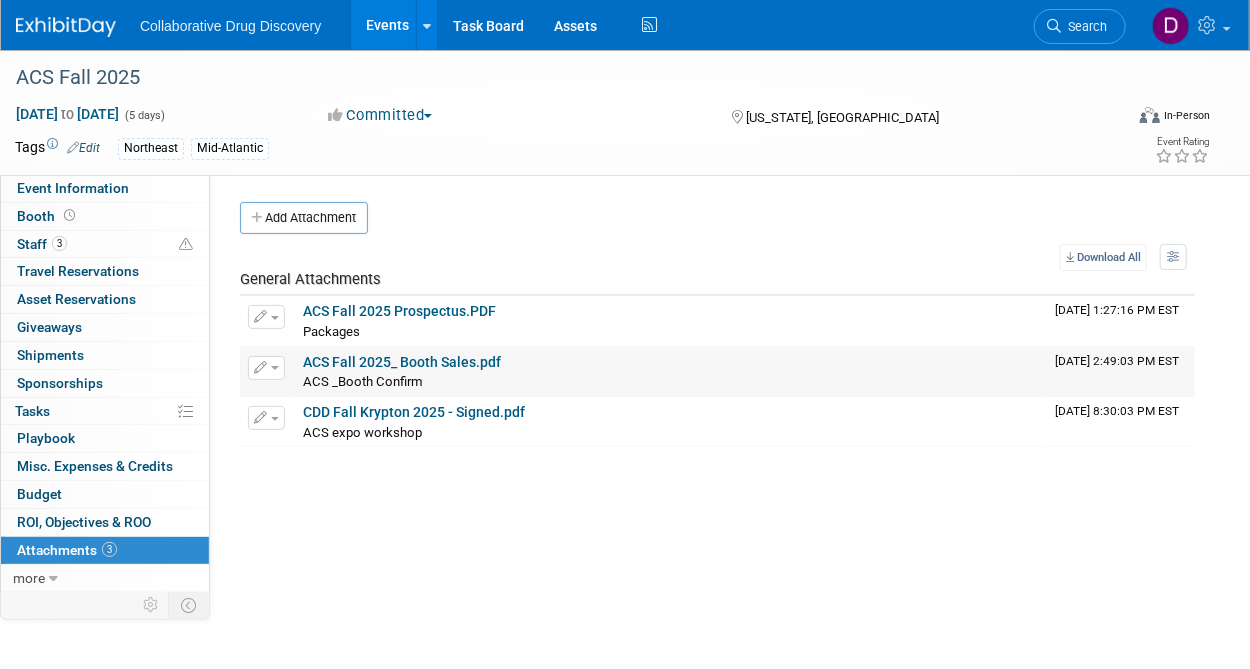 click on "ACS Fall 2025_ Booth Sales.pdf" at bounding box center (402, 362) 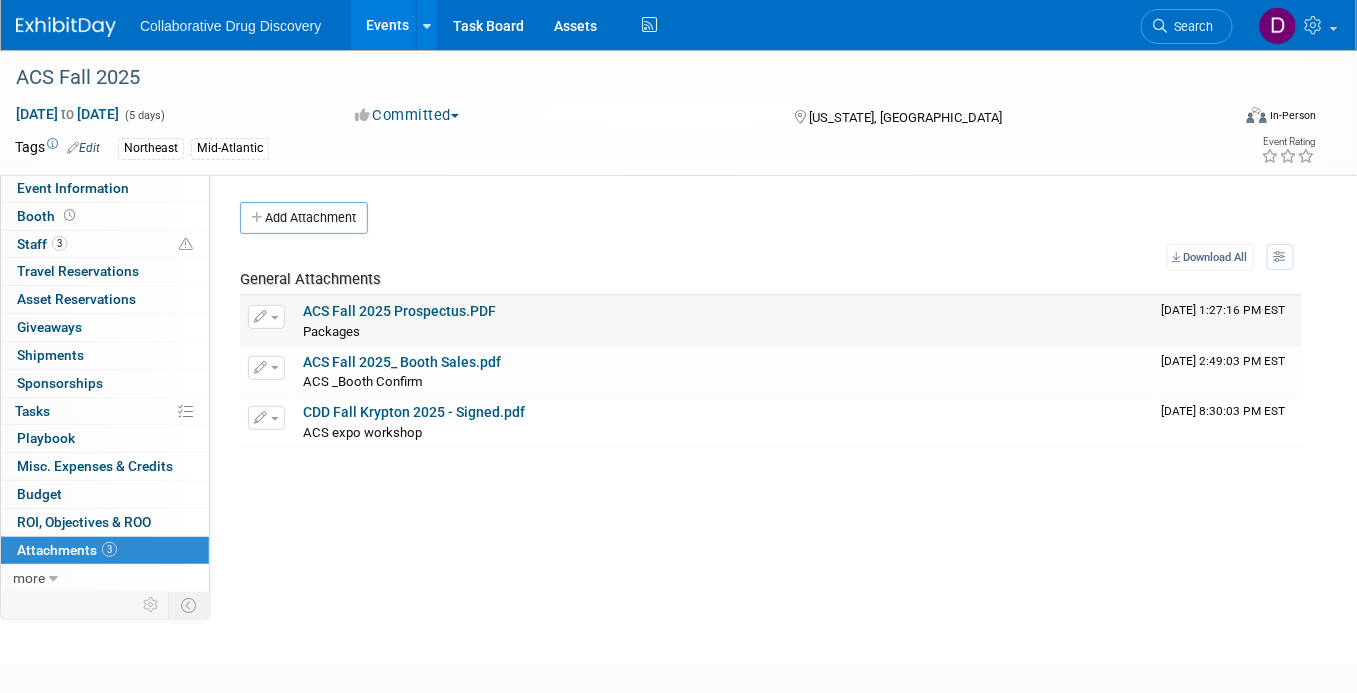 click on "ACS Fall 2025 Prospectus.PDF" at bounding box center [399, 311] 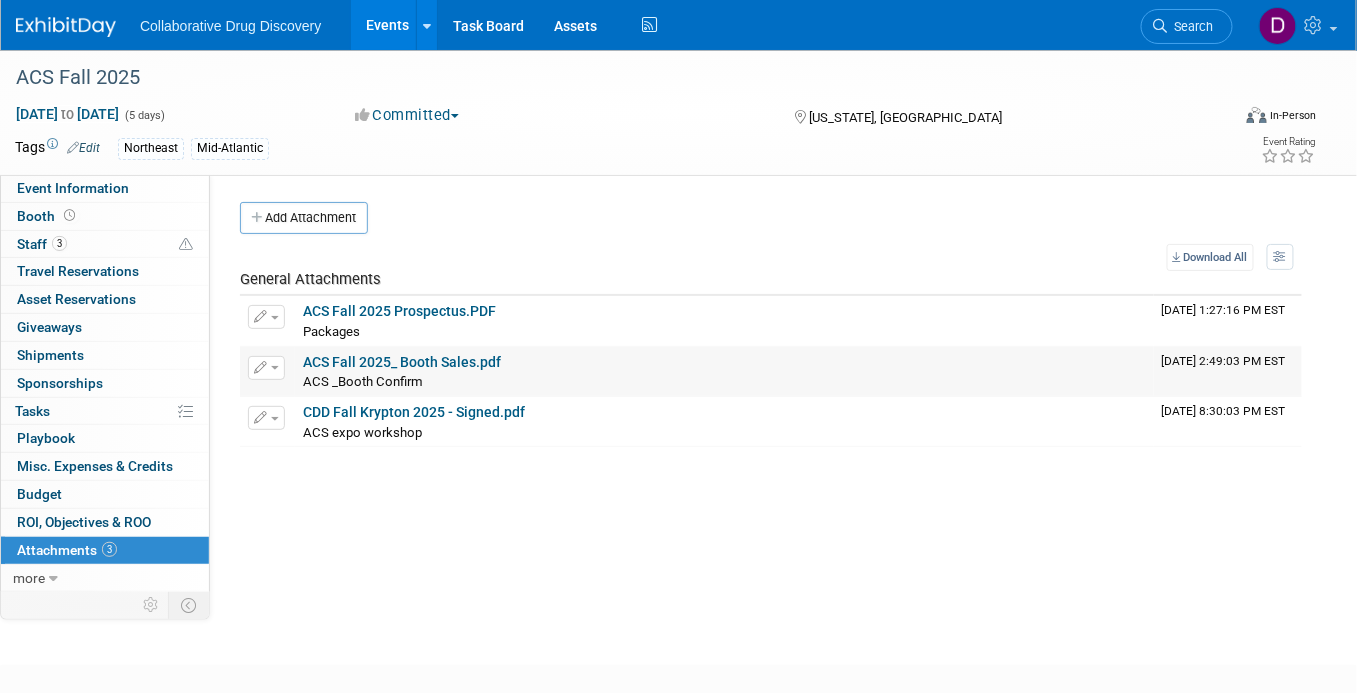 click on "ACS Fall 2025_ Booth Sales.pdf" at bounding box center (402, 362) 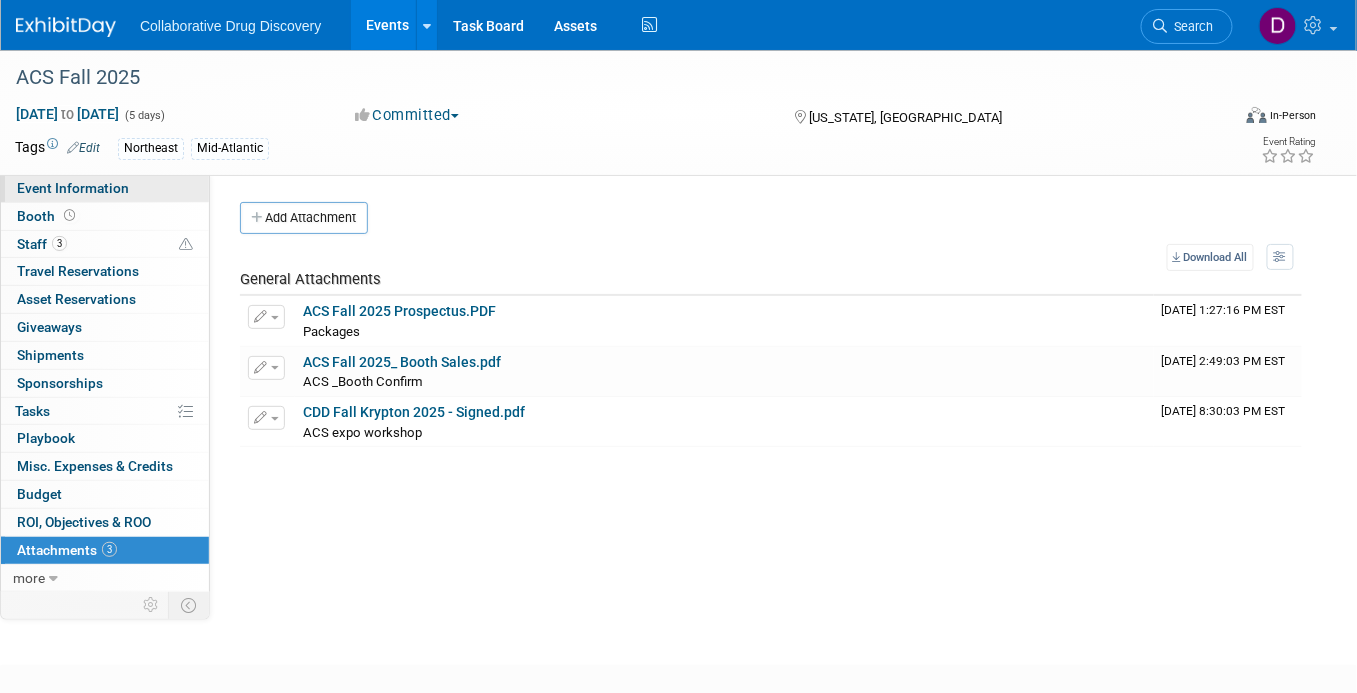click on "Event Information" at bounding box center (73, 188) 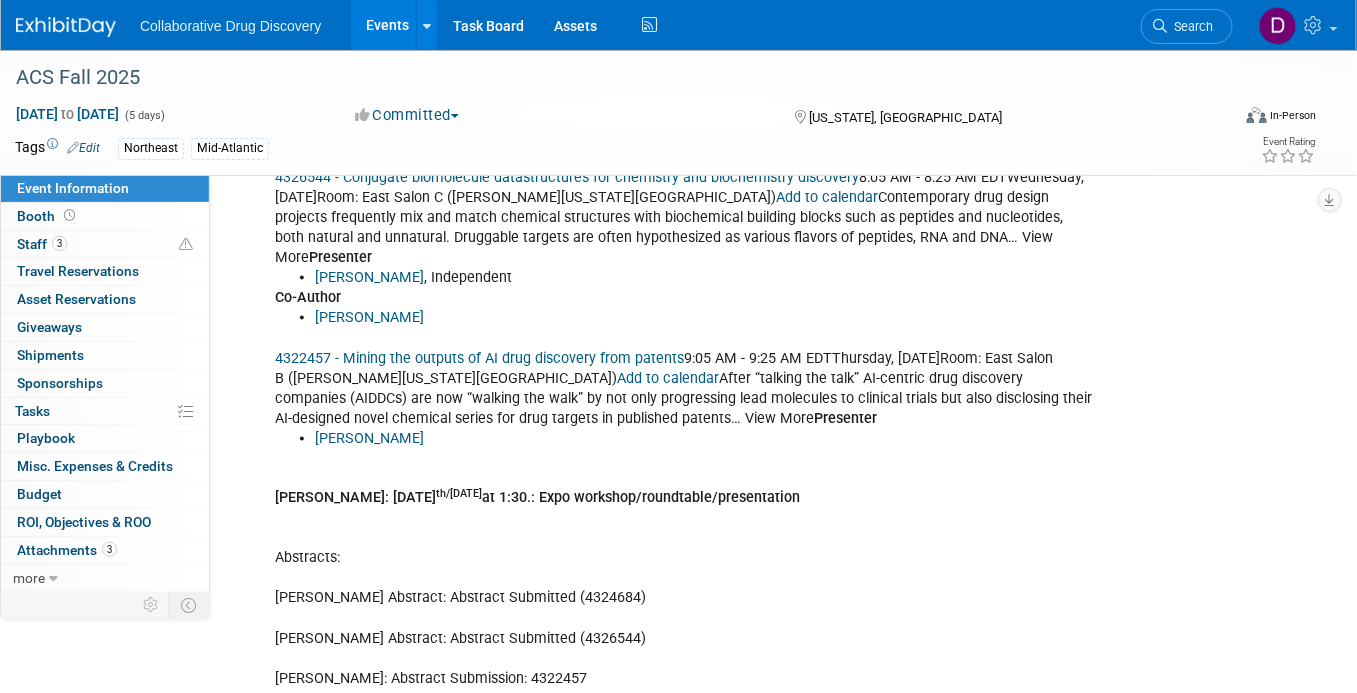 scroll, scrollTop: 896, scrollLeft: 0, axis: vertical 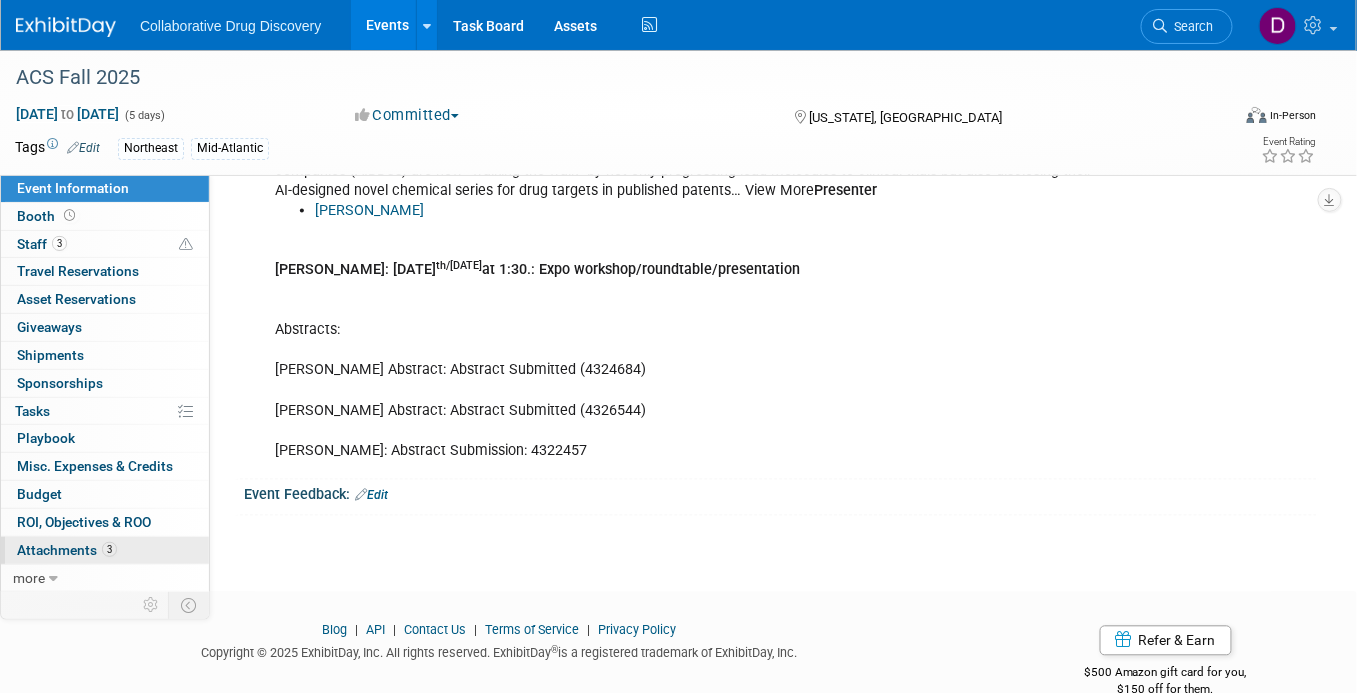 click on "3" at bounding box center (109, 549) 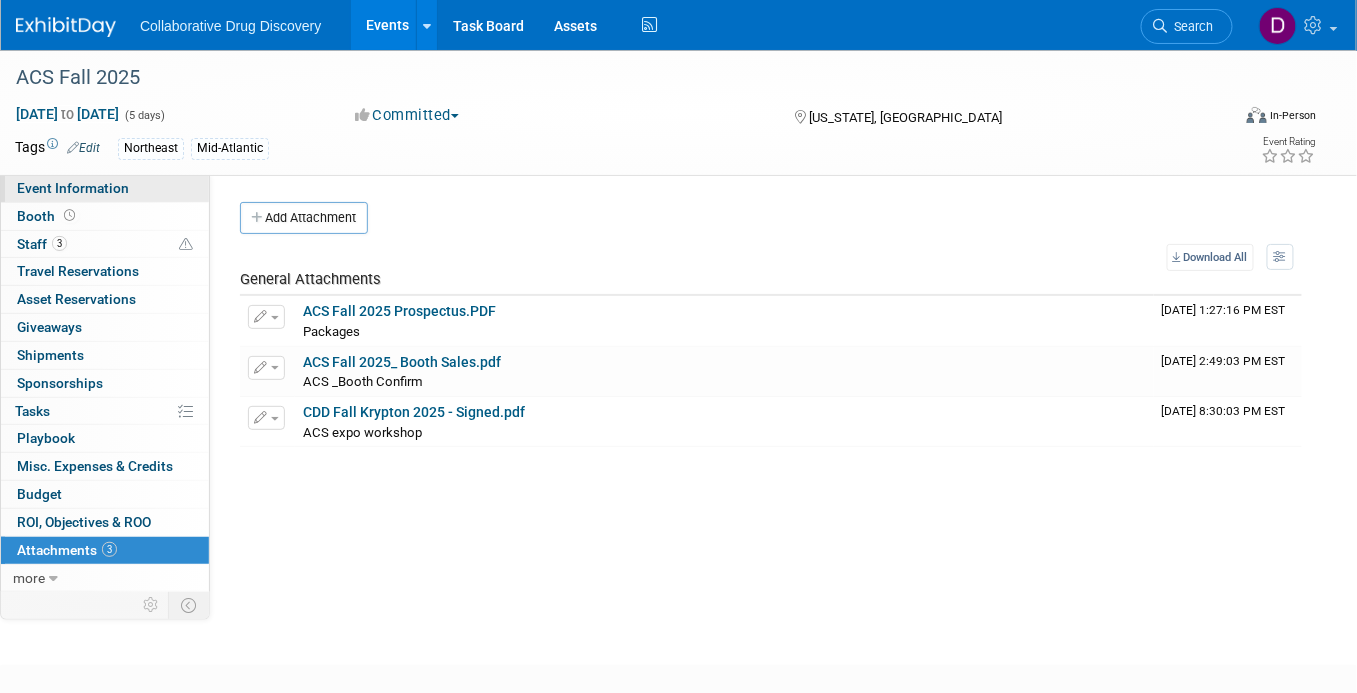 click on "Event Information" at bounding box center [73, 188] 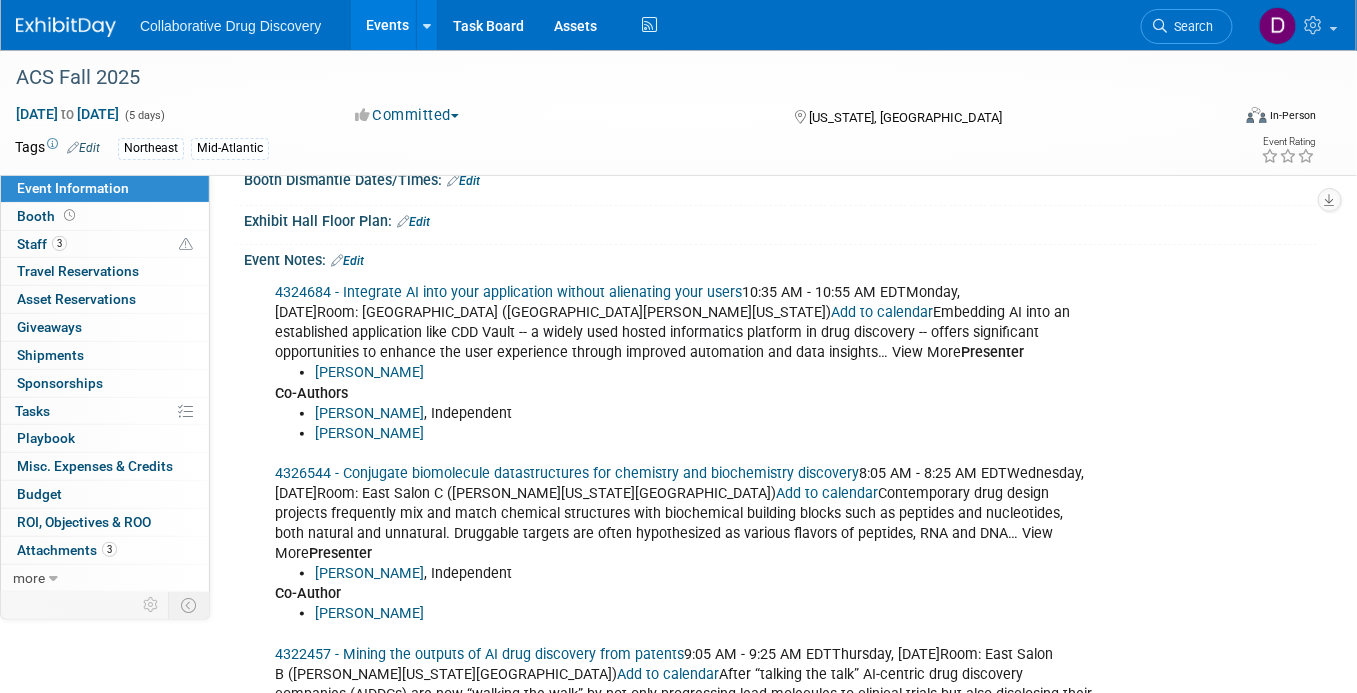 scroll, scrollTop: 454, scrollLeft: 0, axis: vertical 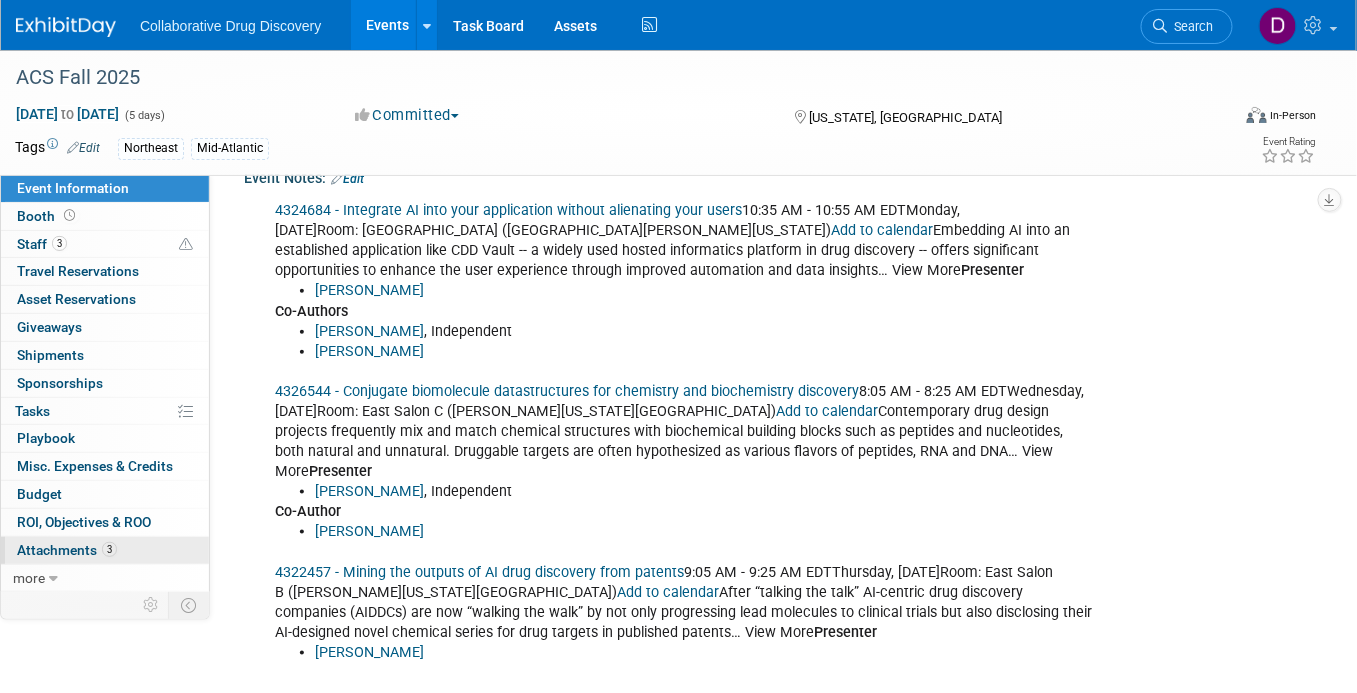 click on "Attachments 3" at bounding box center (67, 550) 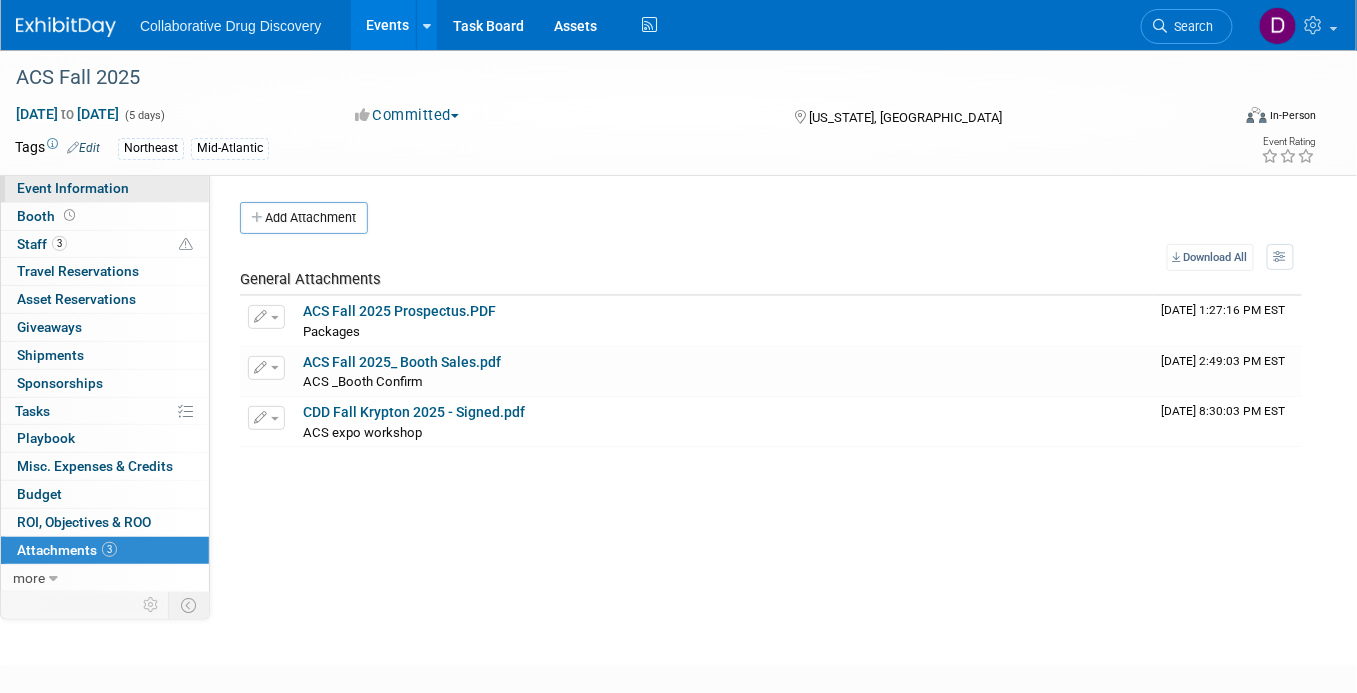 click on "Event Information" at bounding box center [73, 188] 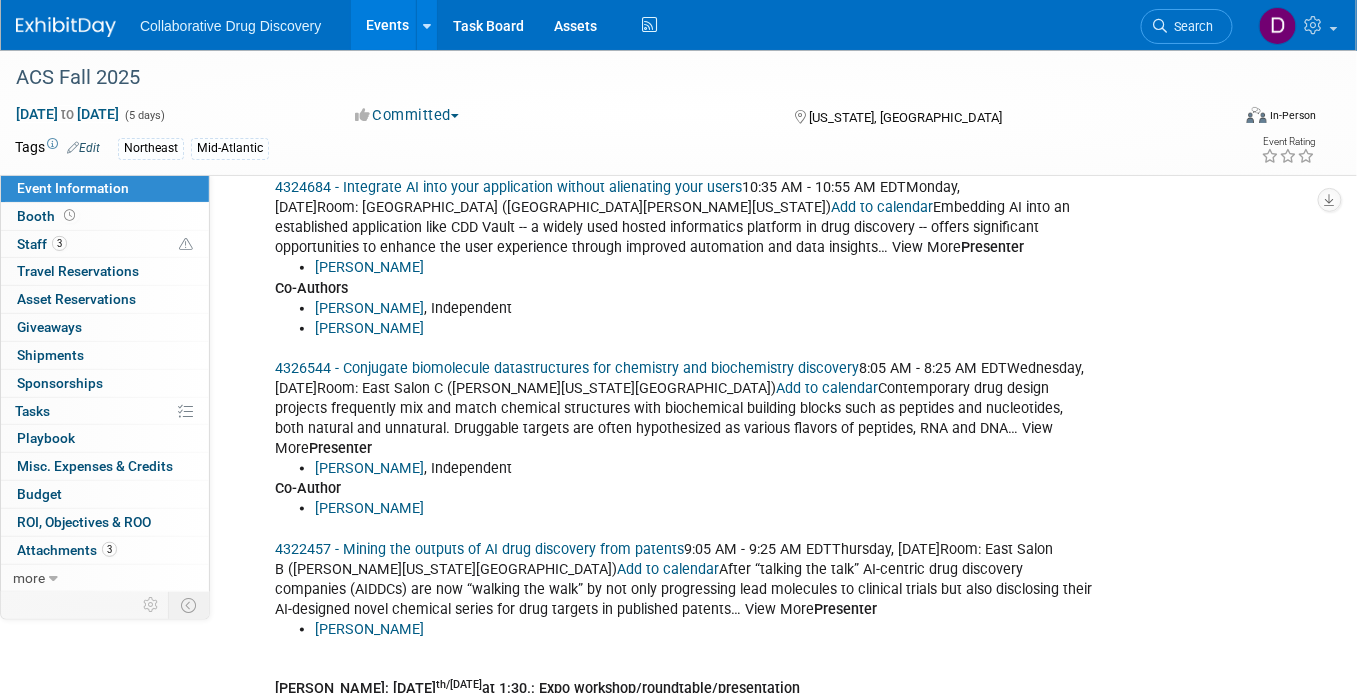 scroll, scrollTop: 932, scrollLeft: 0, axis: vertical 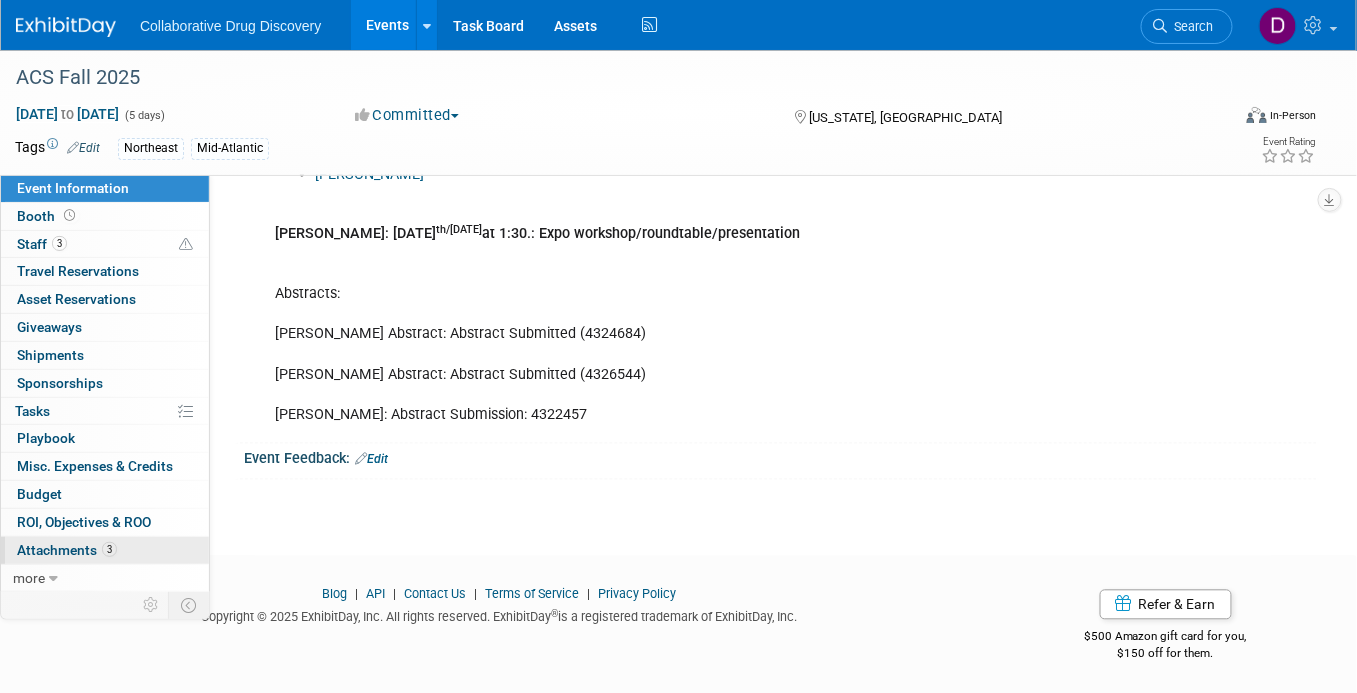 click on "Attachments 3" at bounding box center (67, 550) 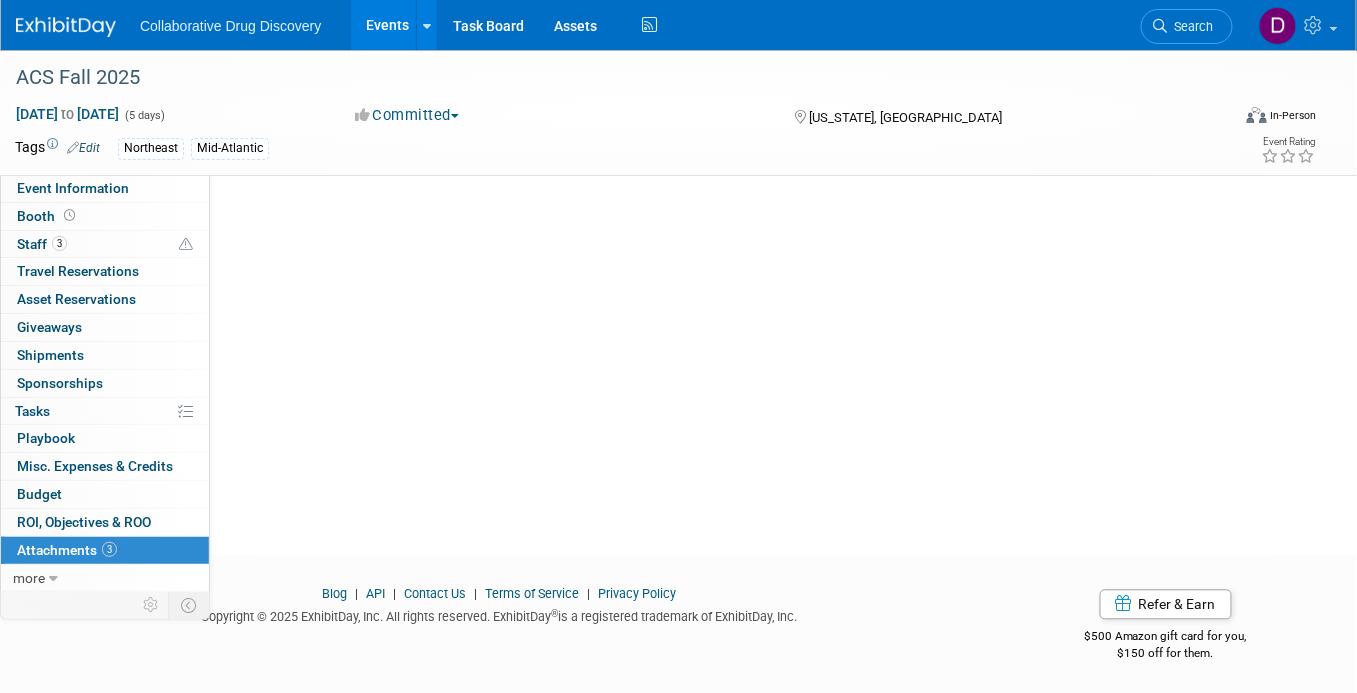 scroll, scrollTop: 0, scrollLeft: 0, axis: both 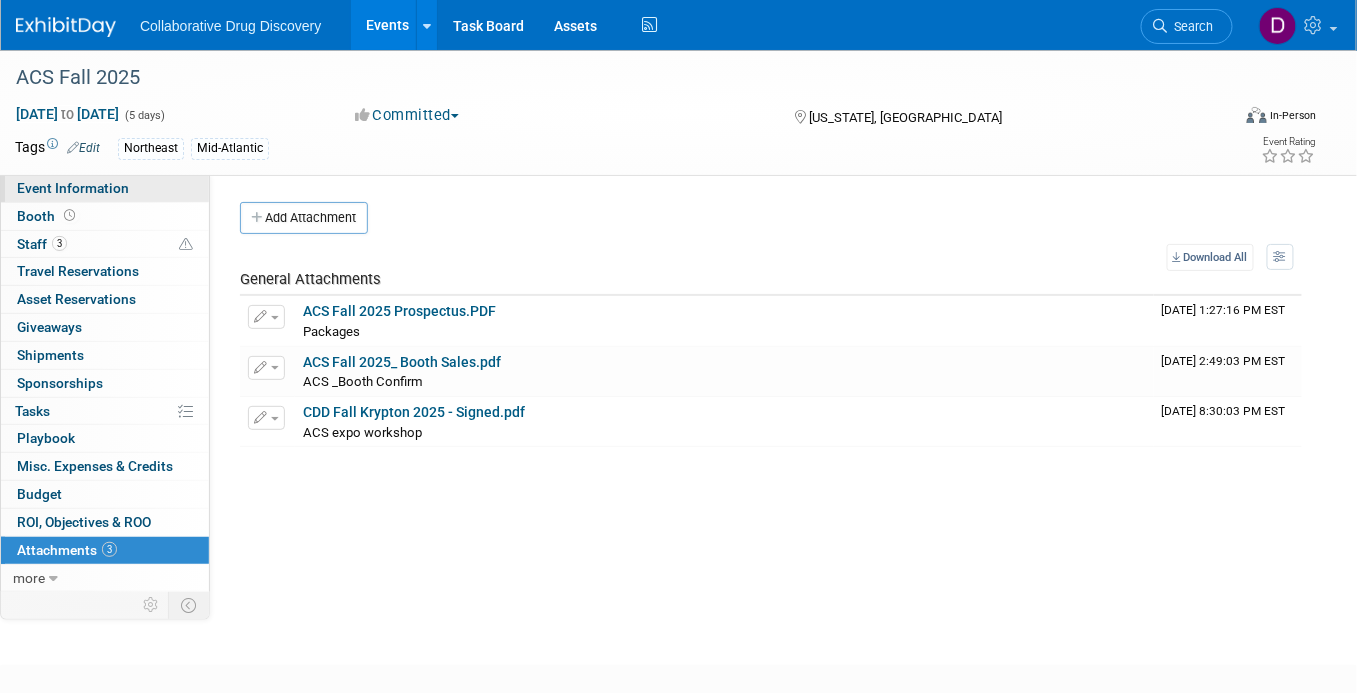 click on "Event Information" at bounding box center (105, 188) 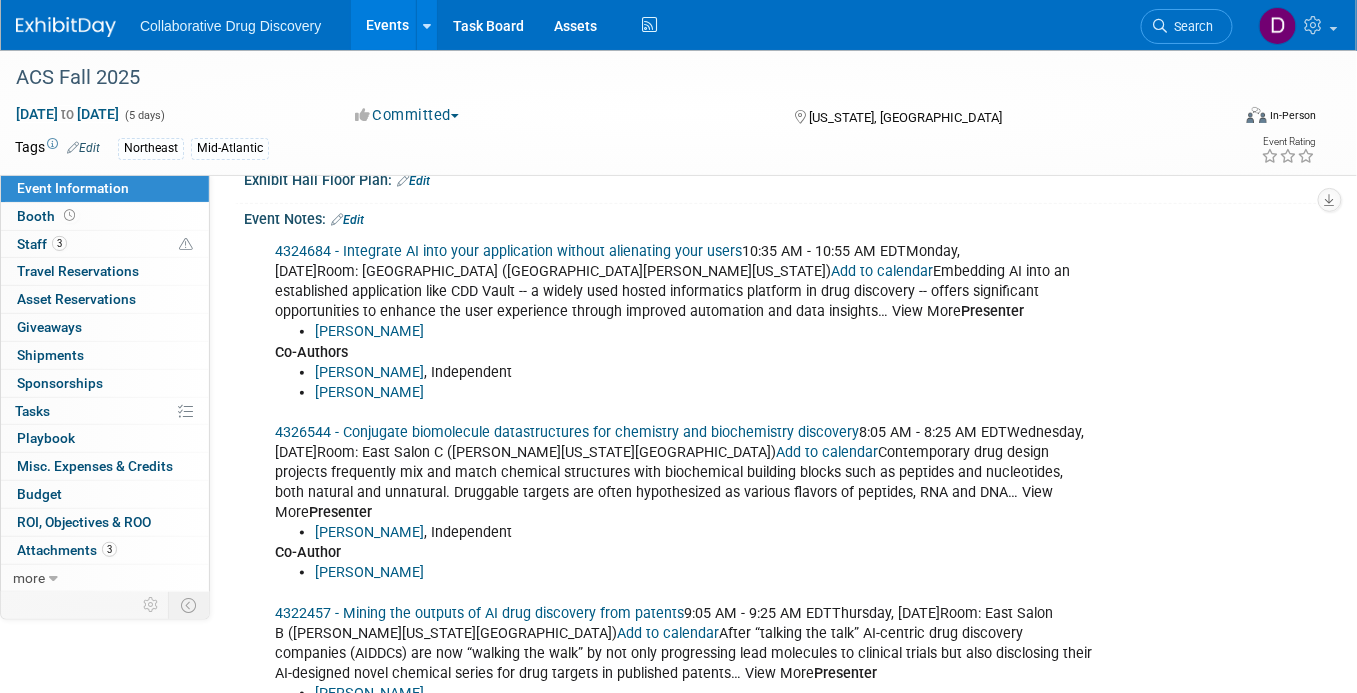 scroll, scrollTop: 0, scrollLeft: 0, axis: both 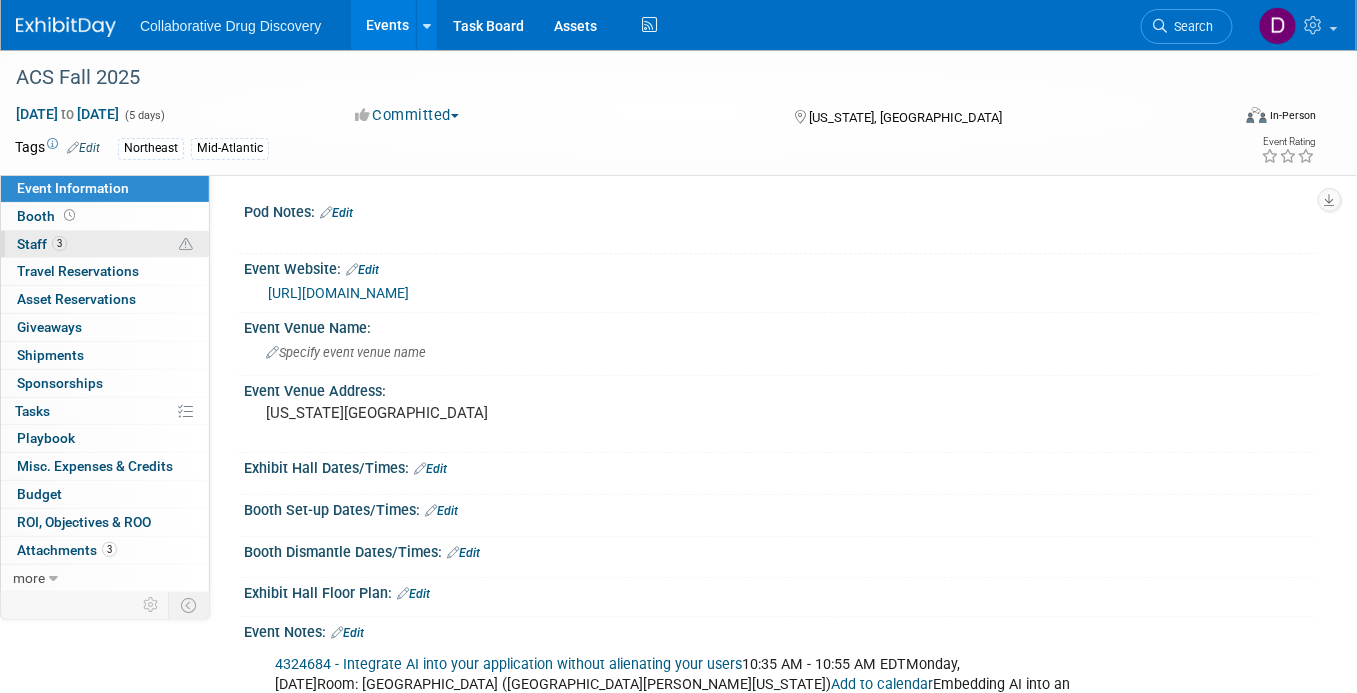click on "3
Staff 3" at bounding box center (105, 244) 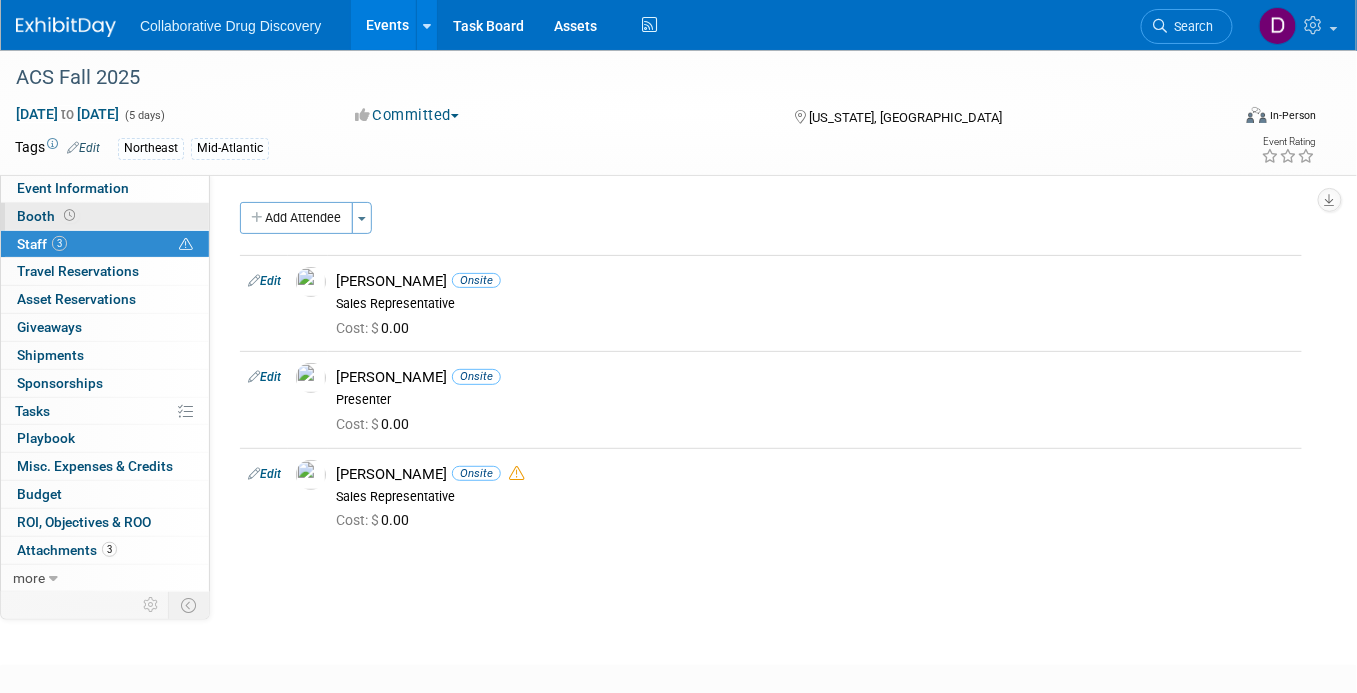click on "Booth" at bounding box center [105, 216] 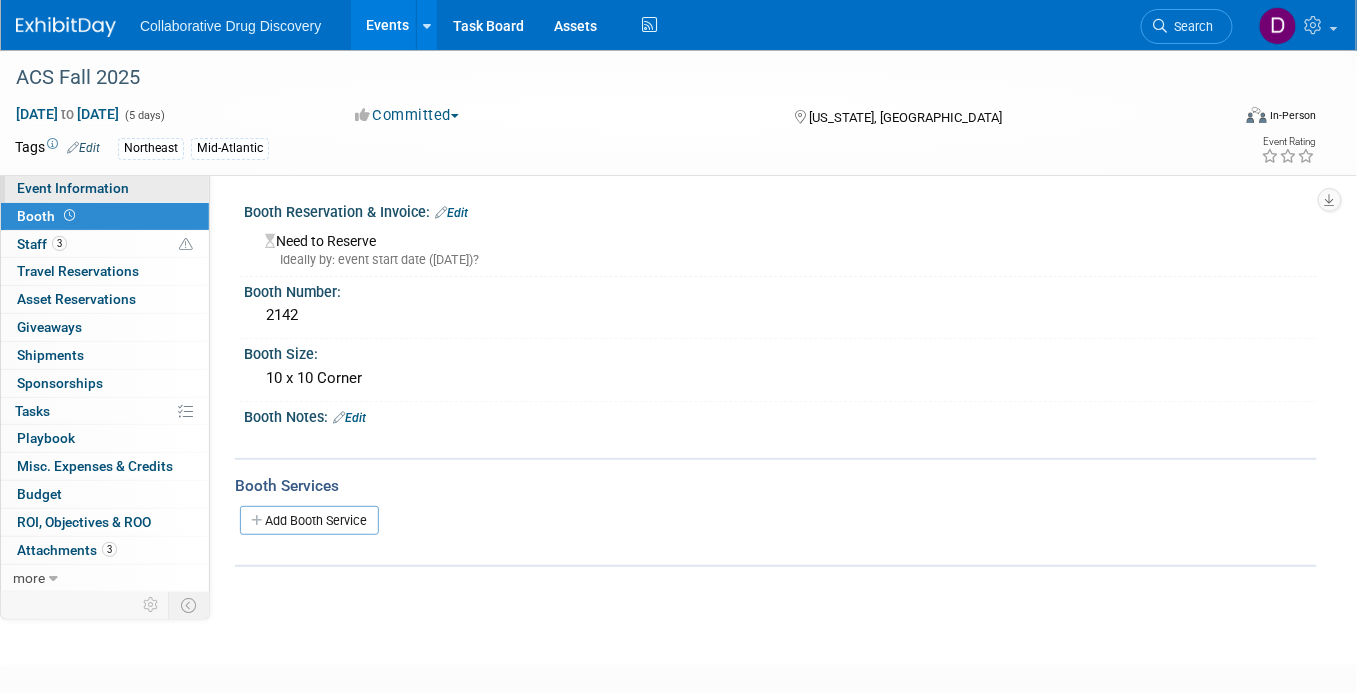 click on "Event Information" at bounding box center (105, 188) 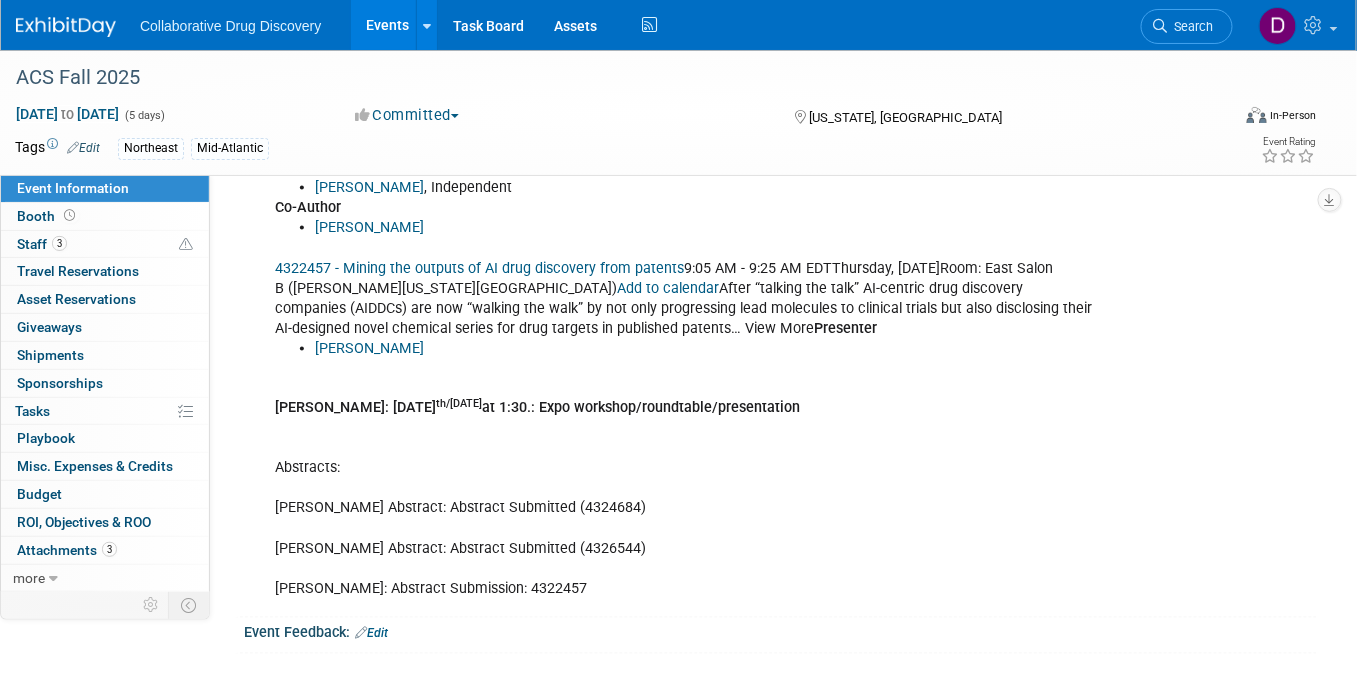 scroll, scrollTop: 800, scrollLeft: 0, axis: vertical 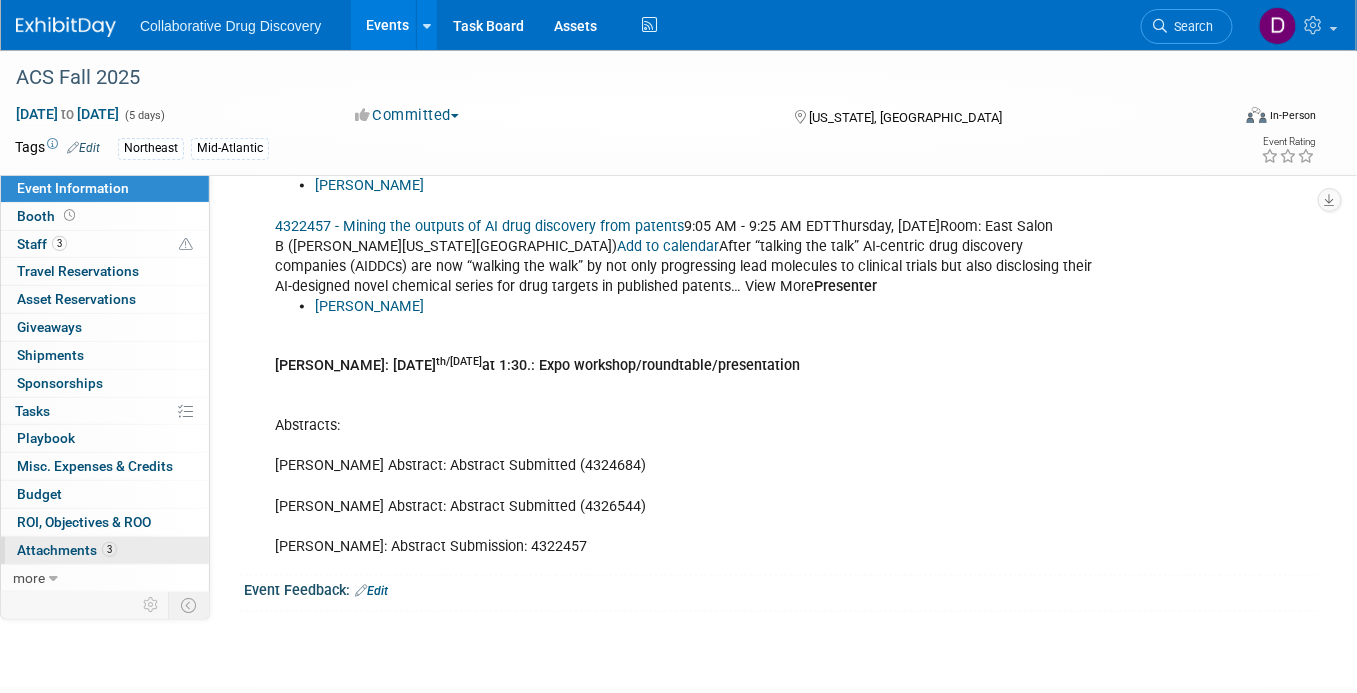 click on "3
Attachments 3" at bounding box center [105, 550] 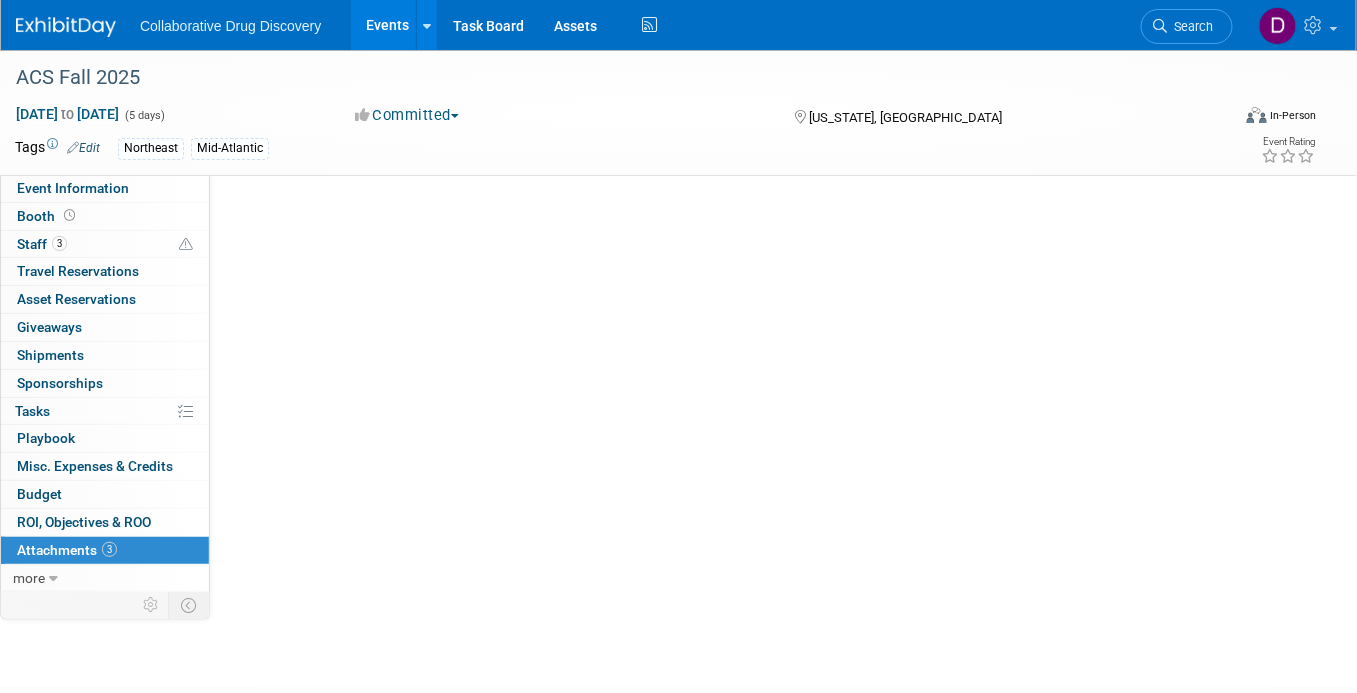 scroll, scrollTop: 0, scrollLeft: 0, axis: both 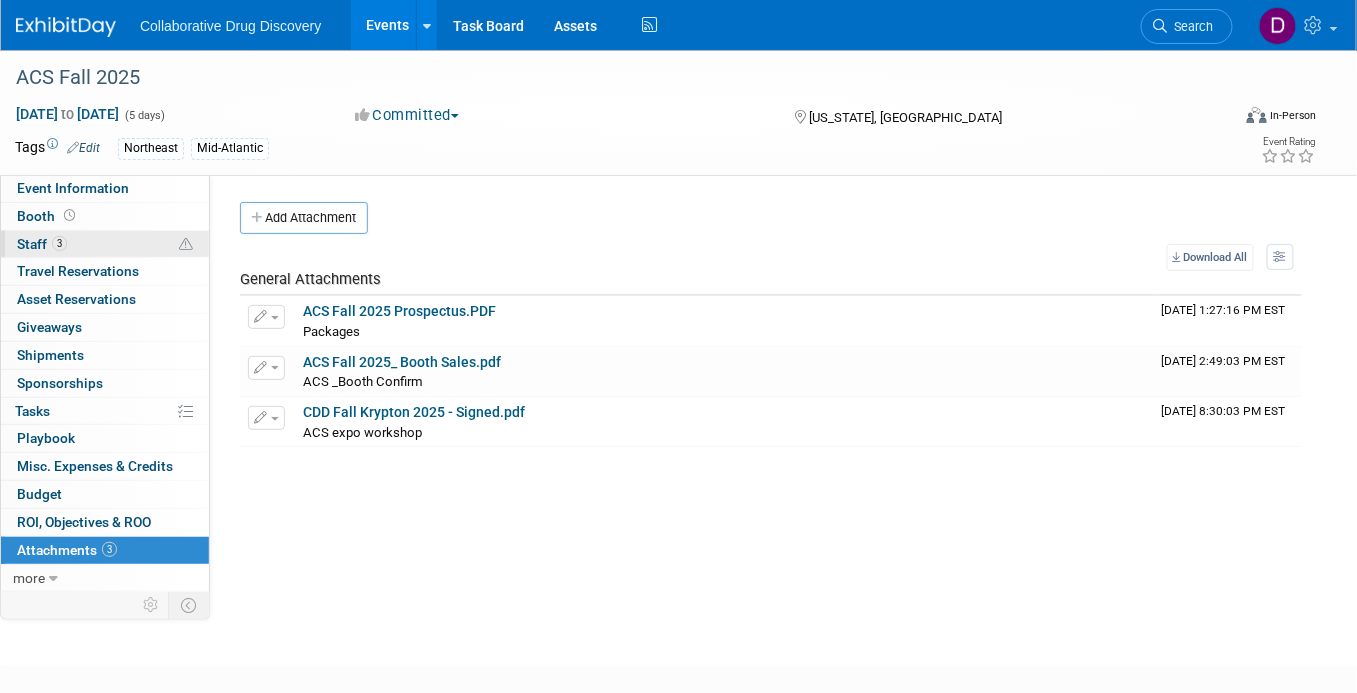 click on "3
Staff 3" at bounding box center [105, 244] 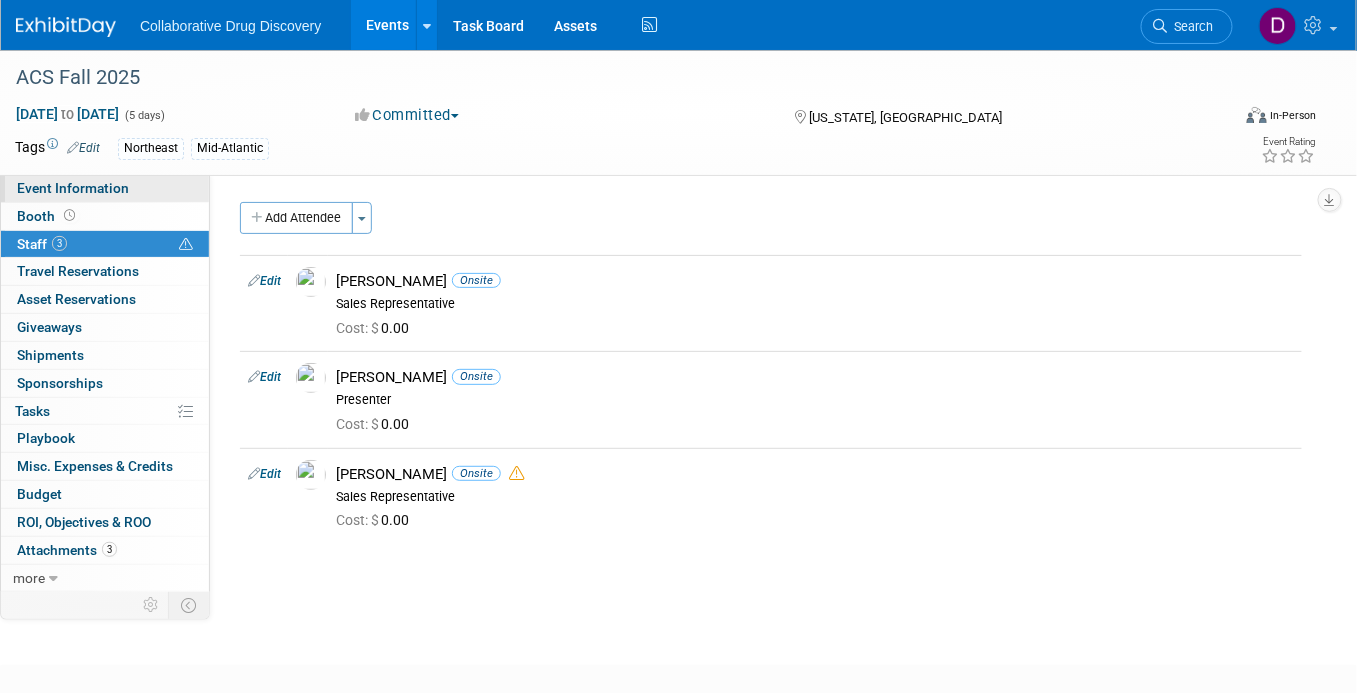 click on "Event Information" at bounding box center (73, 188) 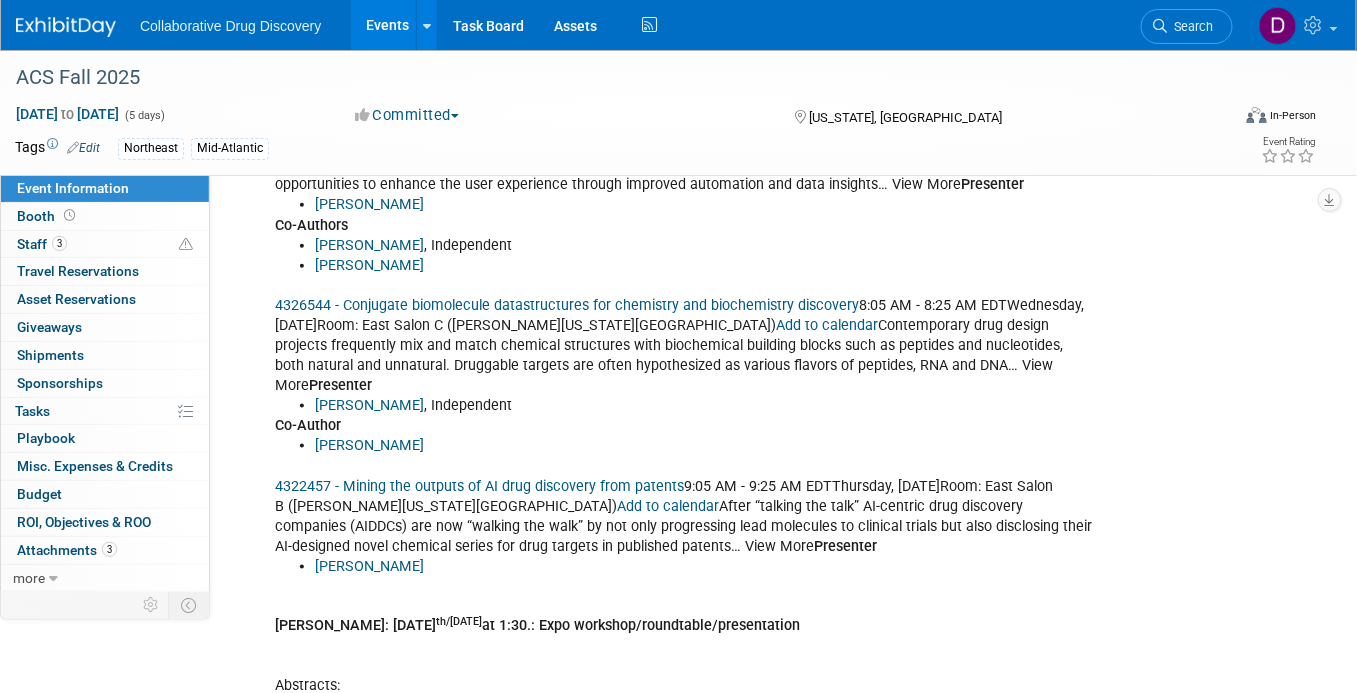 scroll, scrollTop: 736, scrollLeft: 0, axis: vertical 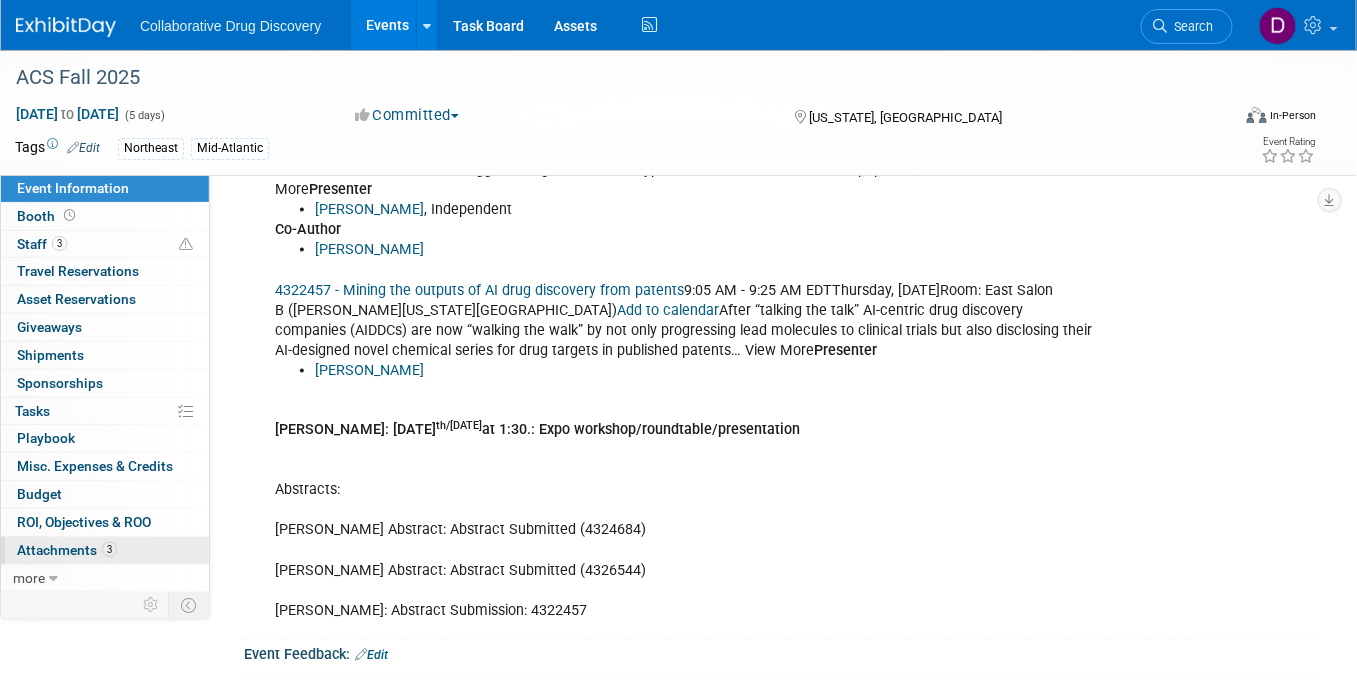 click on "Attachments 3" at bounding box center (67, 550) 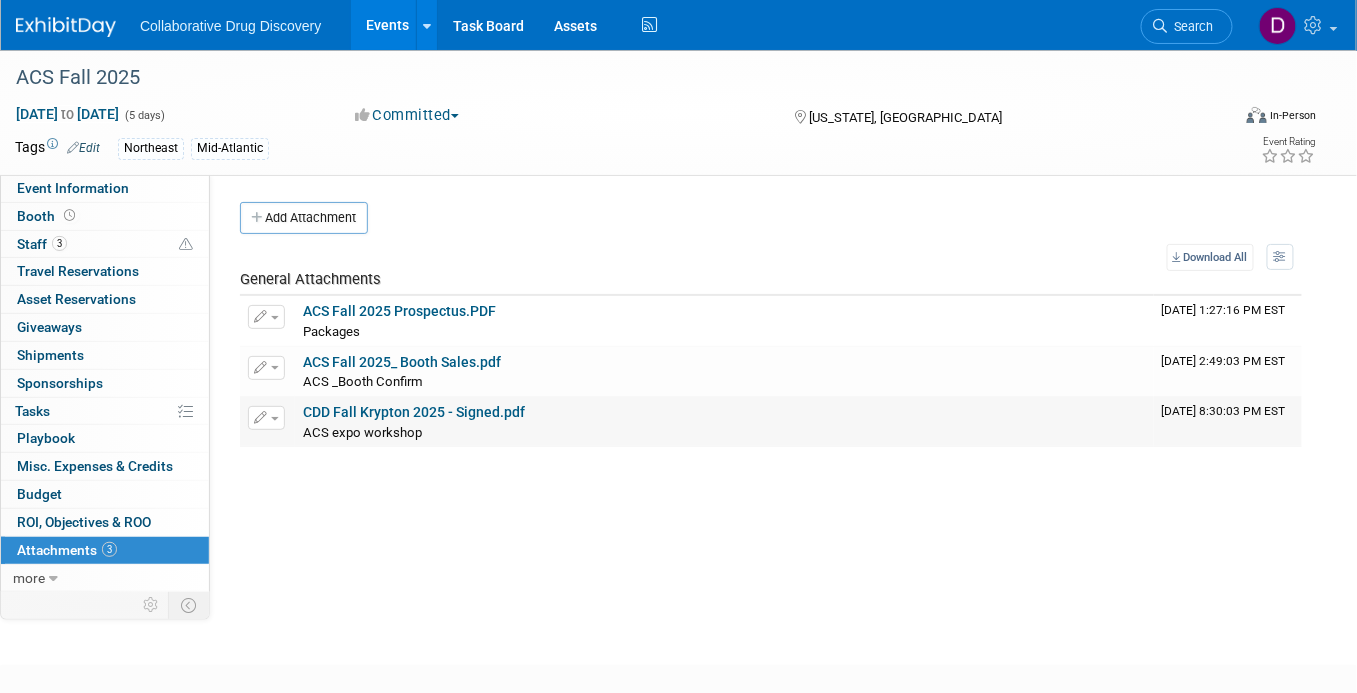 click on "CDD Fall Krypton 2025 - Signed.pdf" at bounding box center [414, 412] 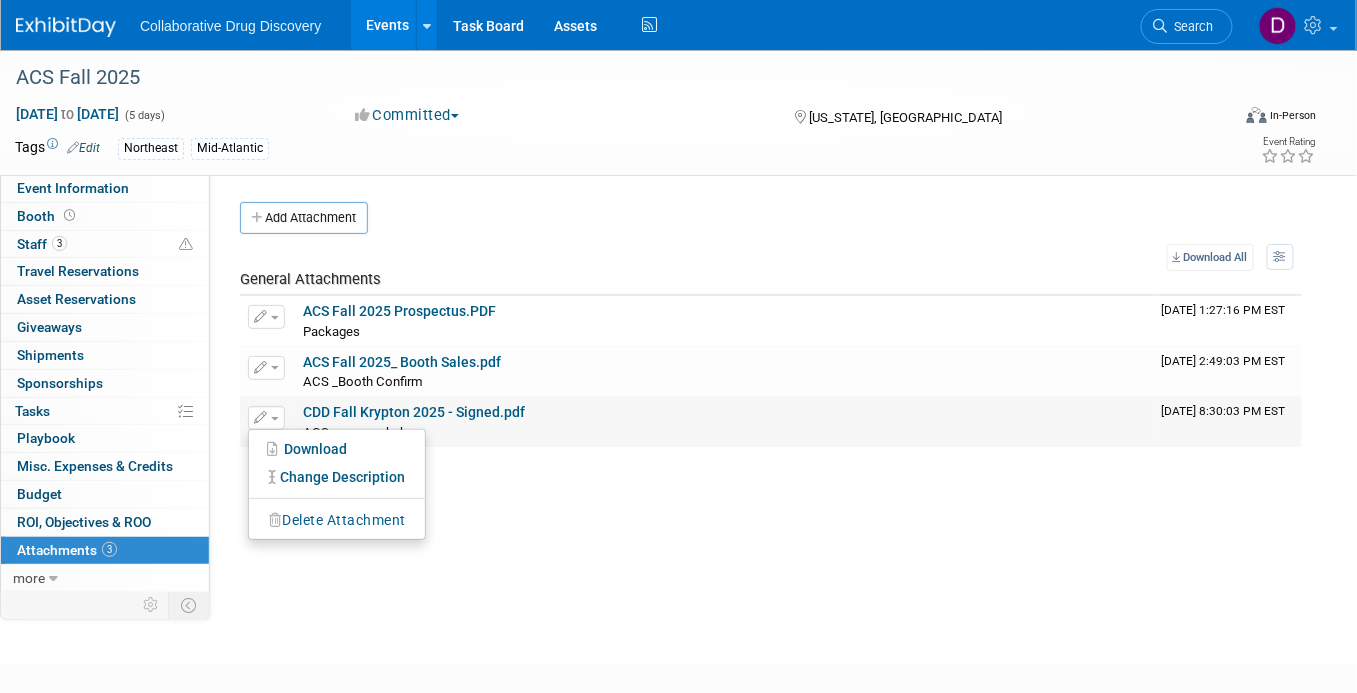 click on "Delete Attachment" at bounding box center [337, 520] 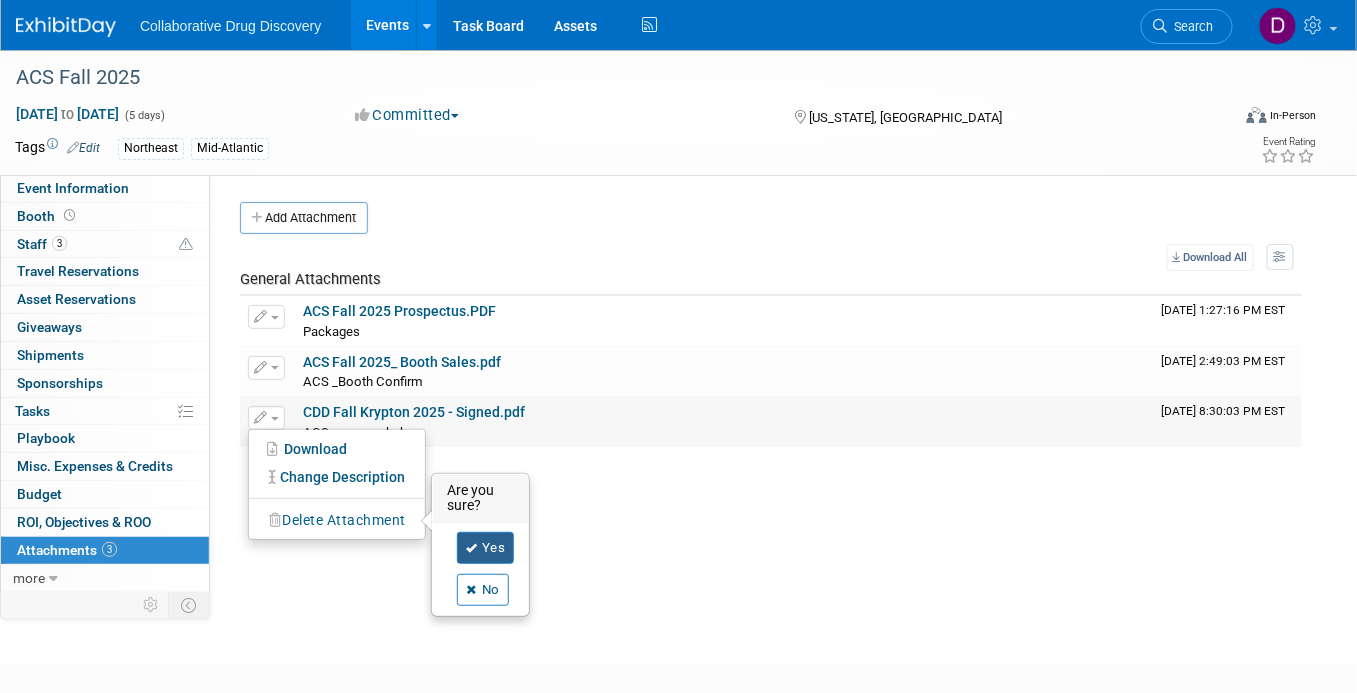 click on "Yes" at bounding box center (486, 548) 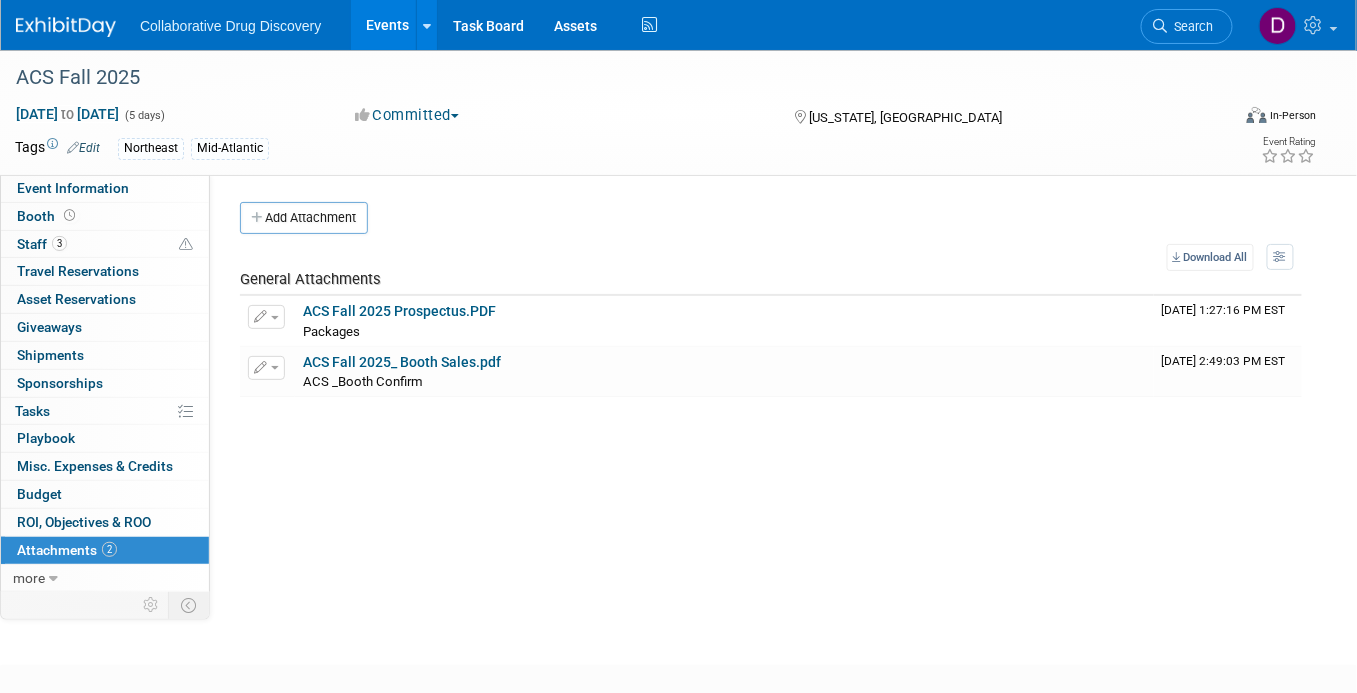 click at bounding box center [66, 27] 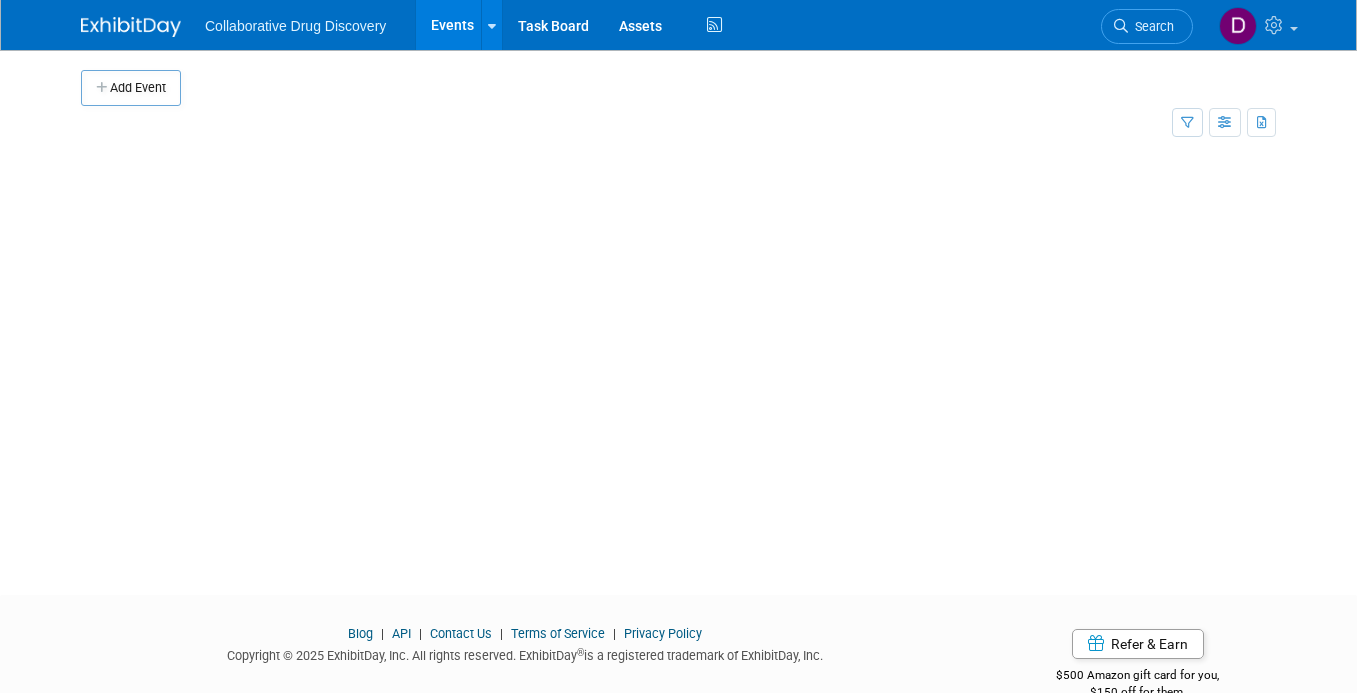 scroll, scrollTop: 0, scrollLeft: 0, axis: both 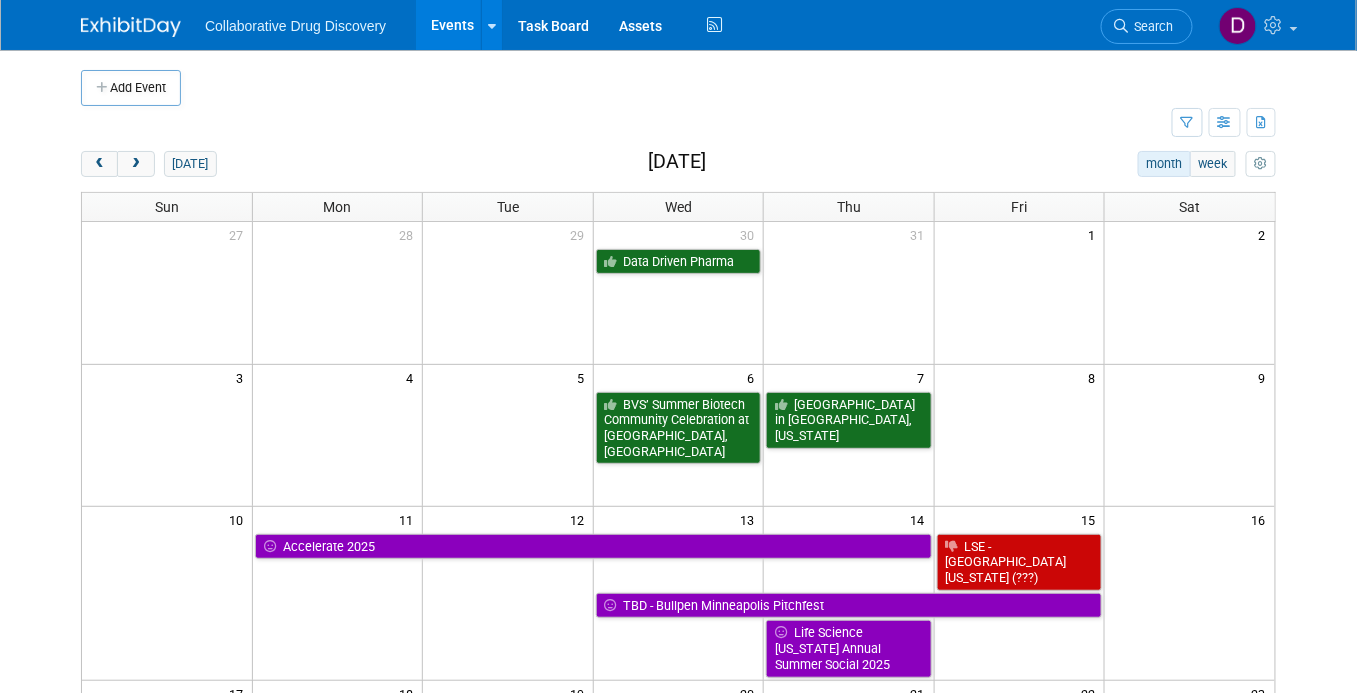 click at bounding box center [1121, 26] 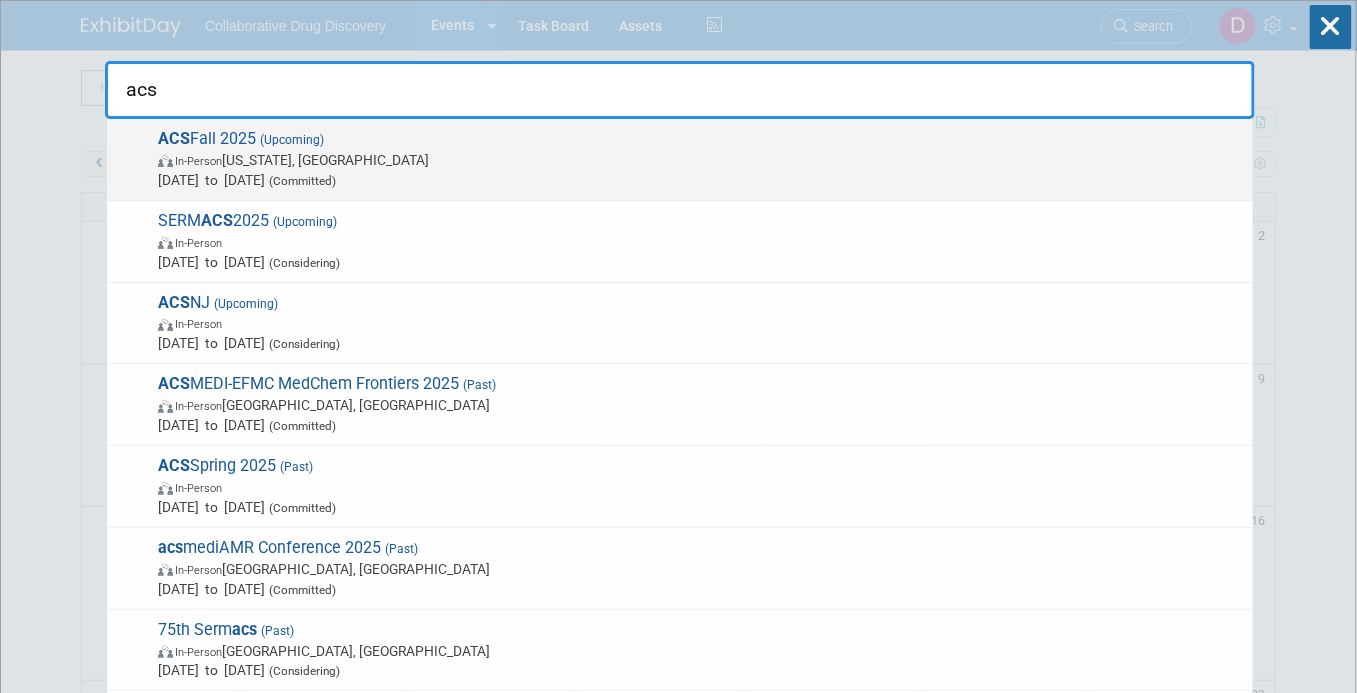 type on "acs" 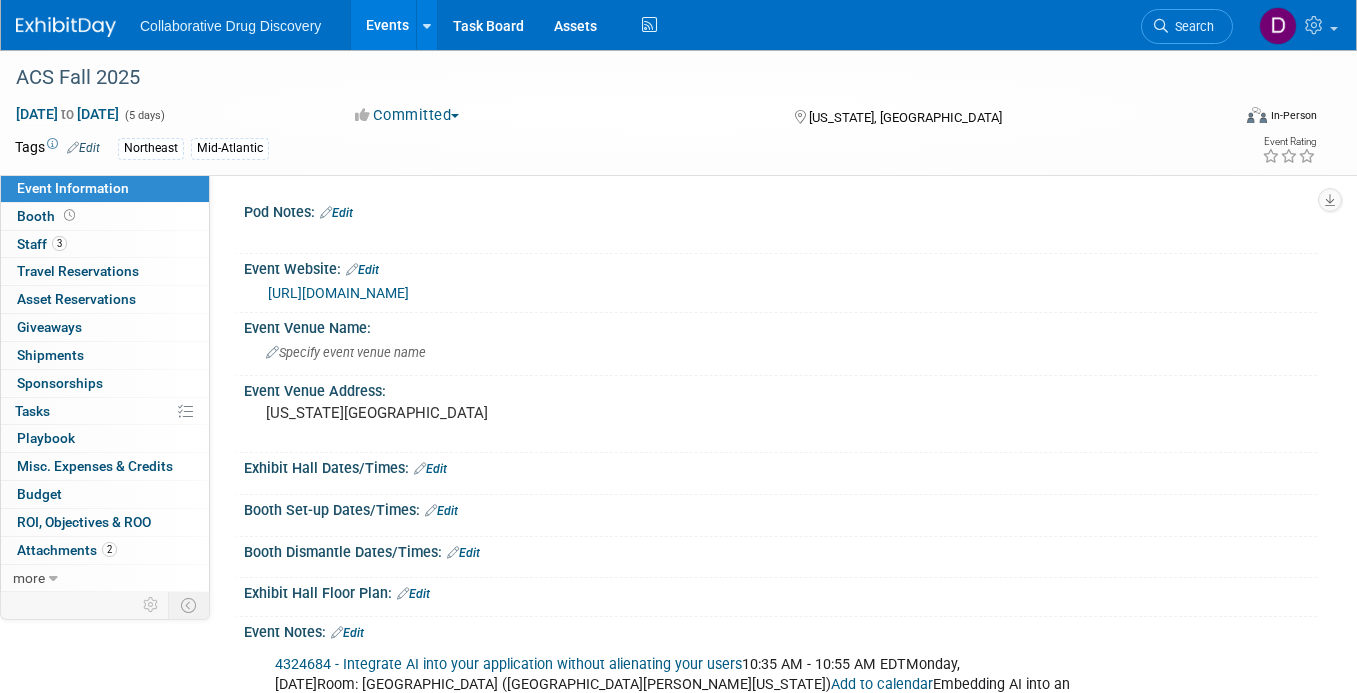 scroll, scrollTop: 0, scrollLeft: 0, axis: both 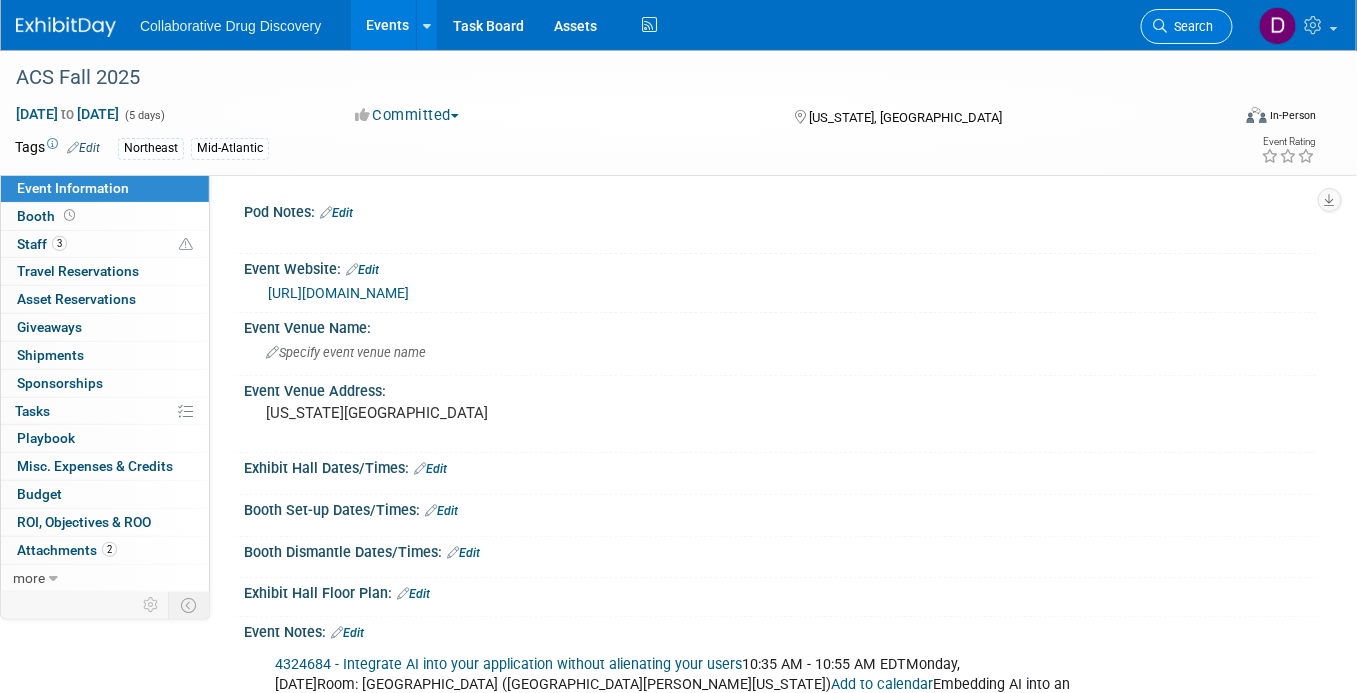 click on "Search" at bounding box center [1187, 26] 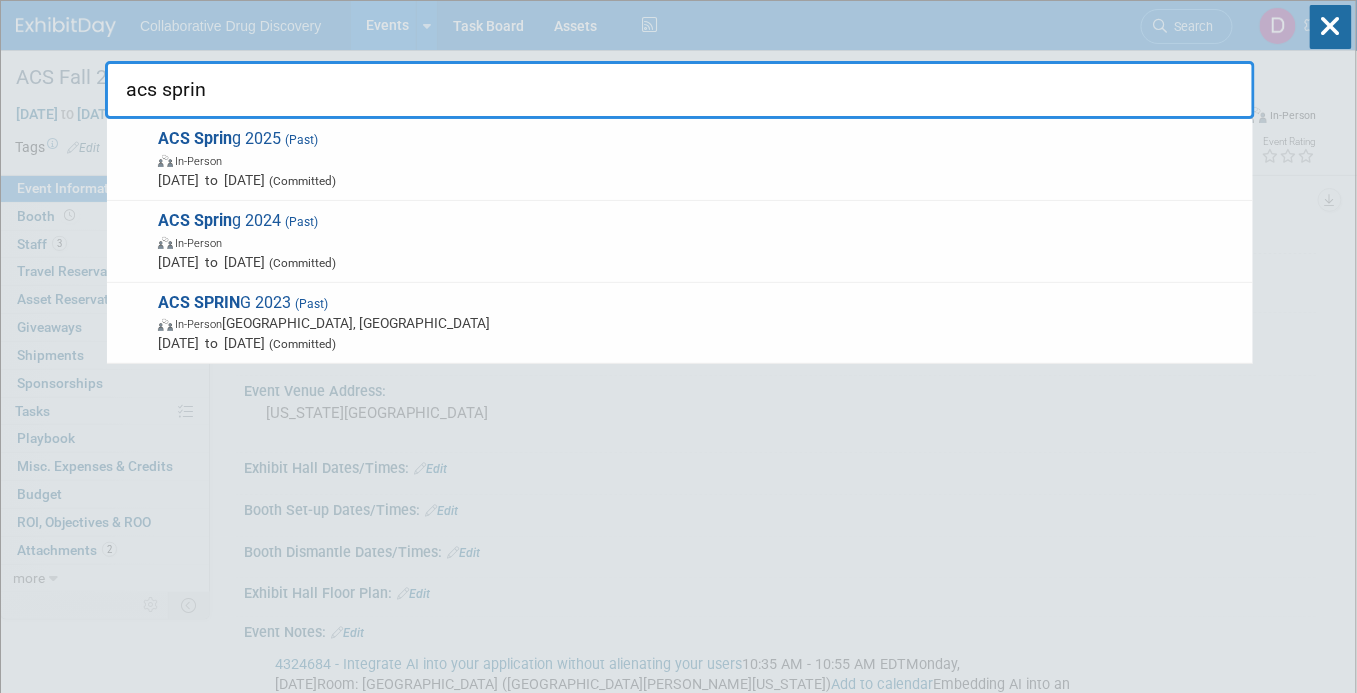 type on "acs spring" 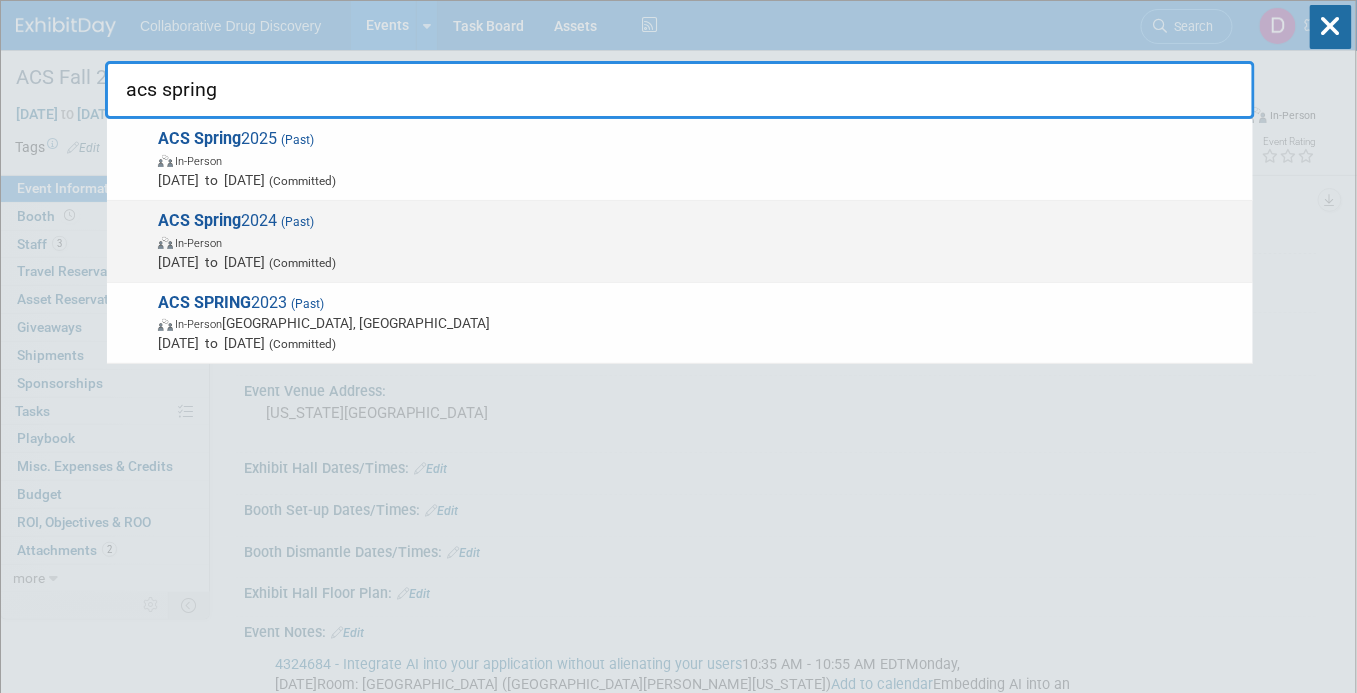 click on "Mar 17, 2024  to  Mar 21, 2024  (Committed)" at bounding box center [700, 262] 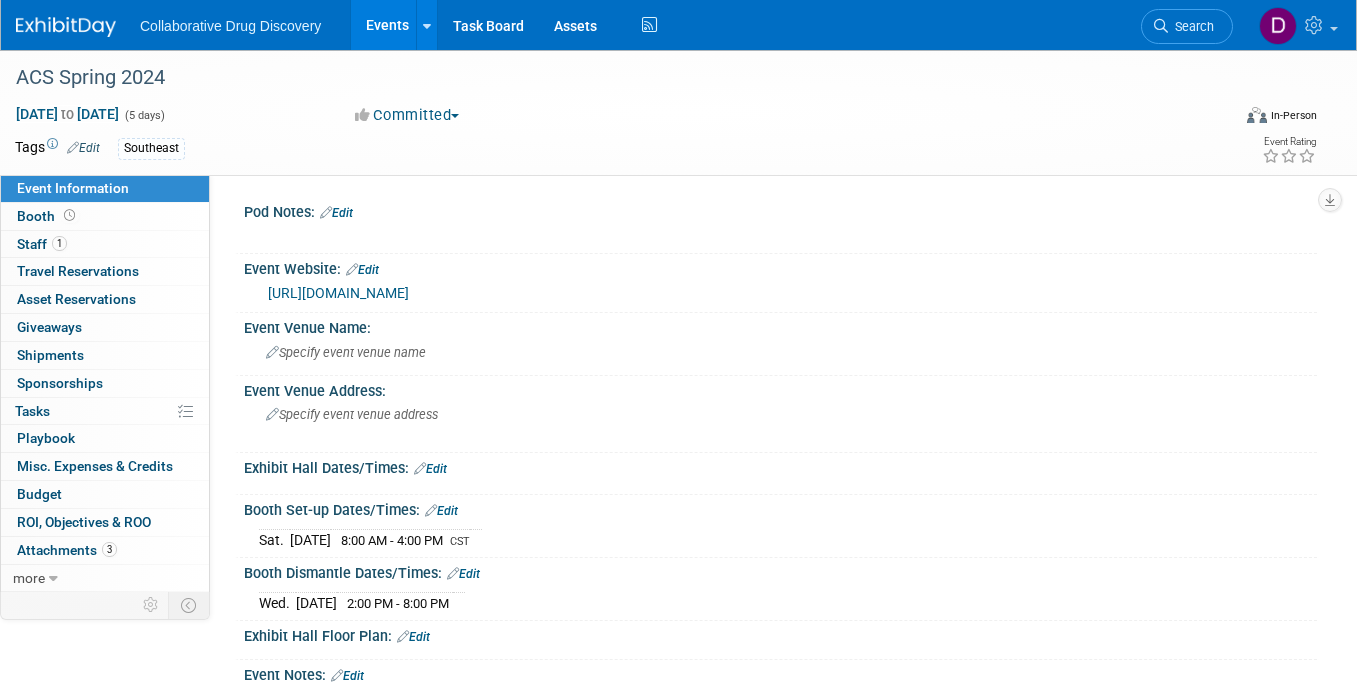 scroll, scrollTop: 0, scrollLeft: 0, axis: both 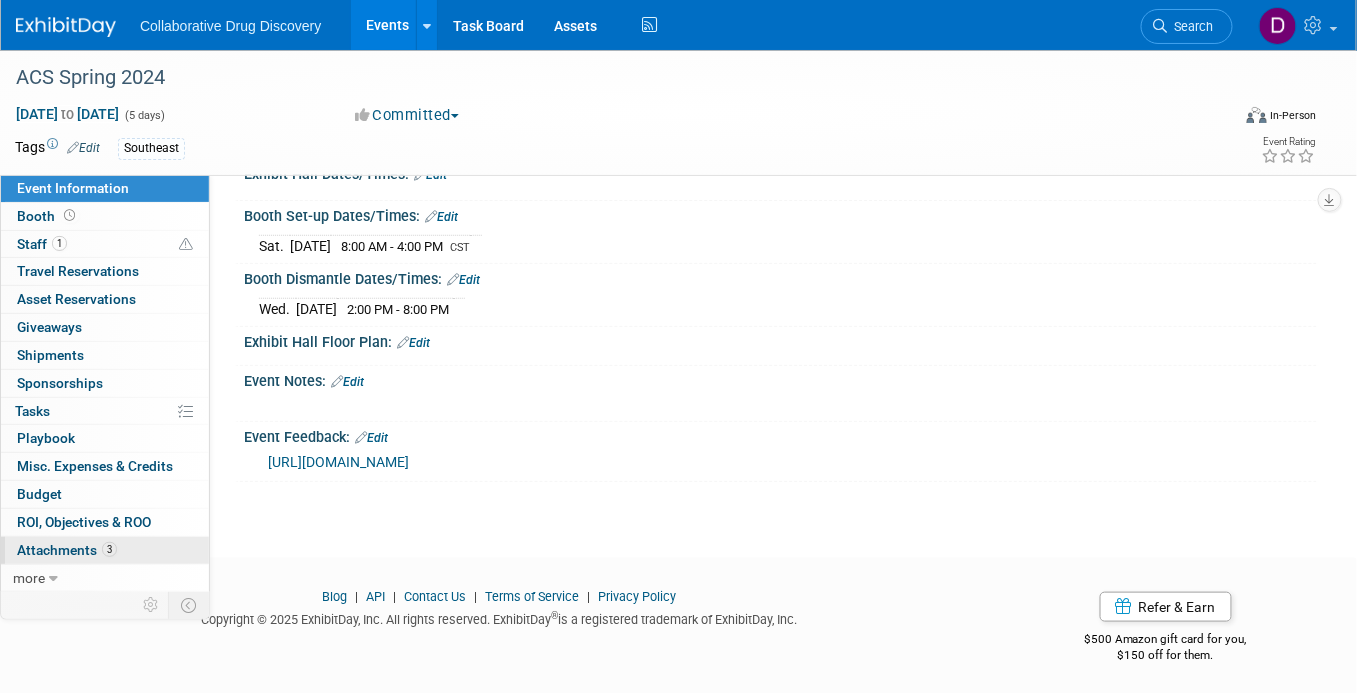 click on "Attachments 3" at bounding box center [67, 550] 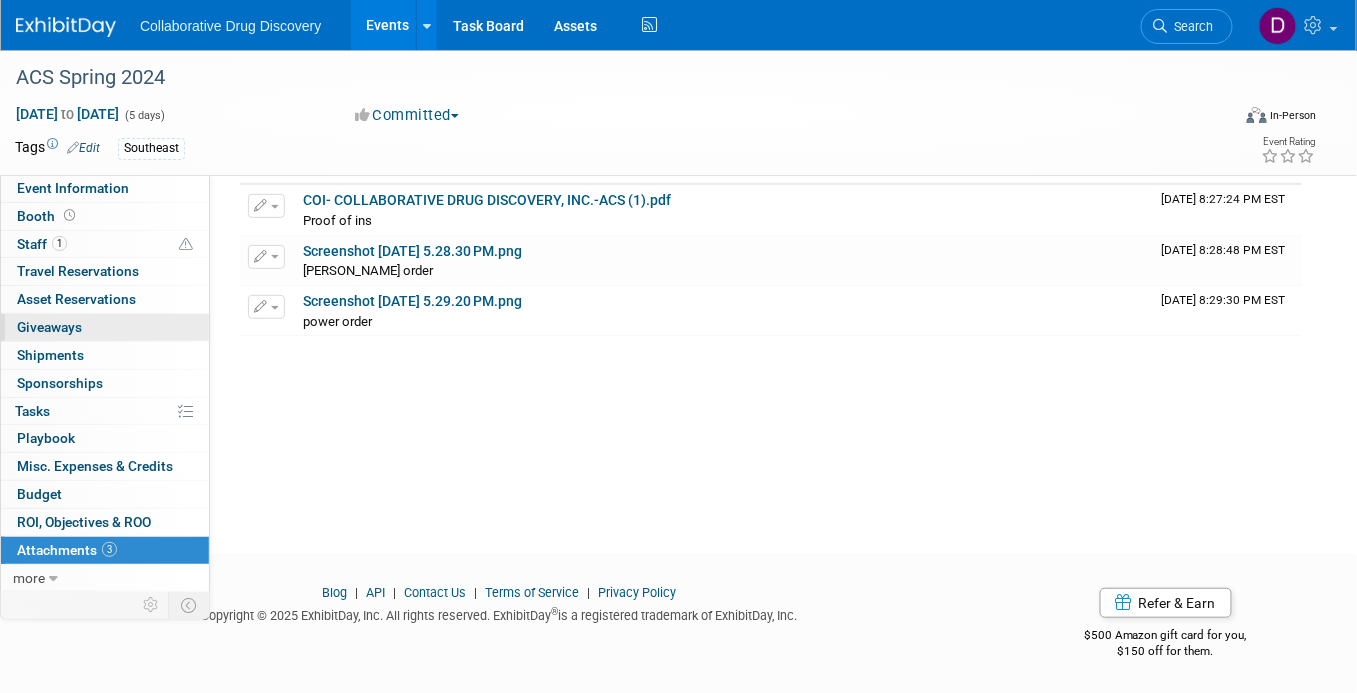 scroll, scrollTop: 0, scrollLeft: 0, axis: both 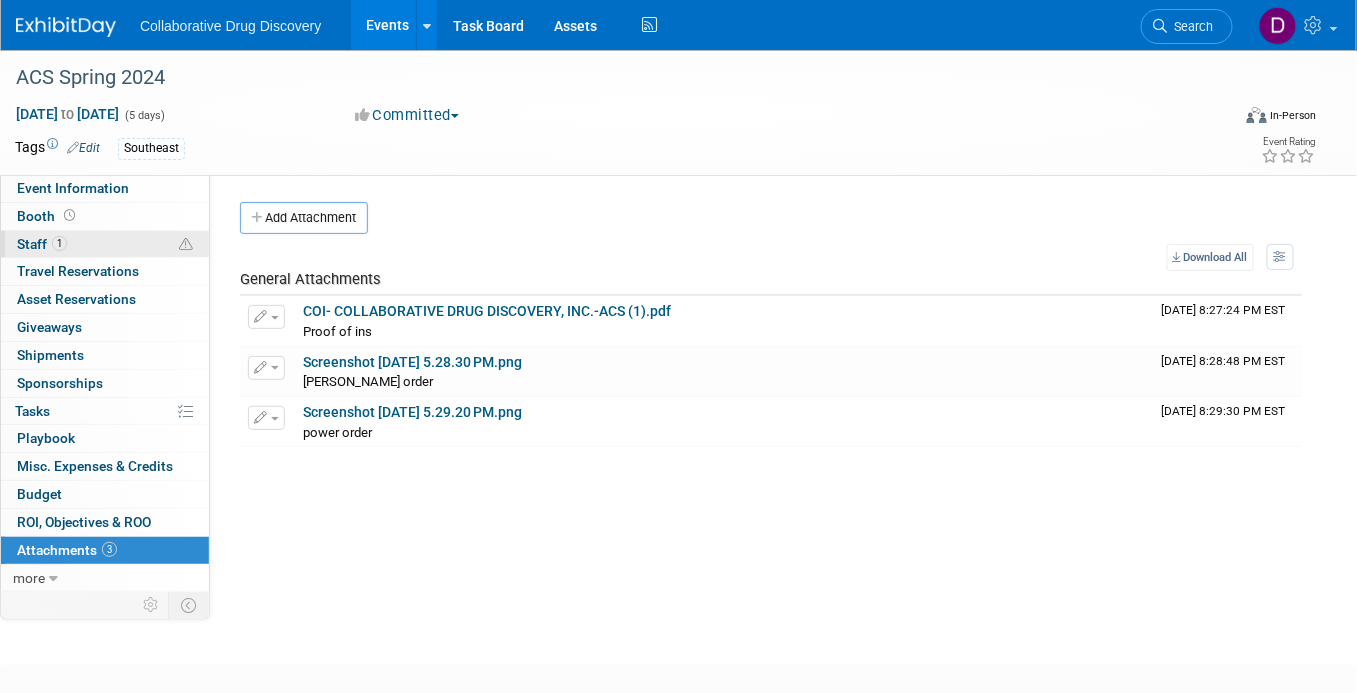 click on "1
Staff 1" at bounding box center (105, 244) 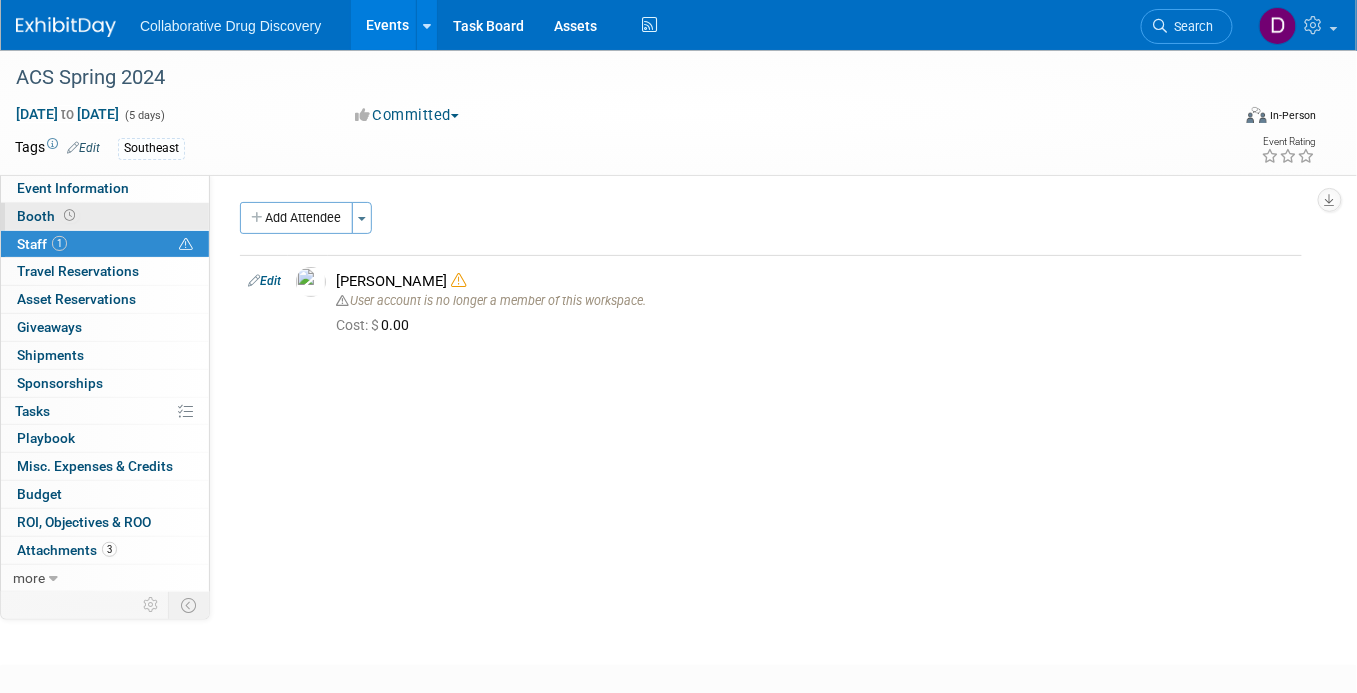 click on "Booth" at bounding box center (105, 216) 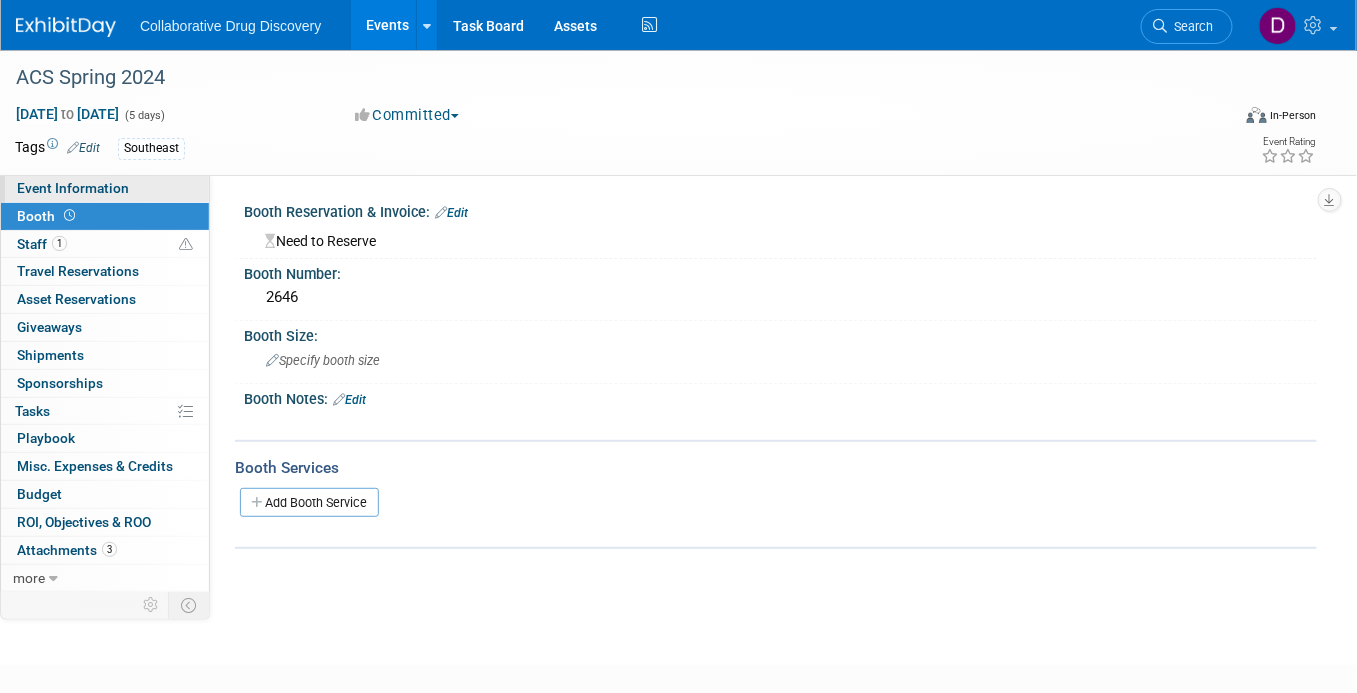 click on "Event Information" at bounding box center [73, 188] 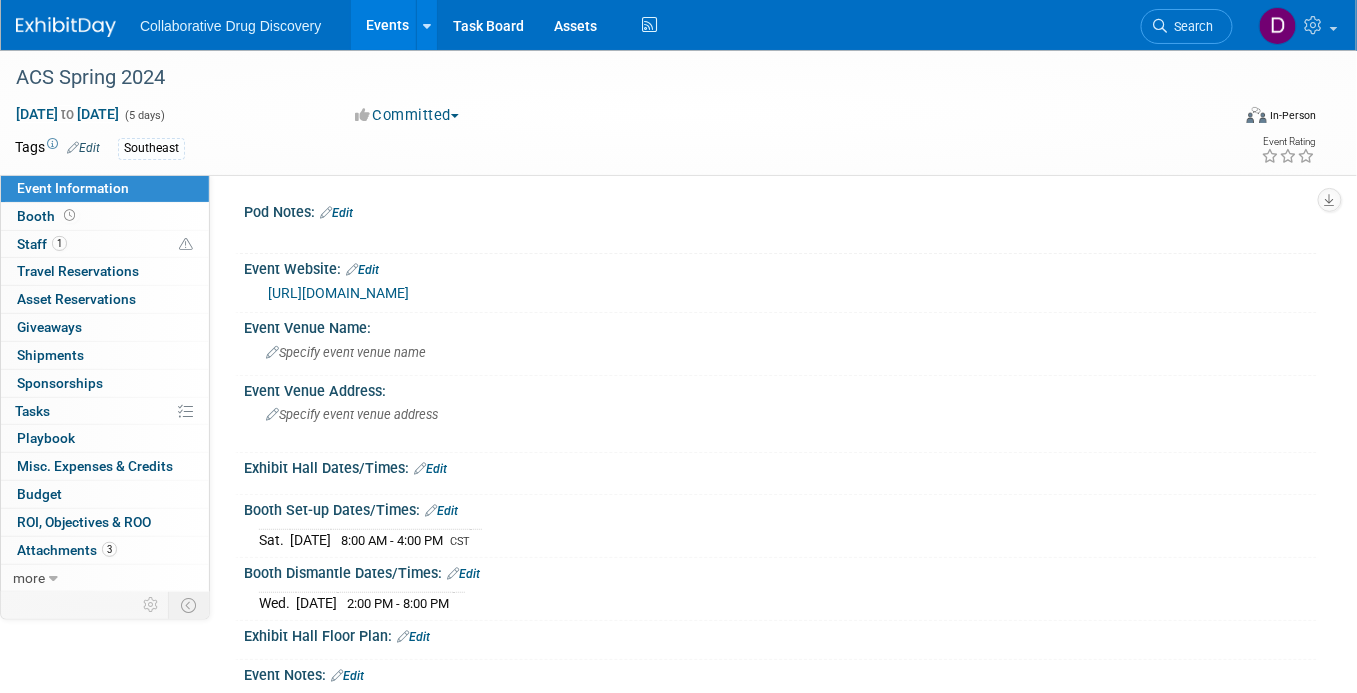 click on "Search" at bounding box center (1187, 24) 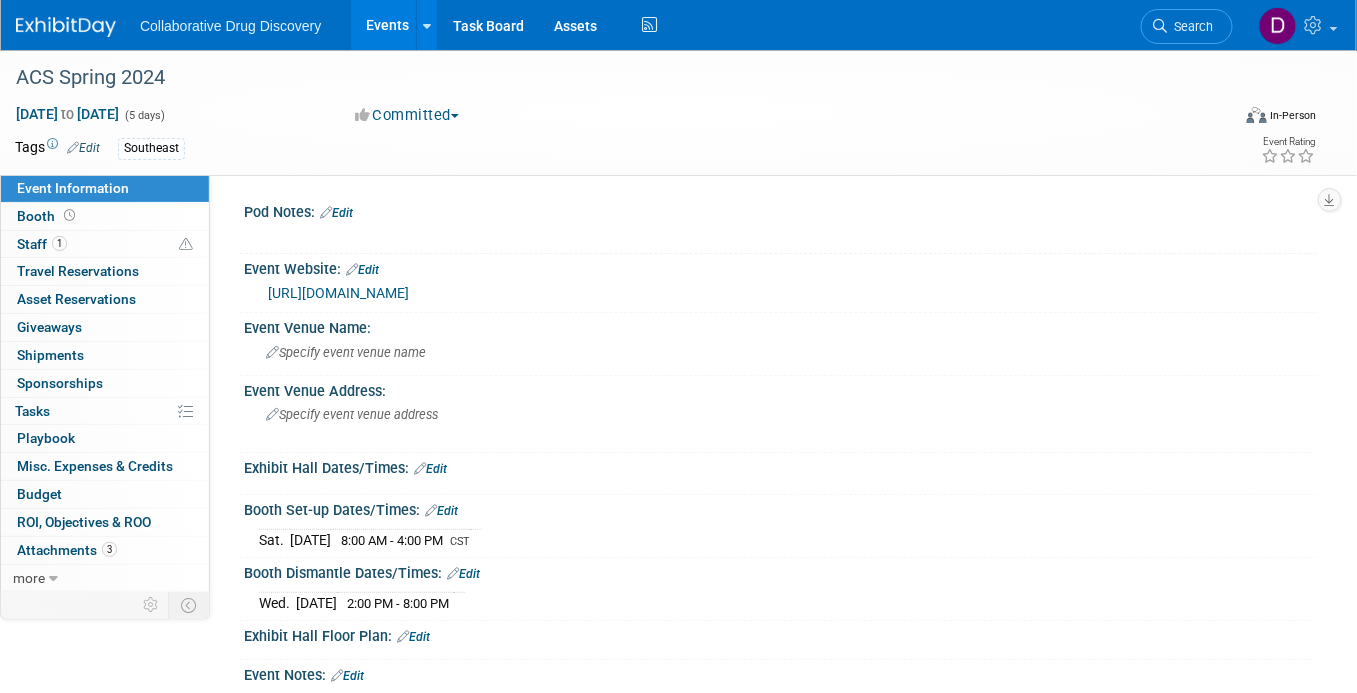 click on "Search" at bounding box center (1191, 26) 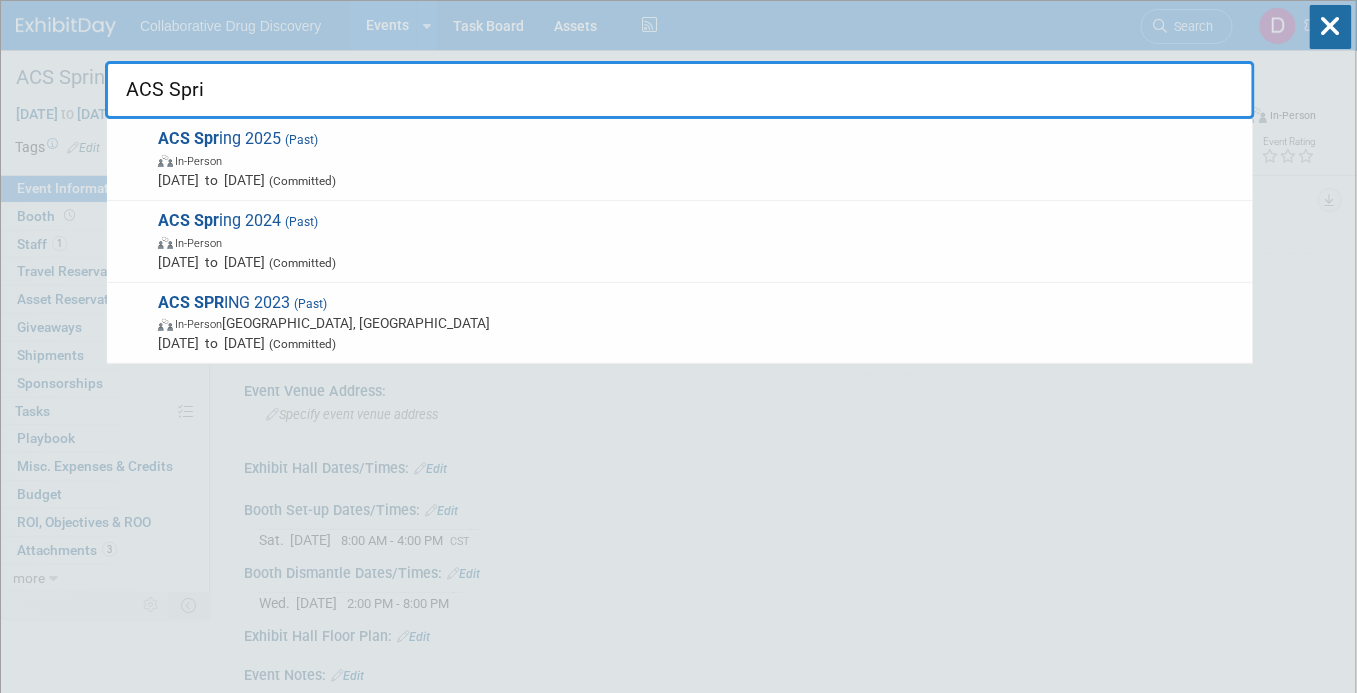 type on "ACS Sprin" 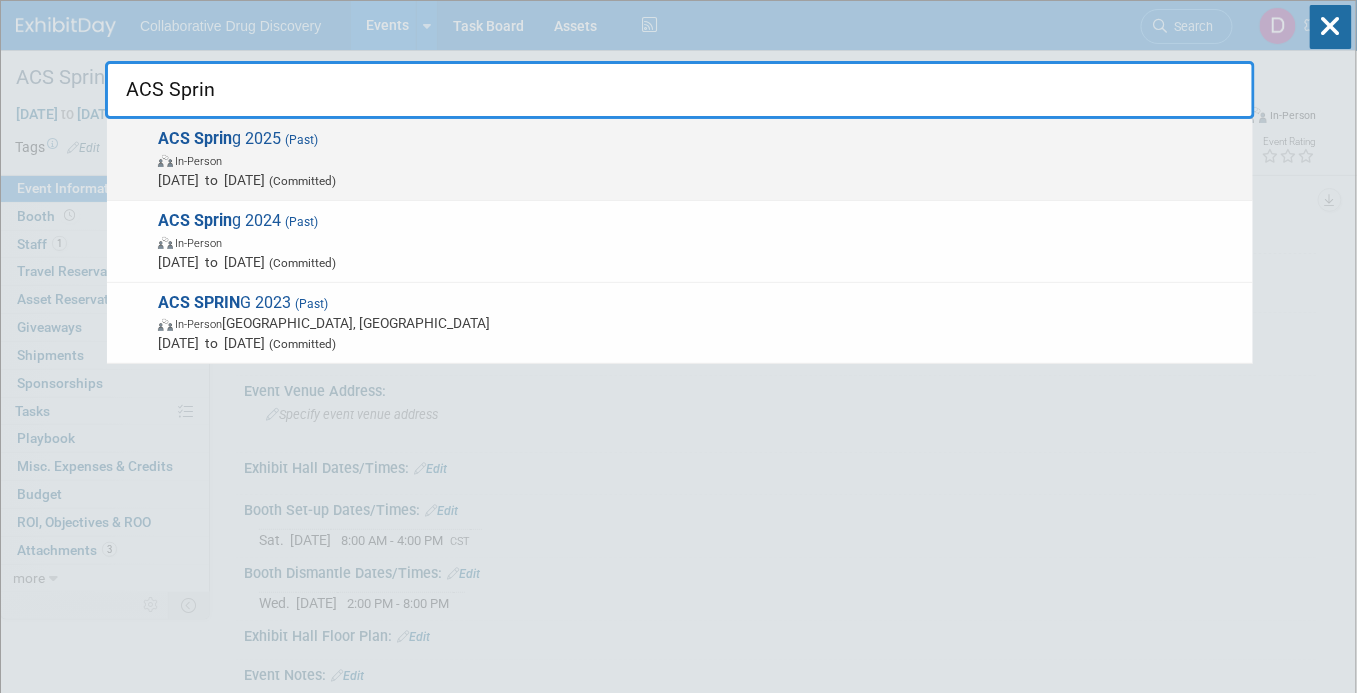 click on "In-Person" at bounding box center [700, 160] 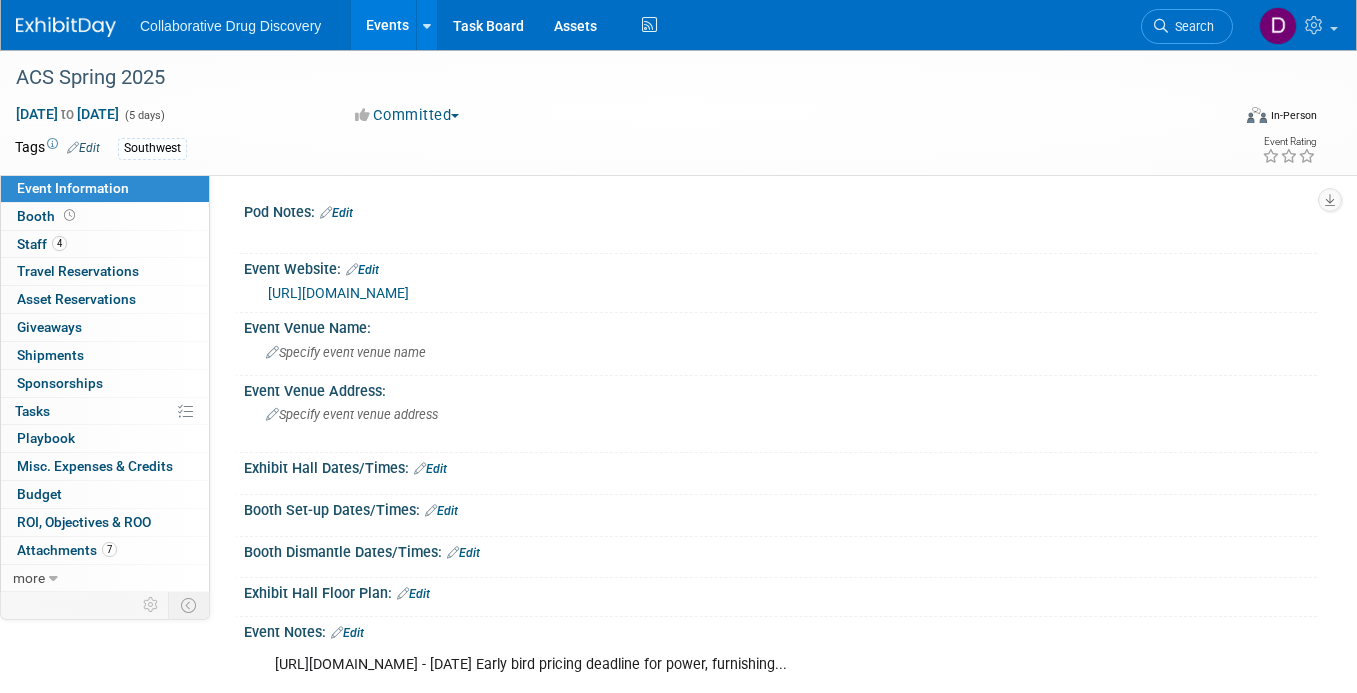 scroll, scrollTop: 0, scrollLeft: 0, axis: both 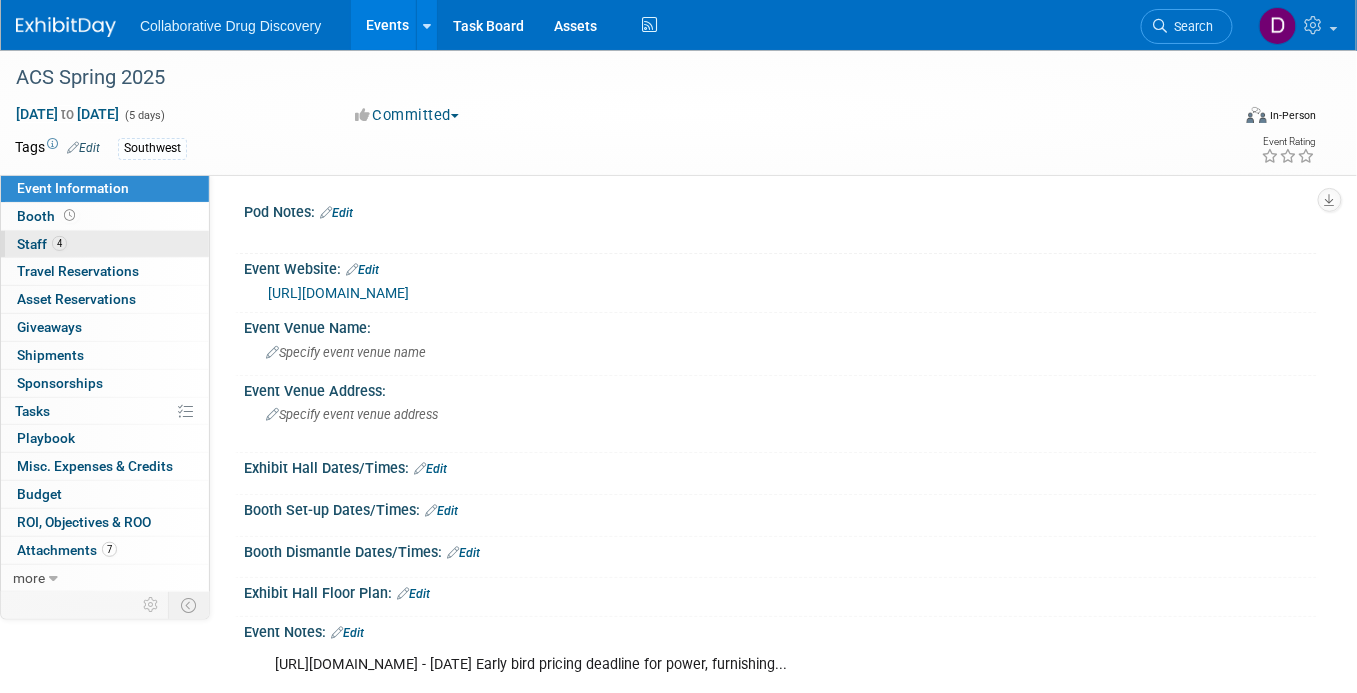 click on "Staff 4" at bounding box center (42, 244) 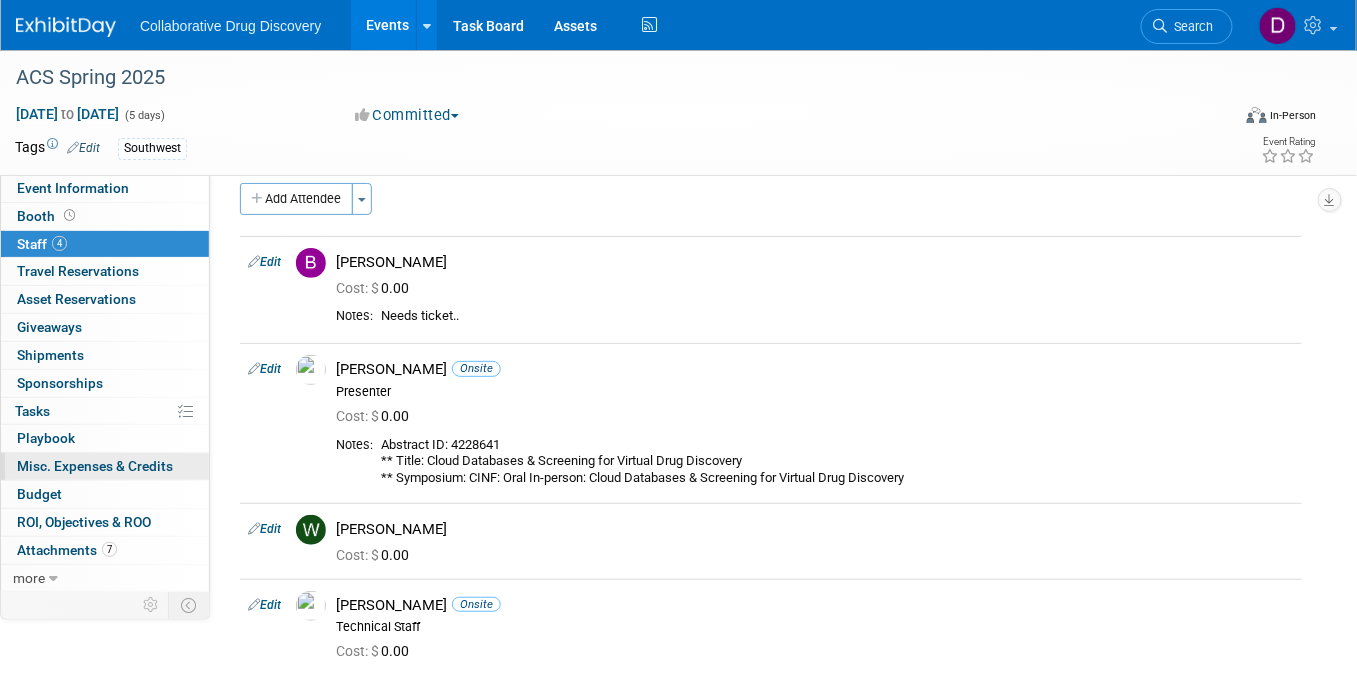 scroll, scrollTop: 49, scrollLeft: 0, axis: vertical 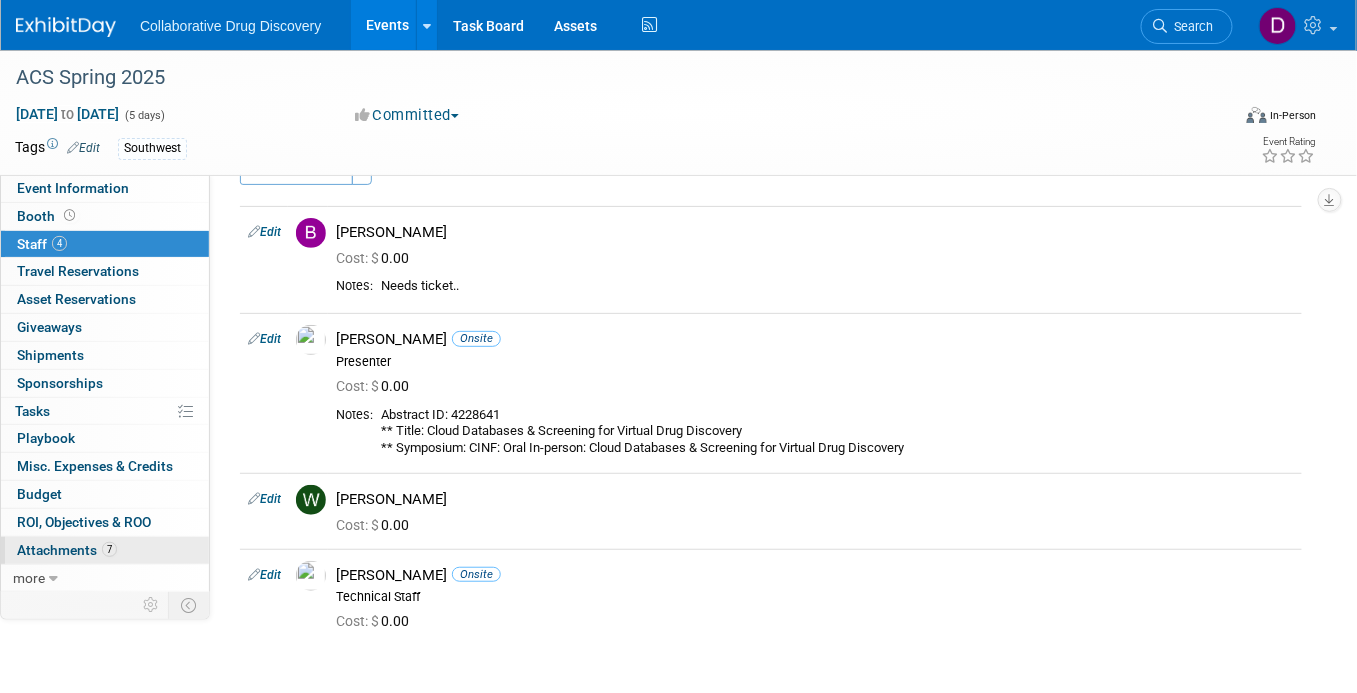 click on "Attachments 7" at bounding box center (67, 550) 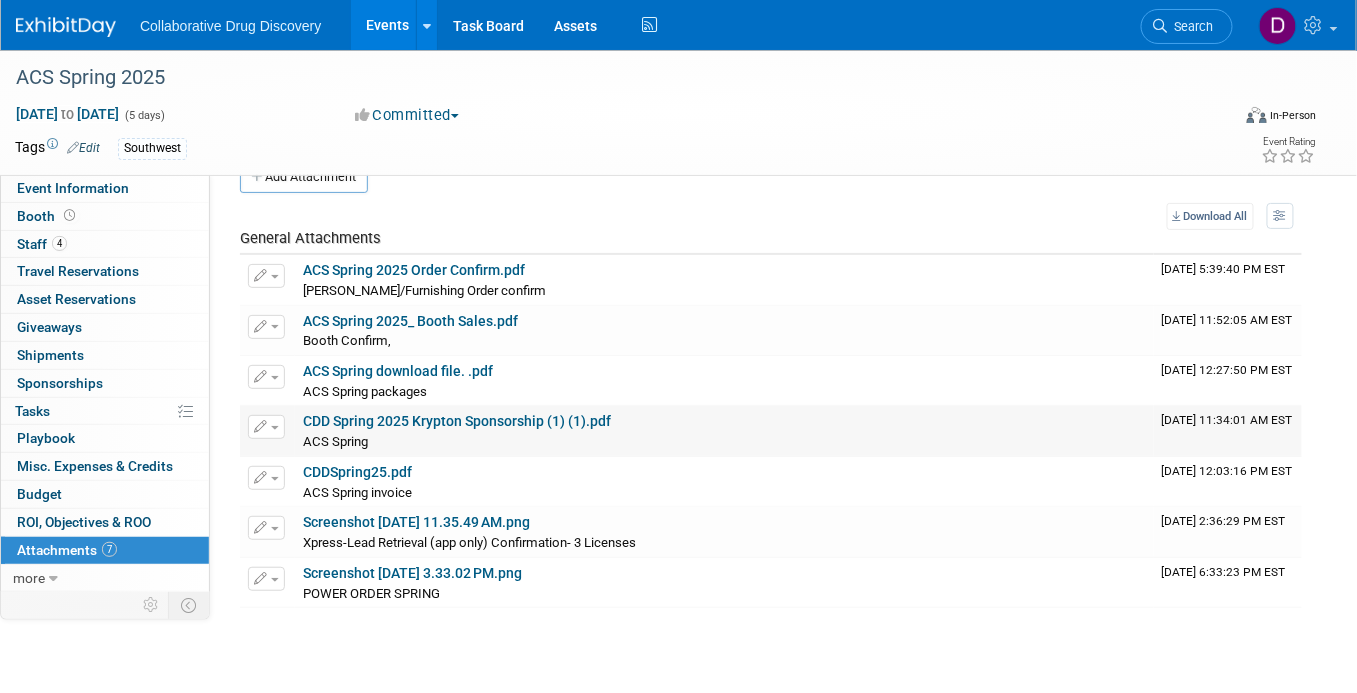 scroll, scrollTop: 52, scrollLeft: 0, axis: vertical 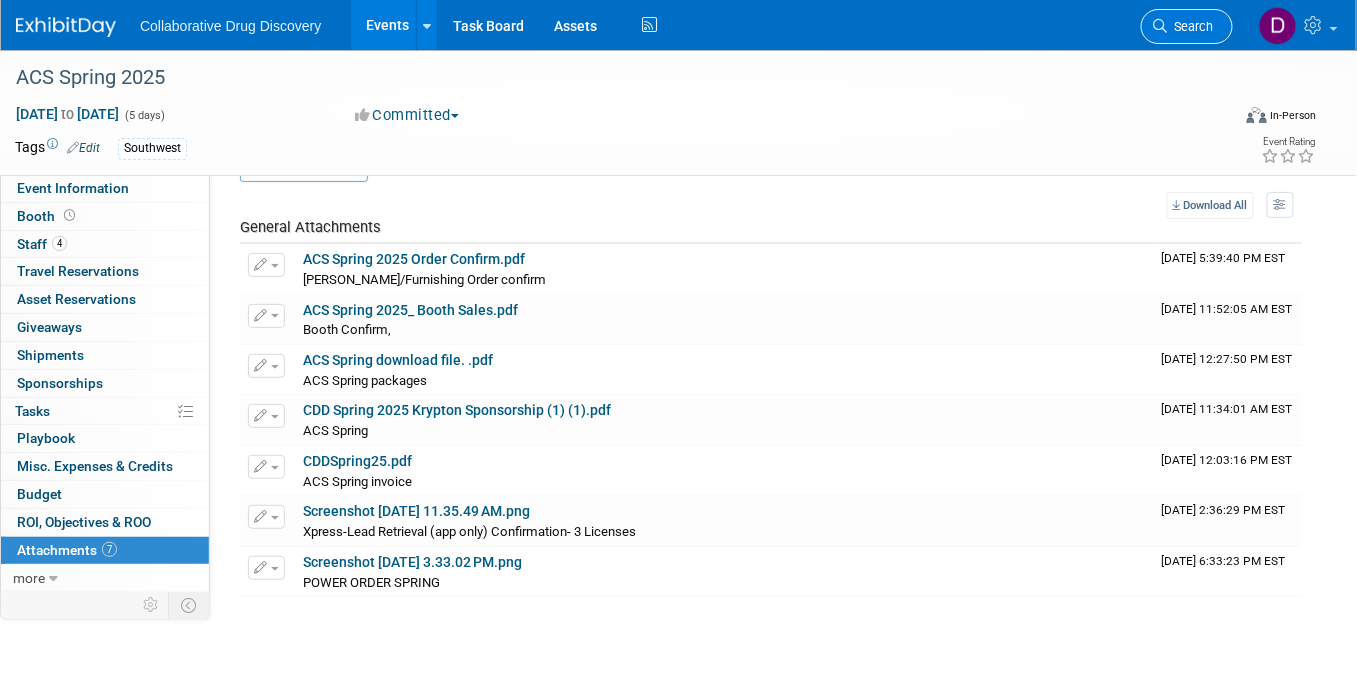 click on "Search" at bounding box center (1187, 26) 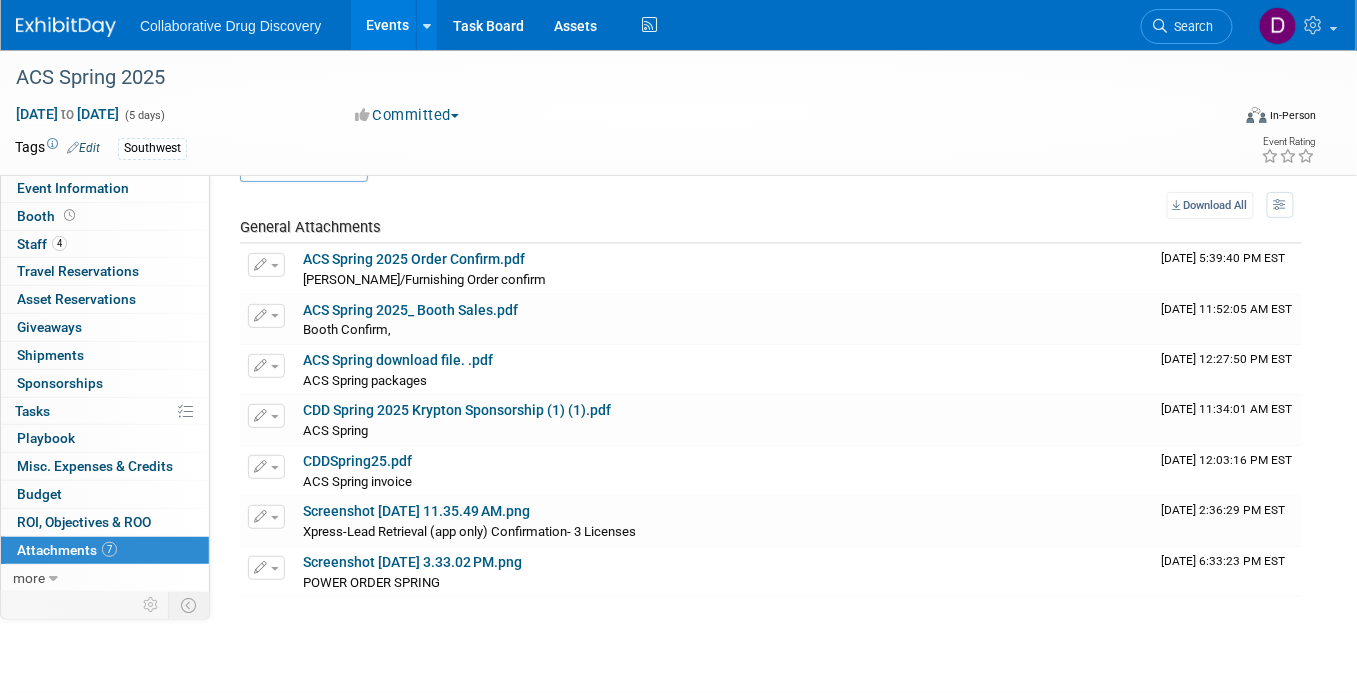 scroll, scrollTop: 0, scrollLeft: 0, axis: both 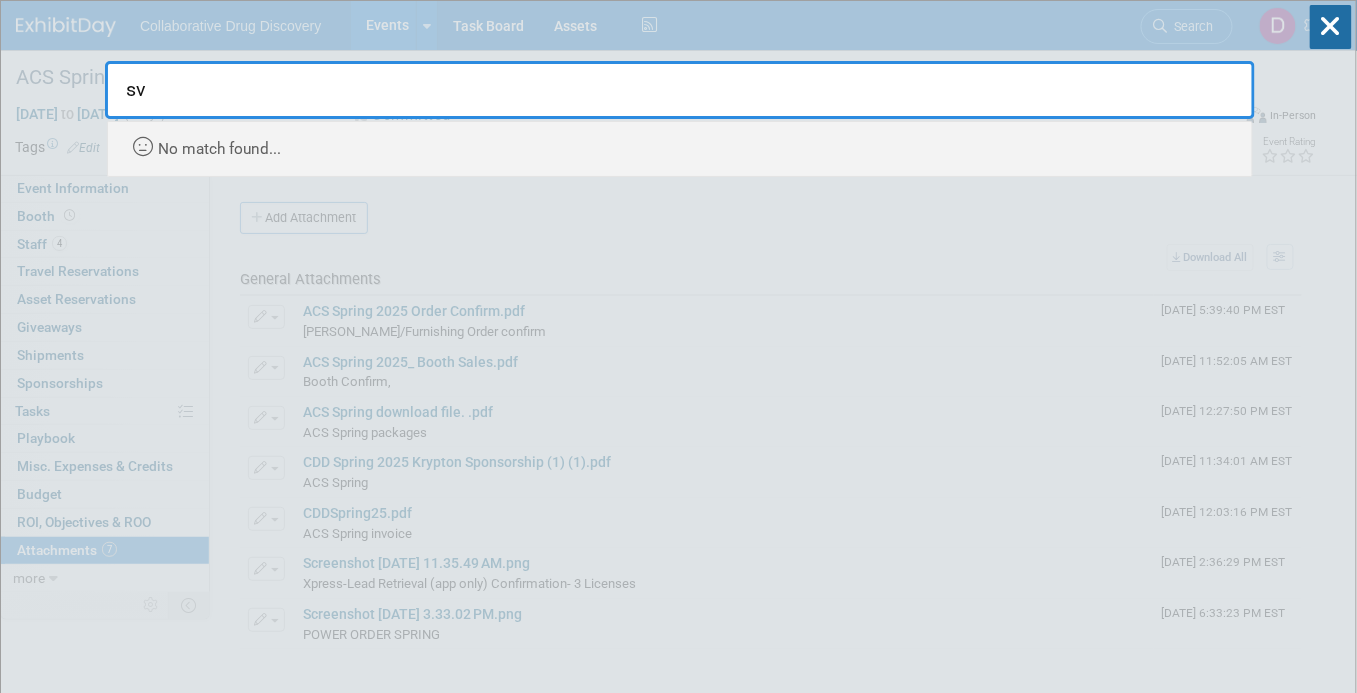type on "s" 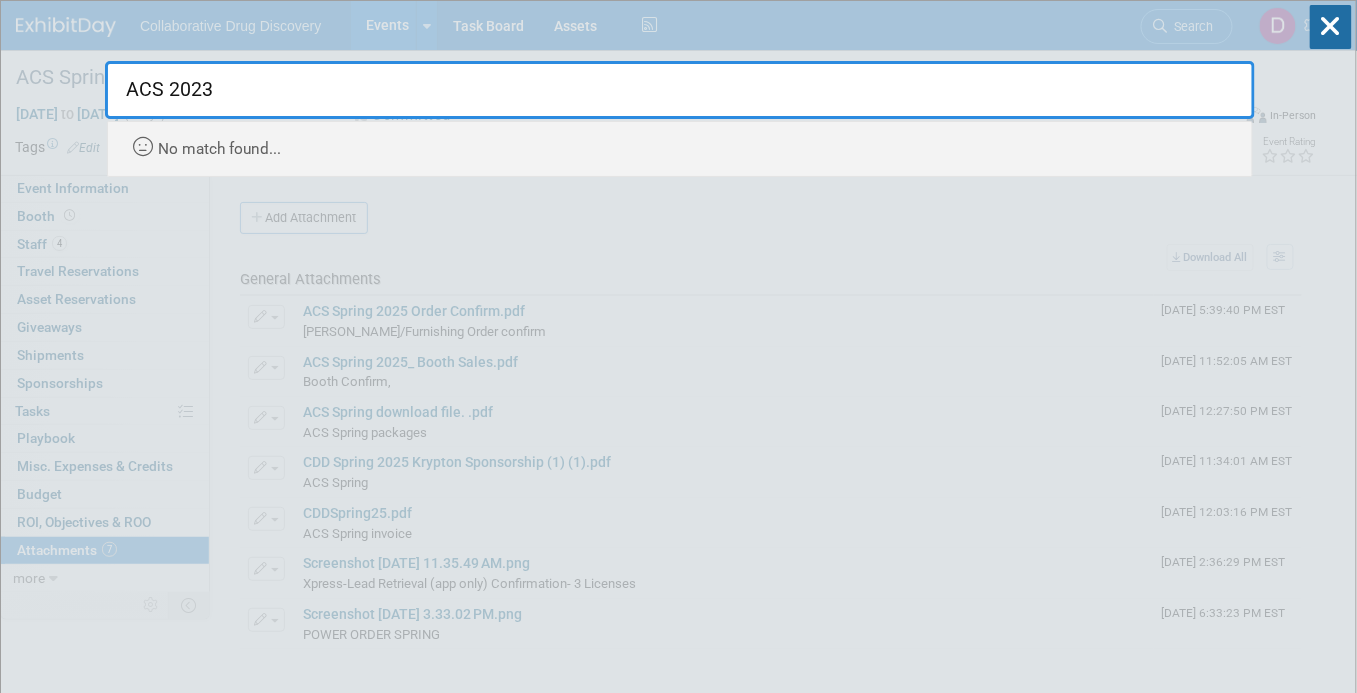 click on "ACS 2023" at bounding box center [680, 90] 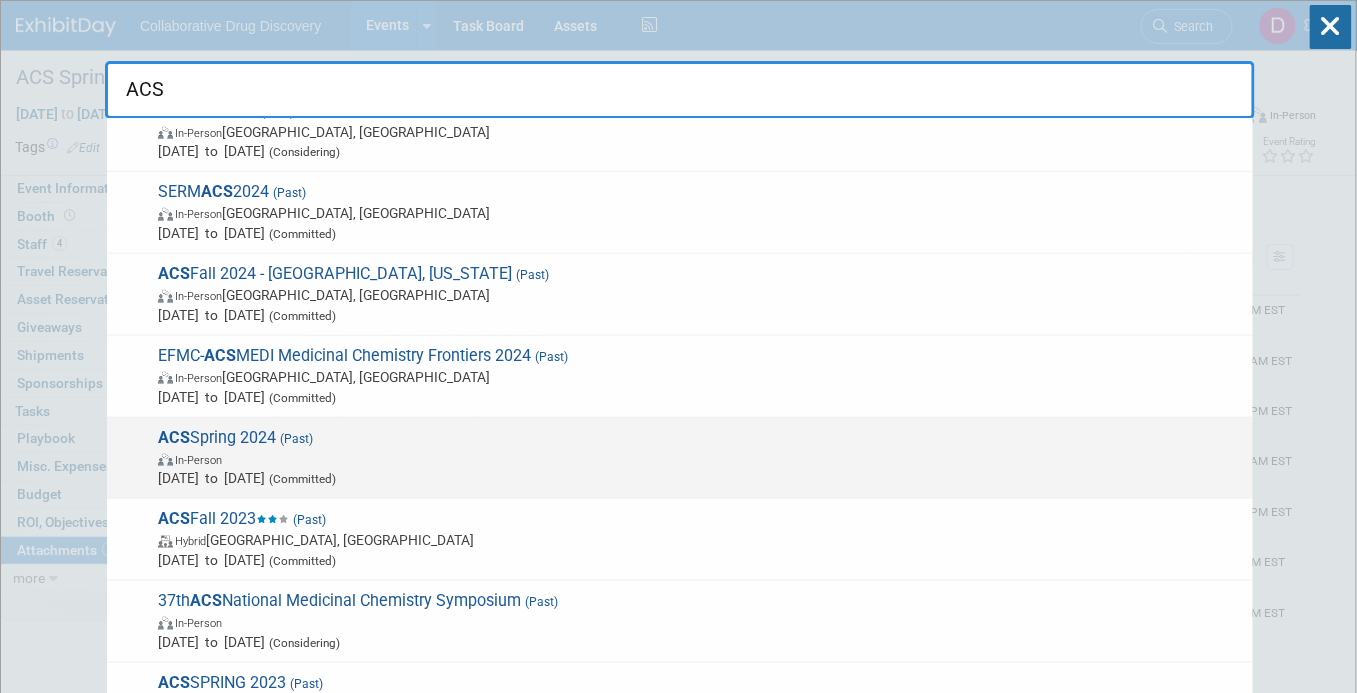 scroll, scrollTop: 552, scrollLeft: 0, axis: vertical 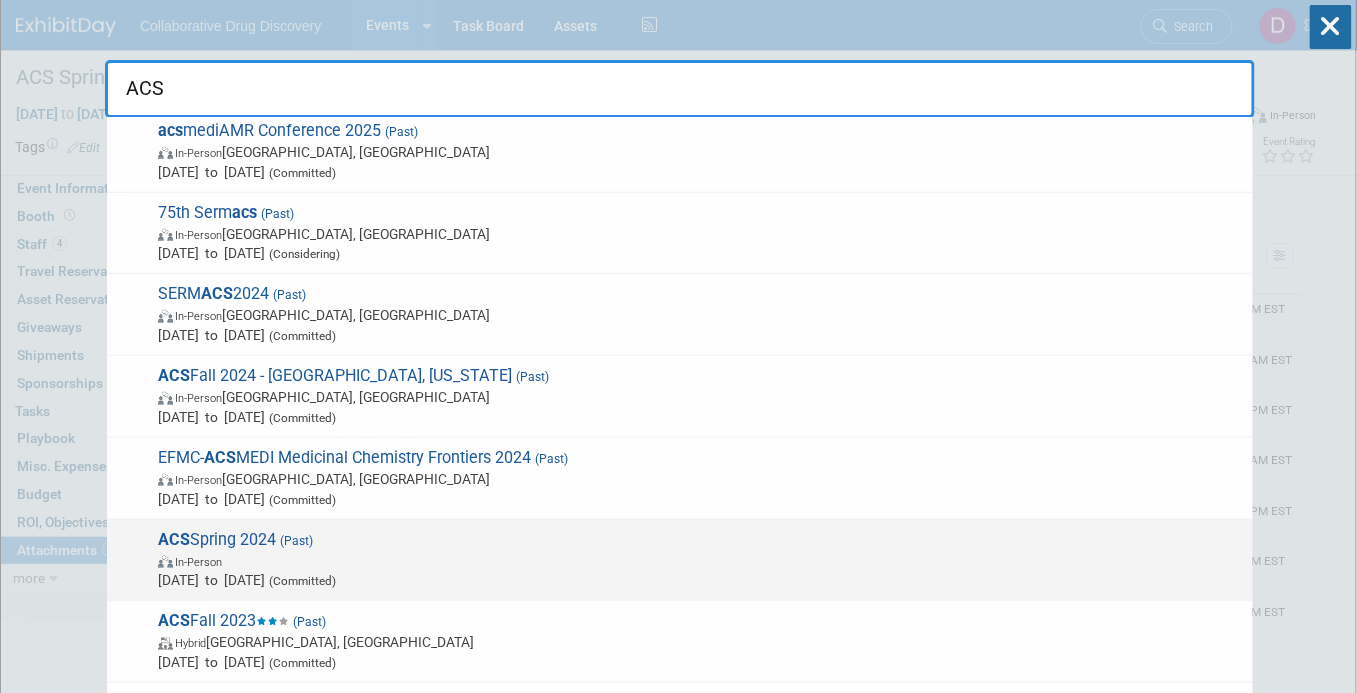 type on "ACS" 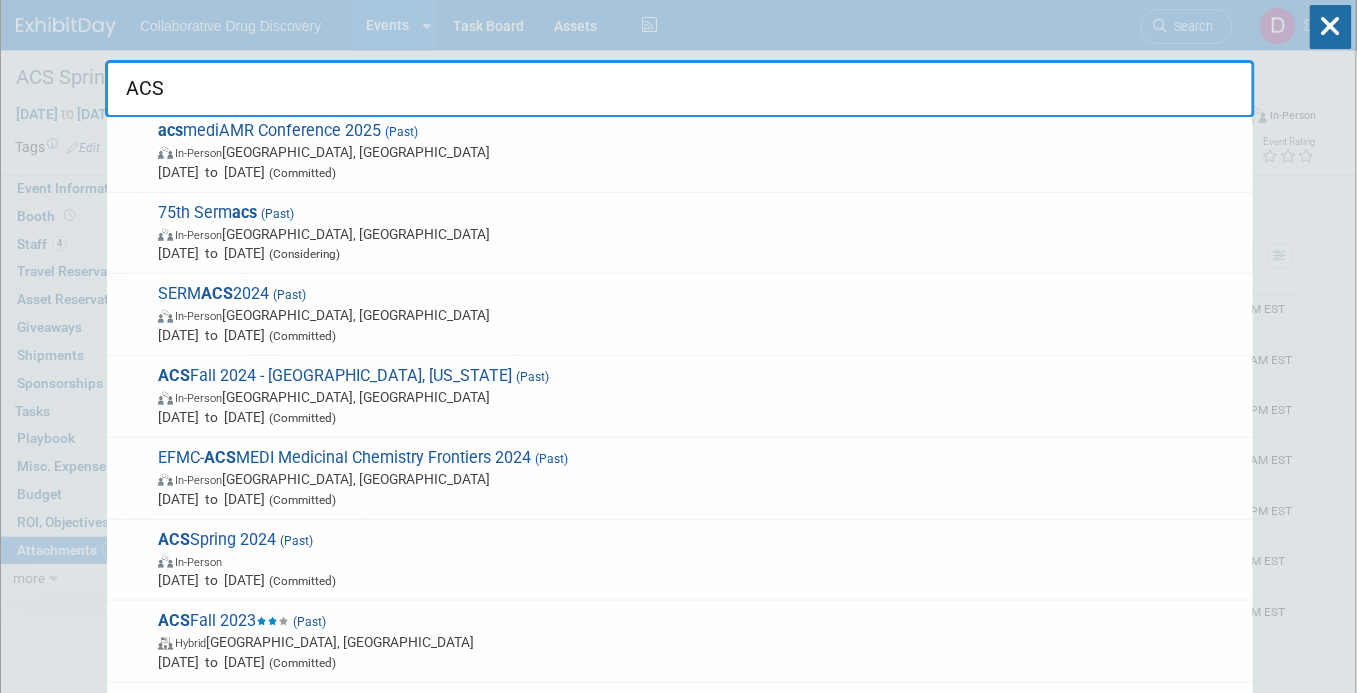 click on "ACS  Spring 2024  (Past)  In-Person      Mar 17, 2024  to  Mar 21, 2024  (Committed)" at bounding box center [697, 560] 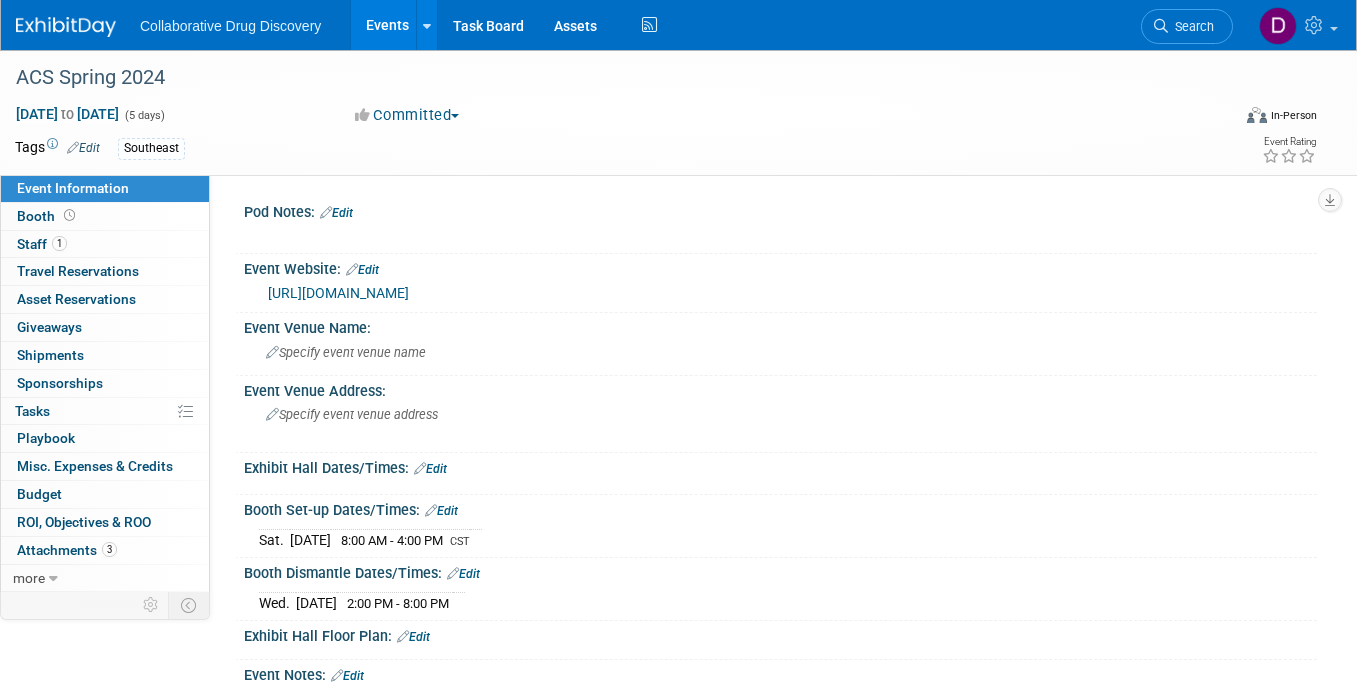 scroll, scrollTop: 0, scrollLeft: 0, axis: both 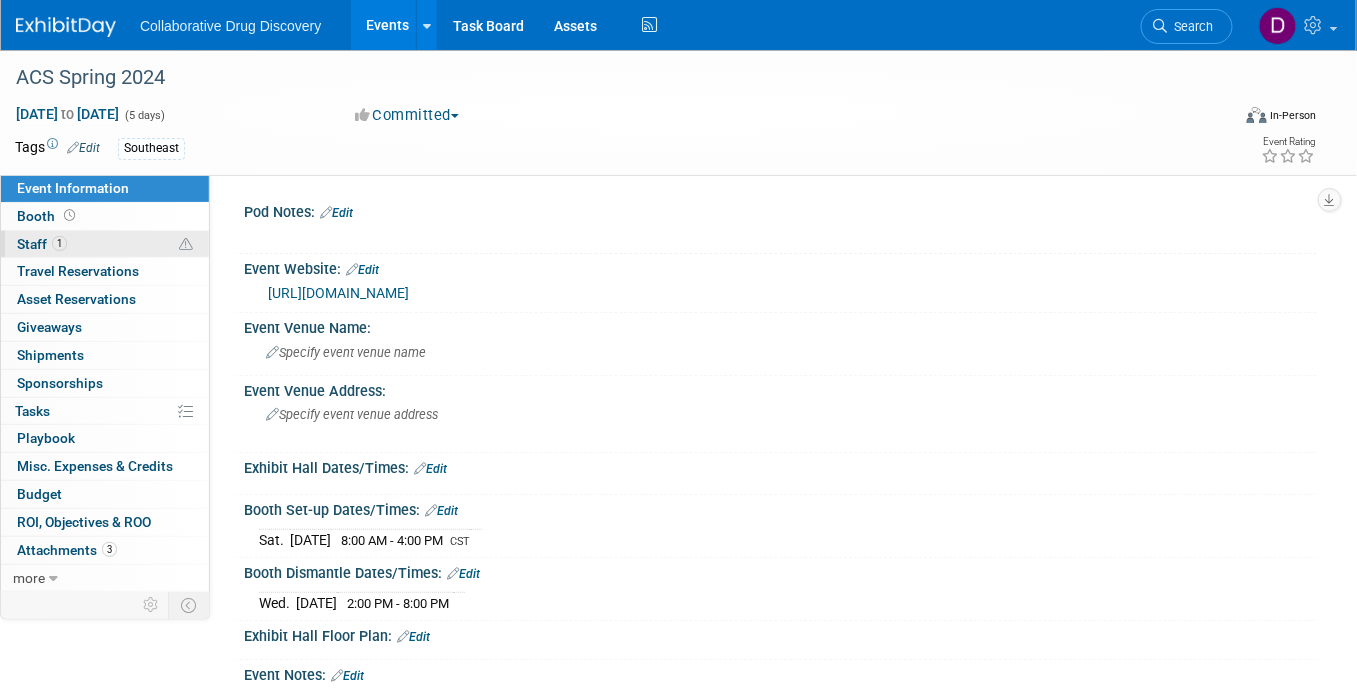 click on "1
Staff 1" at bounding box center [105, 244] 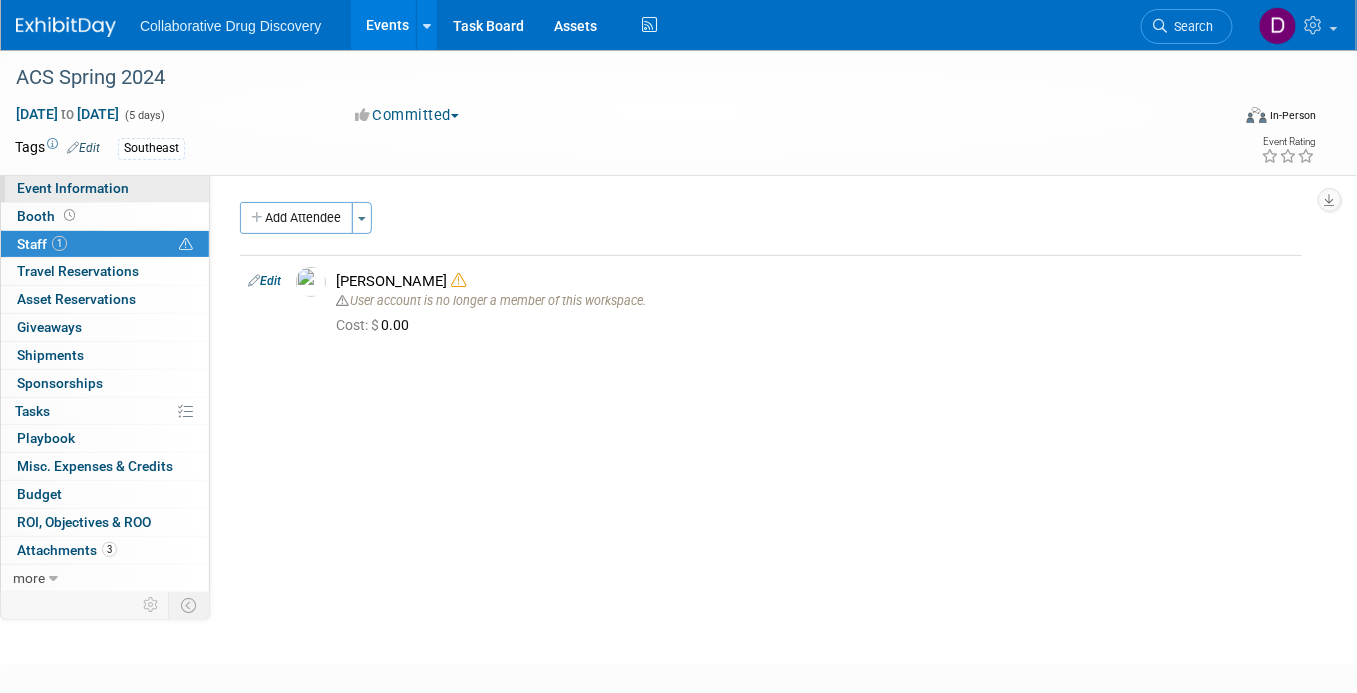 click on "Event Information" at bounding box center [73, 188] 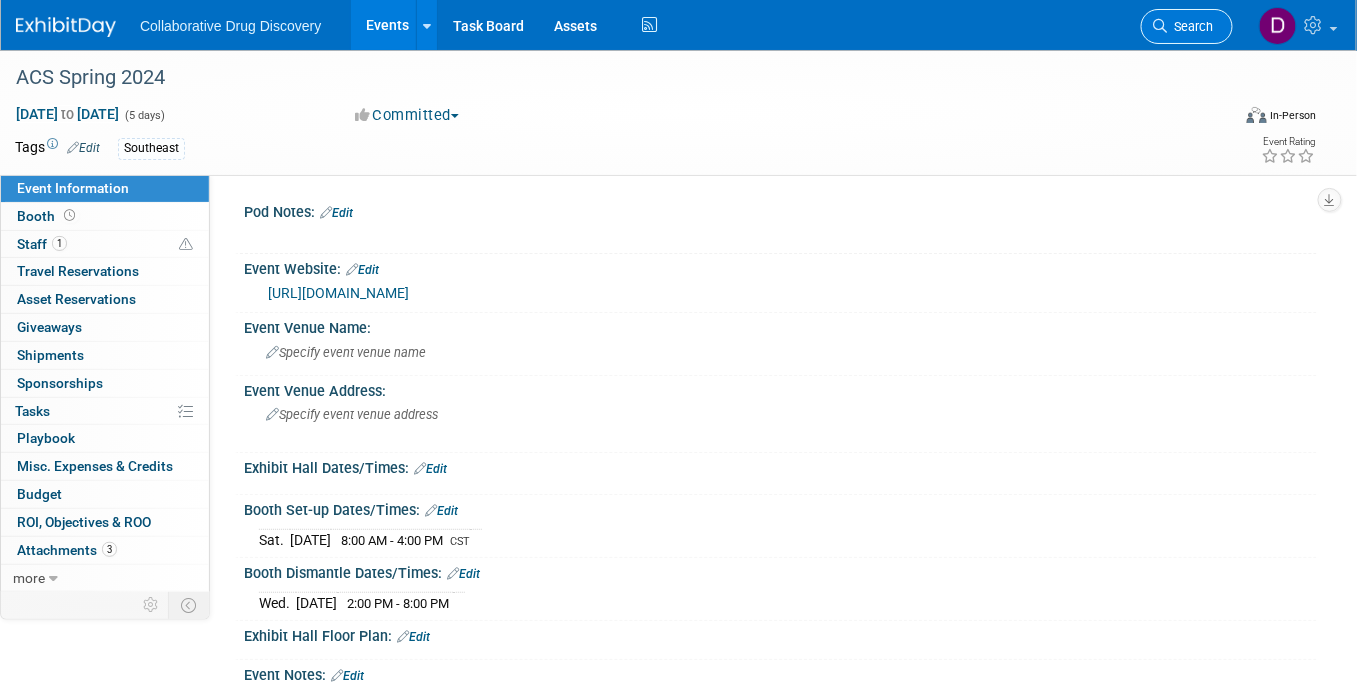 click on "Search" at bounding box center [1187, 26] 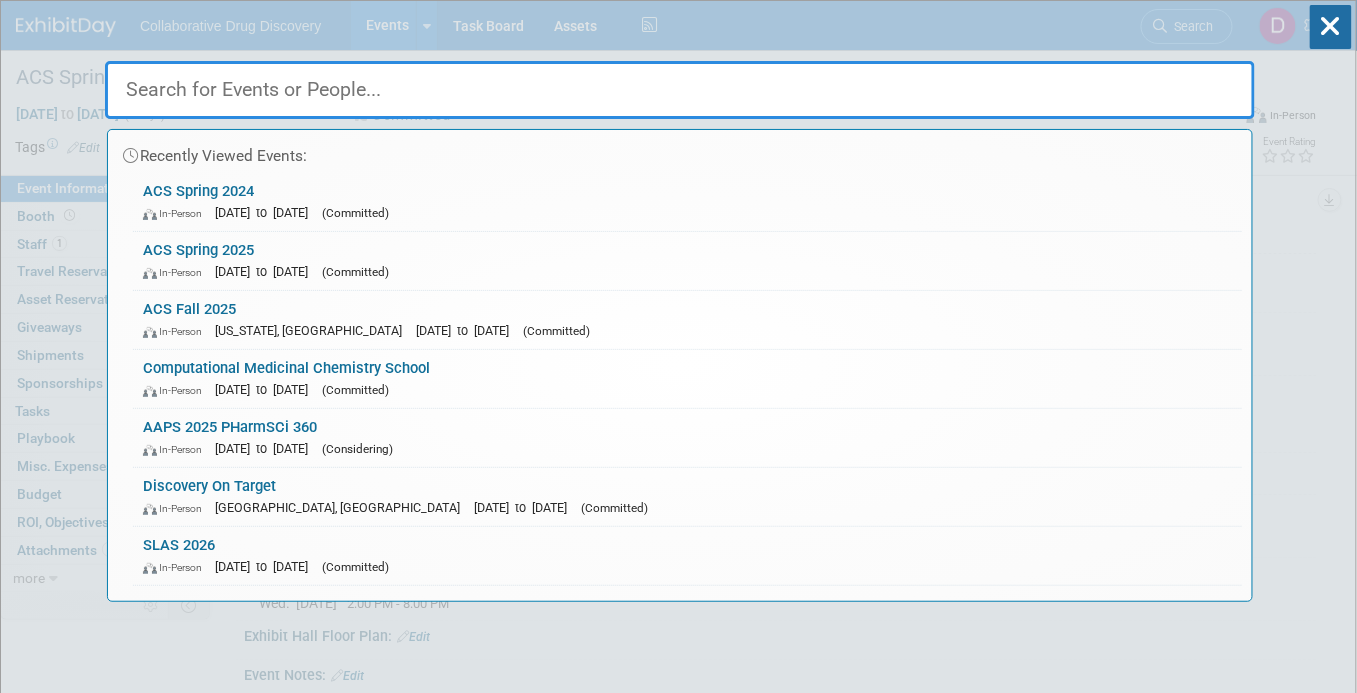click at bounding box center [680, 90] 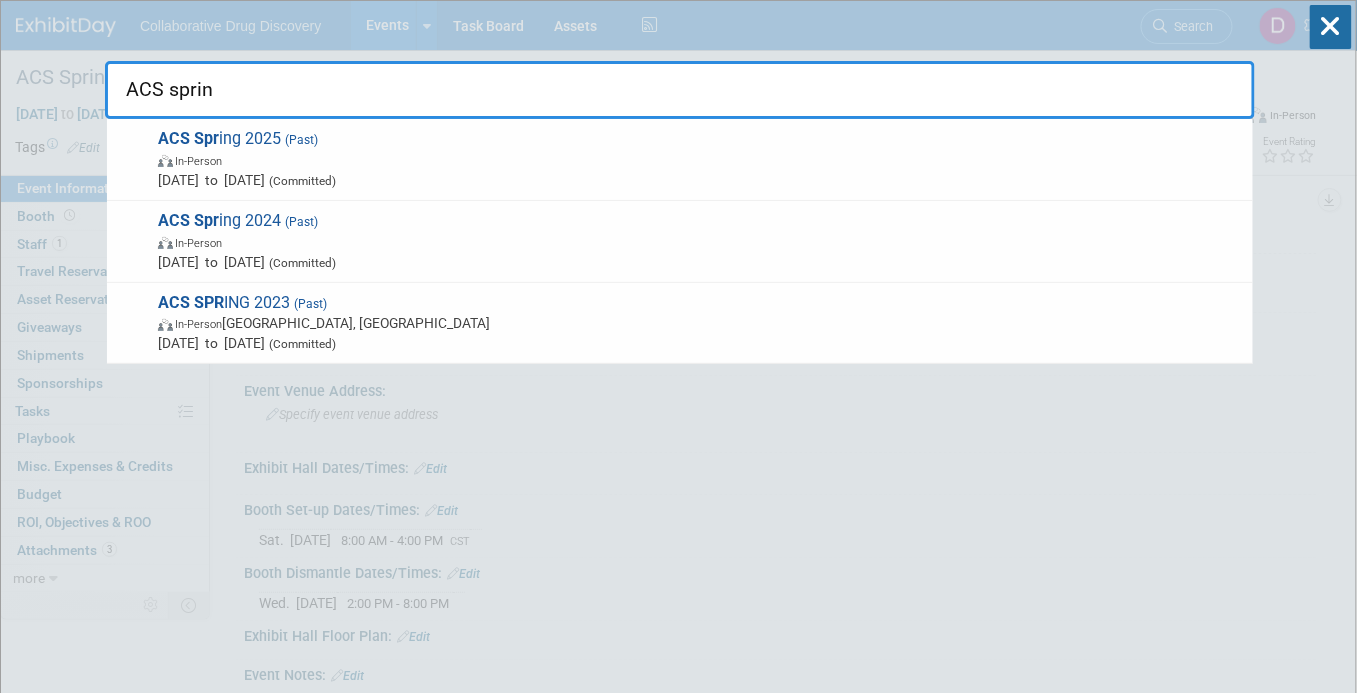 type on "ACS spring" 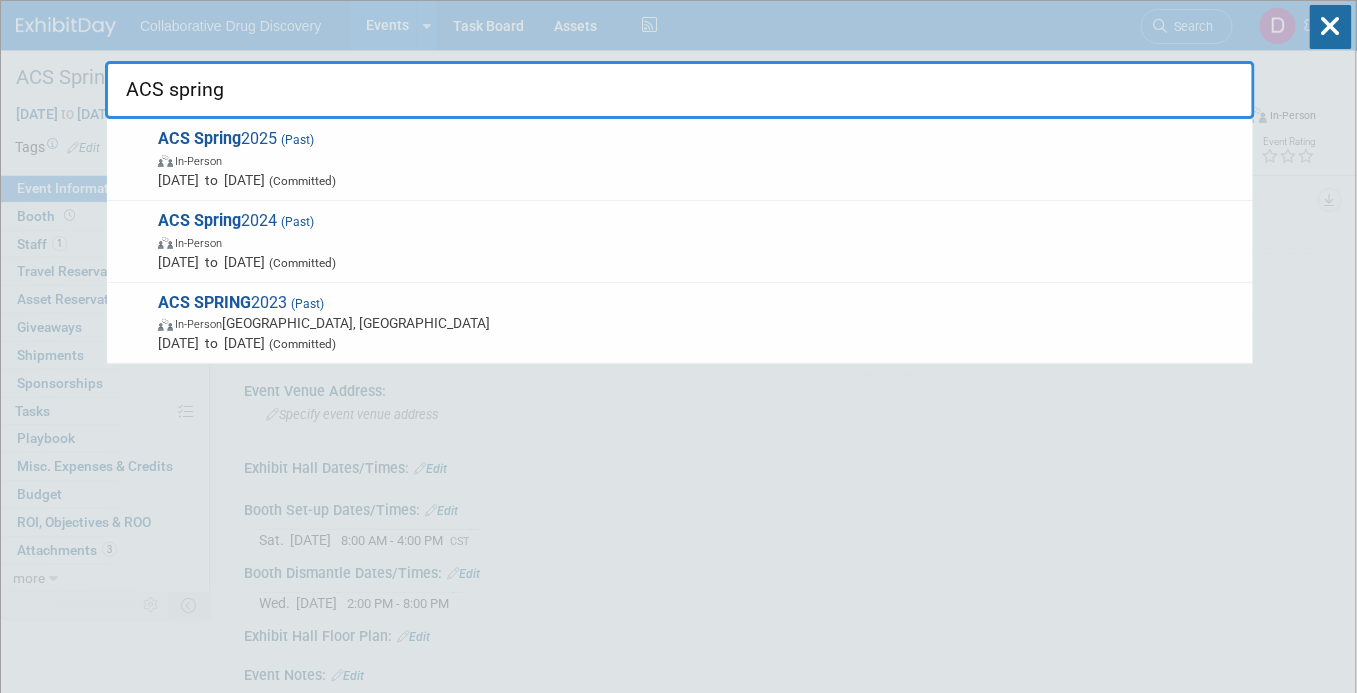 click on "In-Person     Indianapolis, IN" at bounding box center [700, 323] 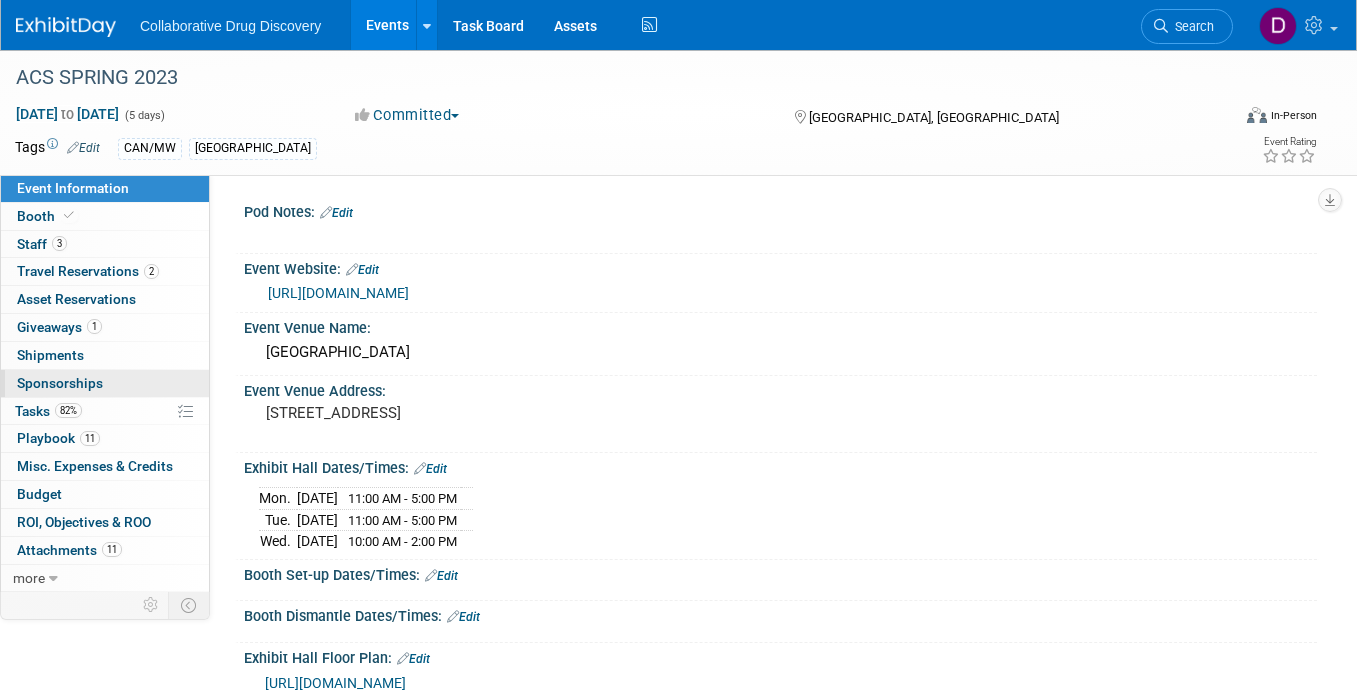 scroll, scrollTop: 0, scrollLeft: 0, axis: both 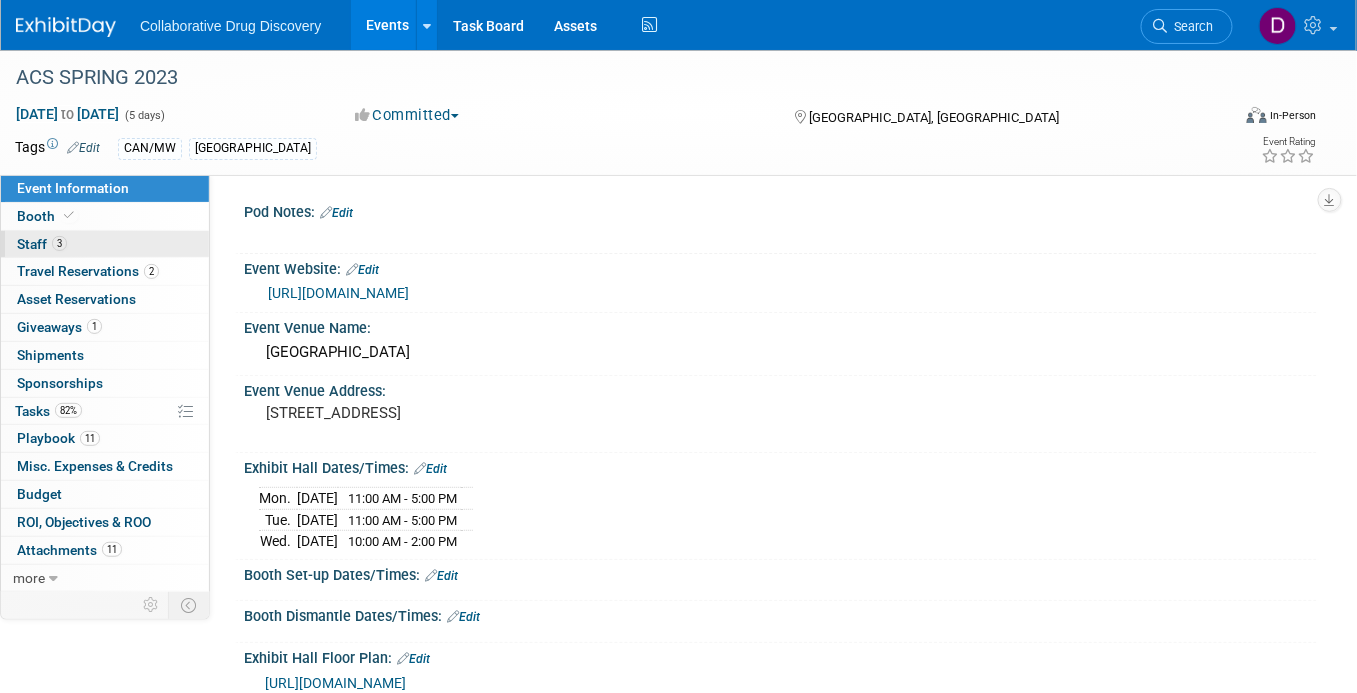 click on "3
Staff 3" at bounding box center [105, 244] 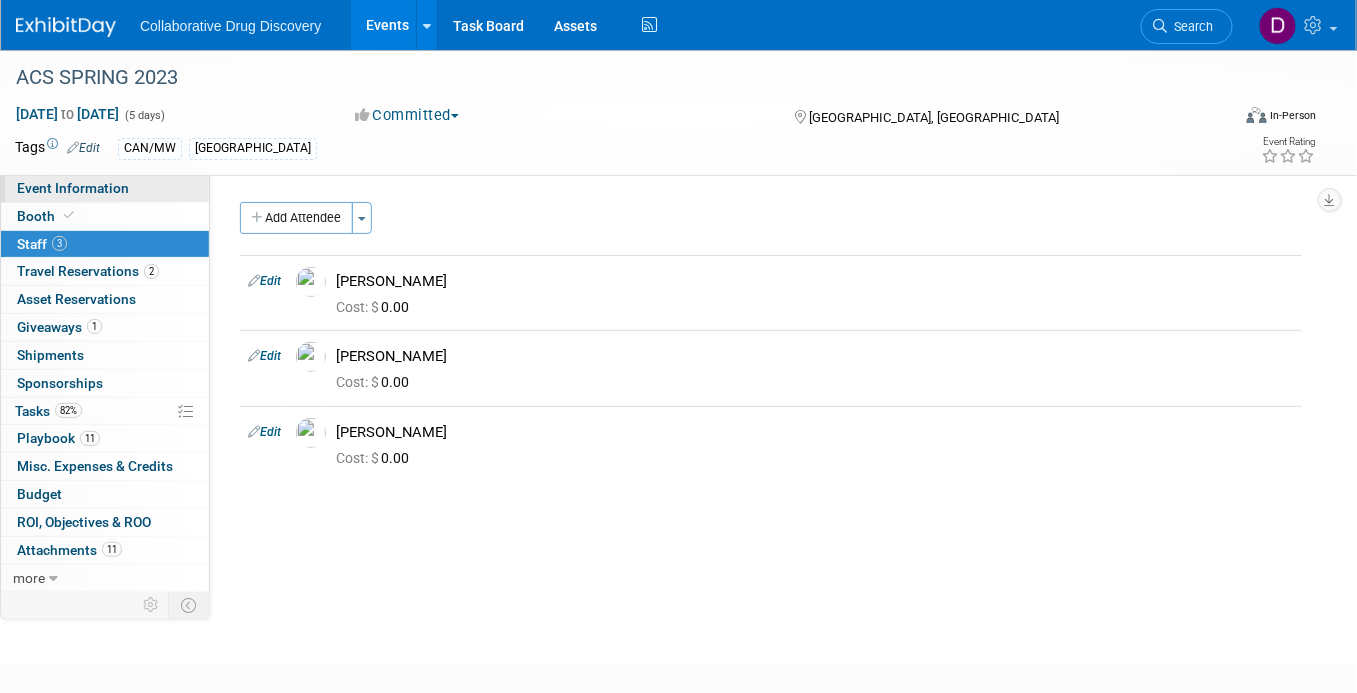 click on "Event Information" at bounding box center (105, 188) 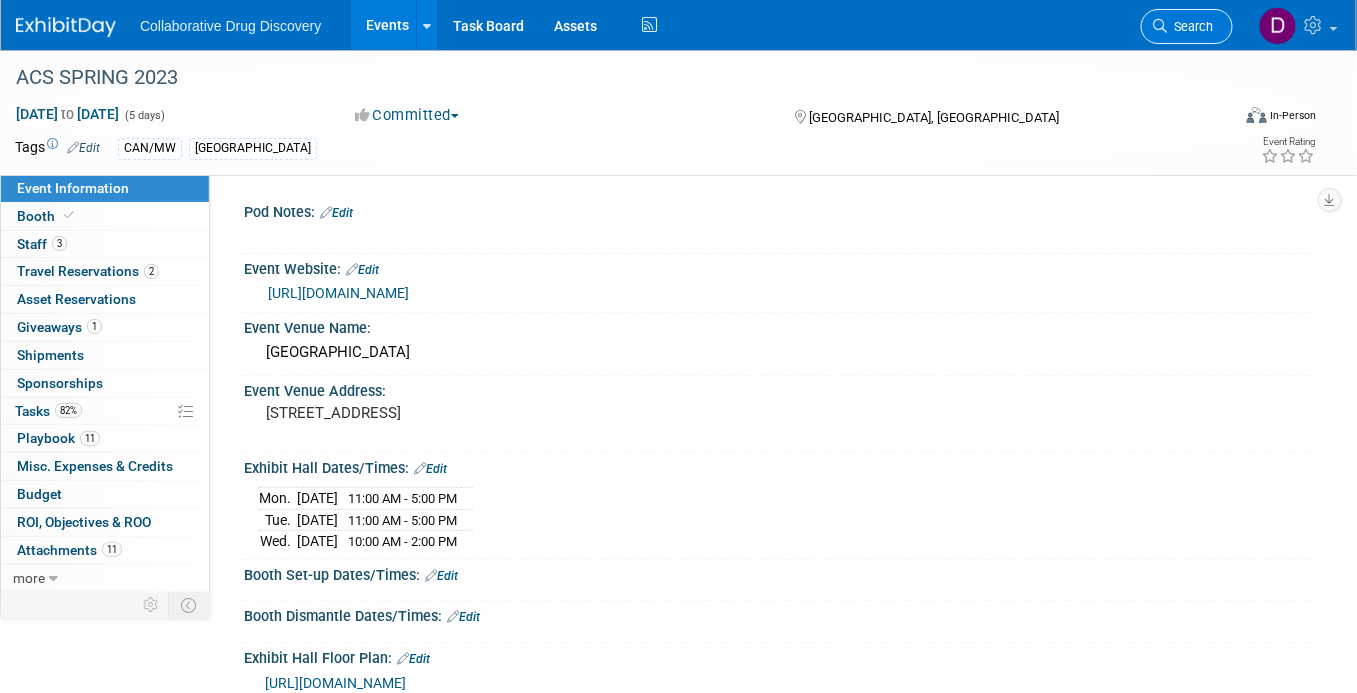 click on "Search" at bounding box center [1191, 26] 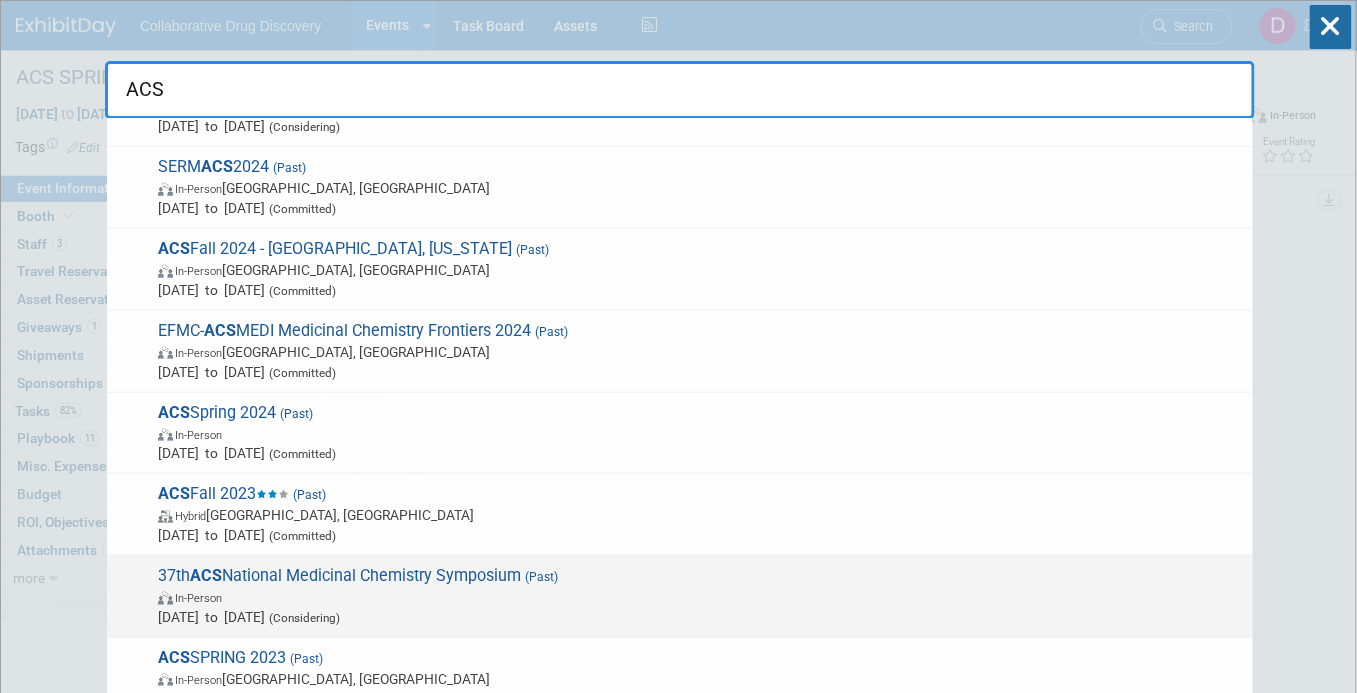 scroll, scrollTop: 552, scrollLeft: 0, axis: vertical 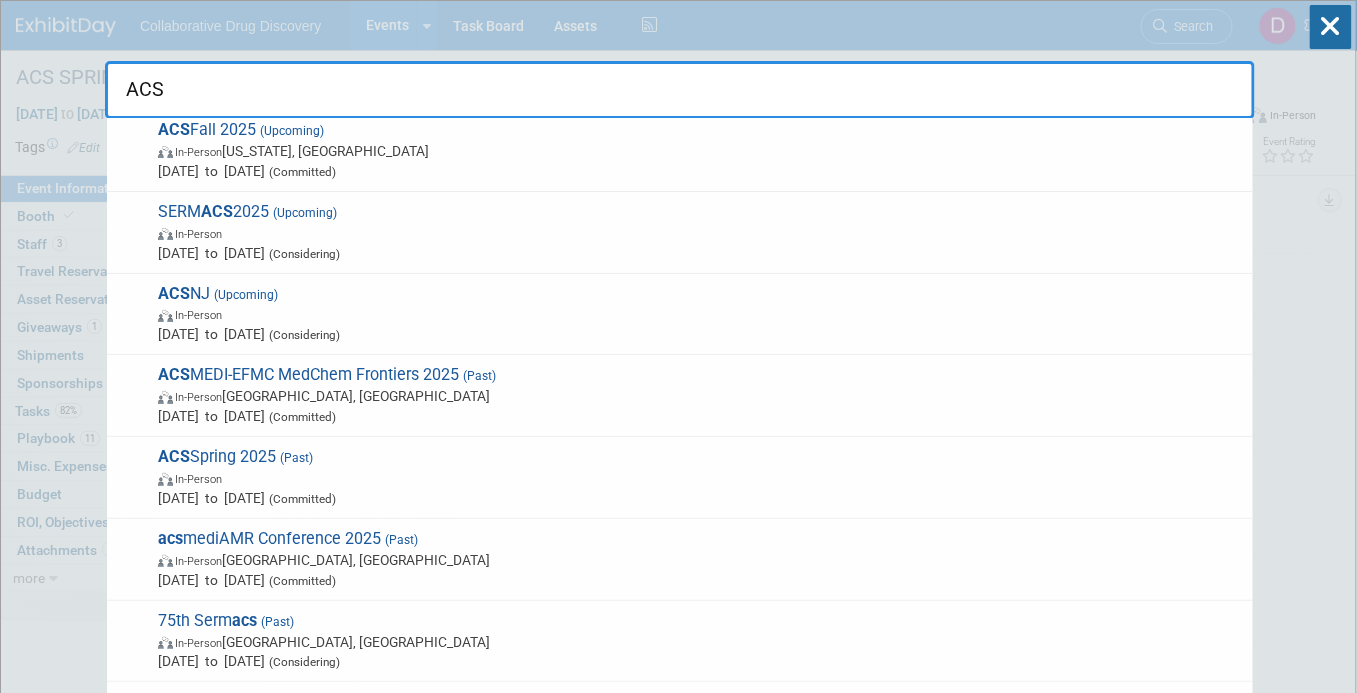 type on "ACS" 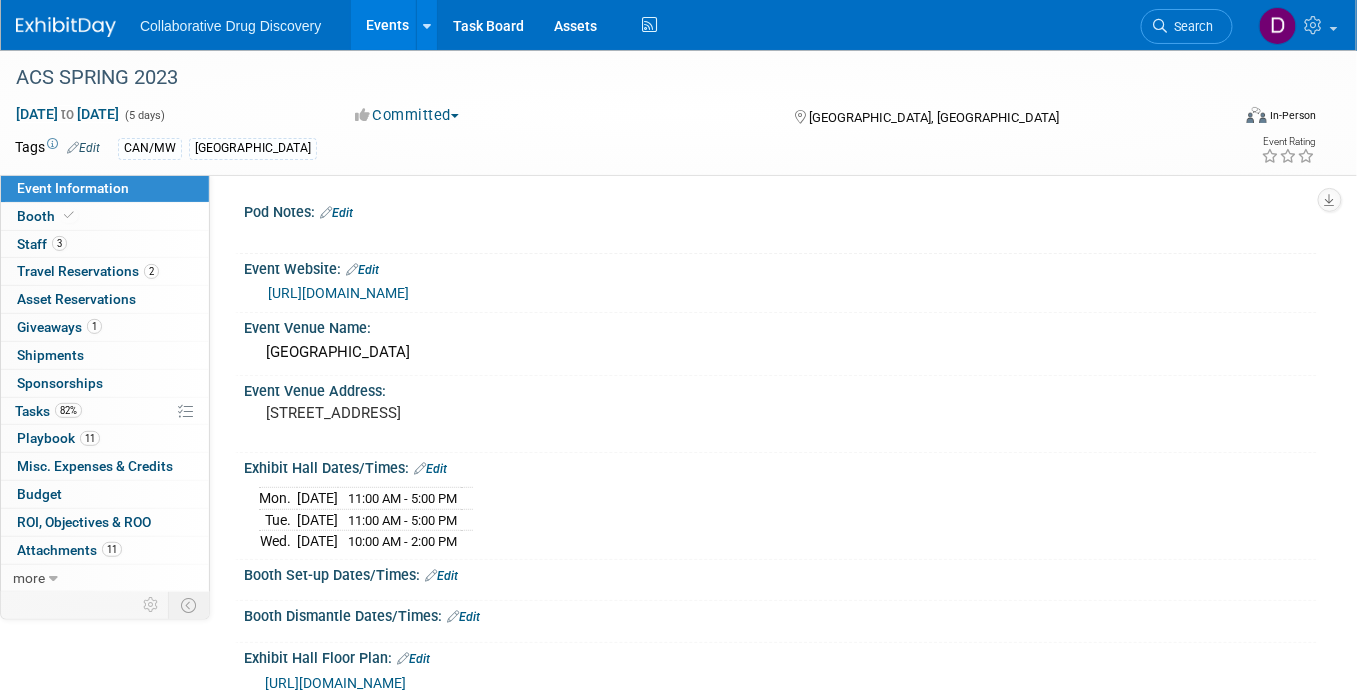 click on "Event Information" at bounding box center [73, 188] 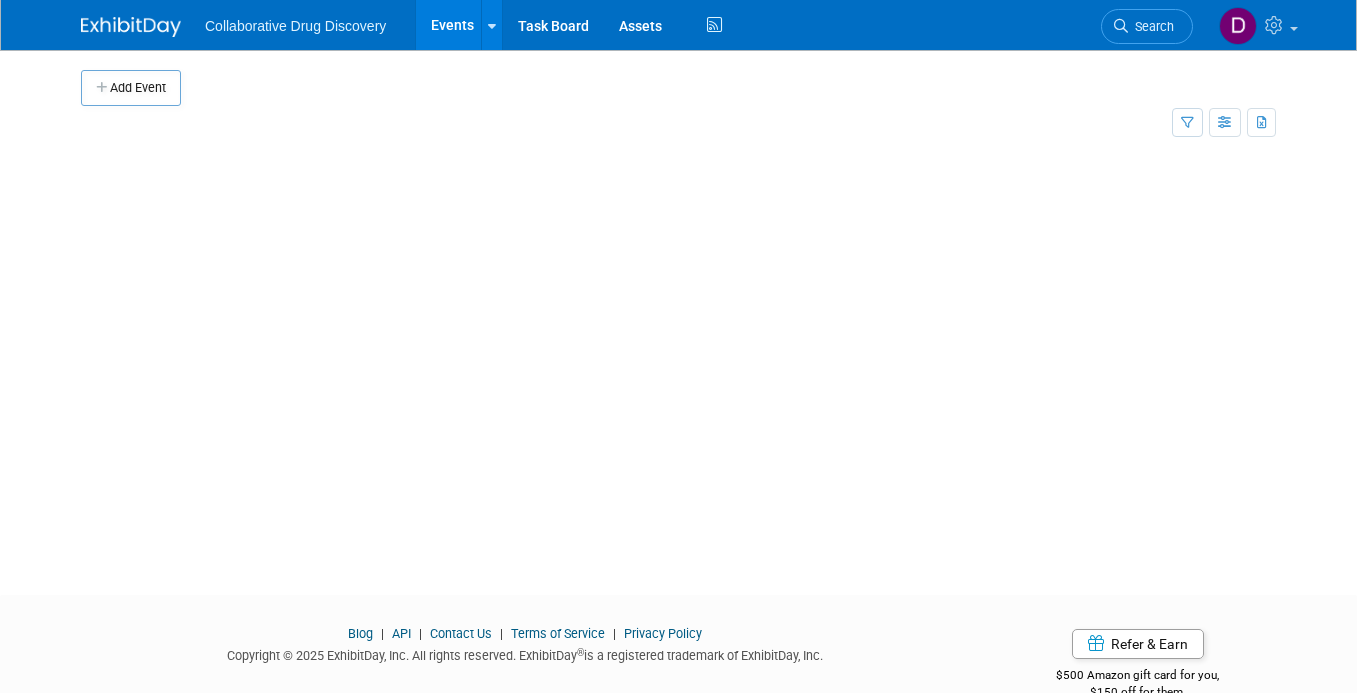 scroll, scrollTop: 0, scrollLeft: 0, axis: both 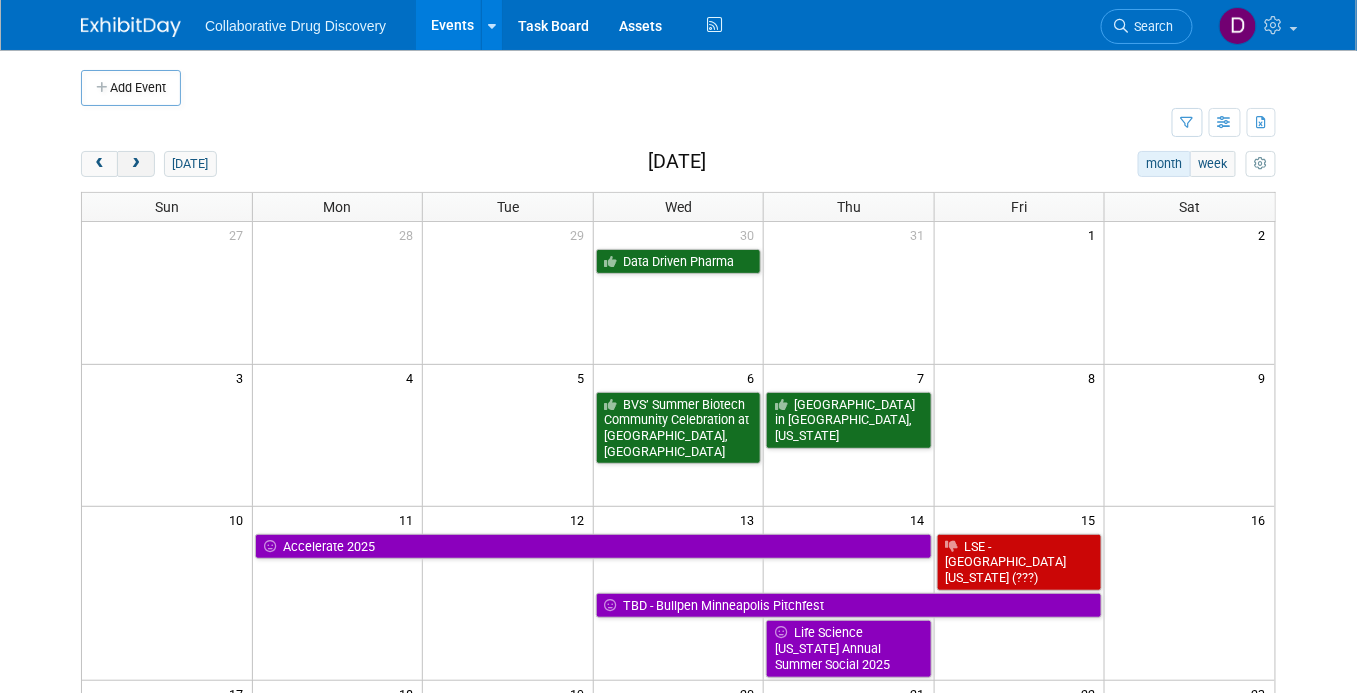 click at bounding box center [135, 164] 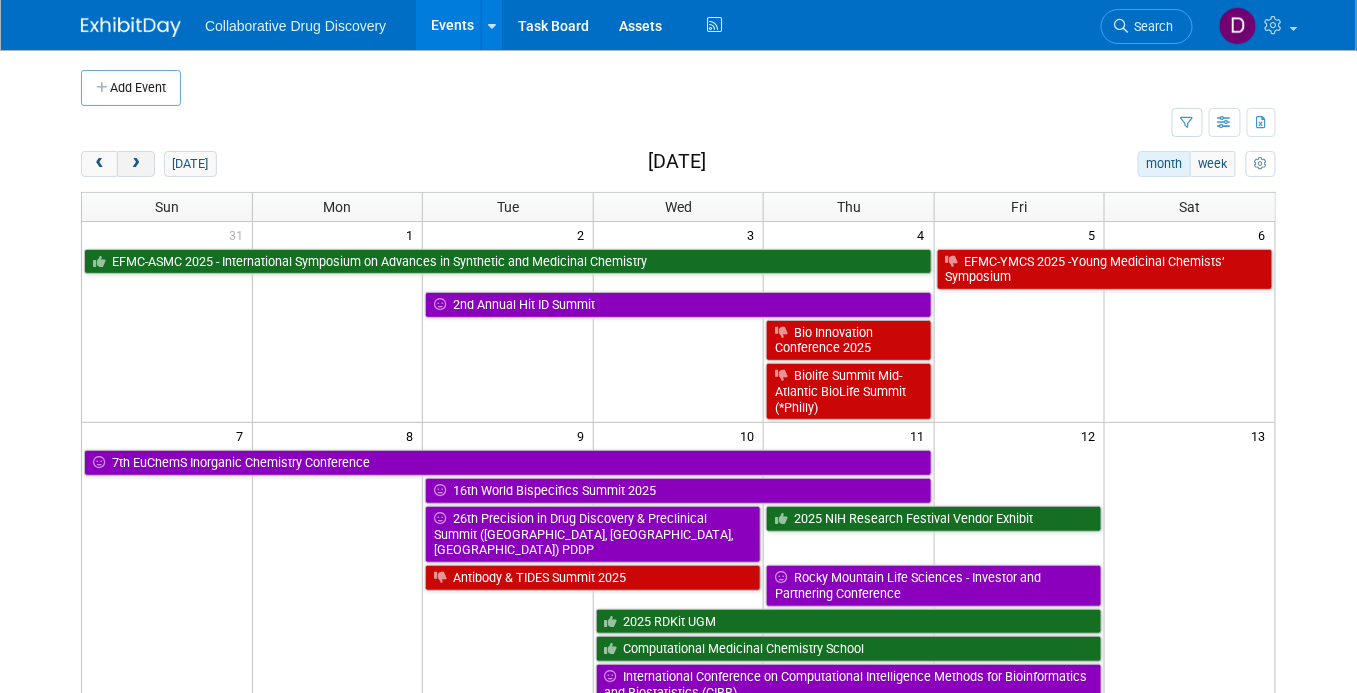 click at bounding box center [135, 164] 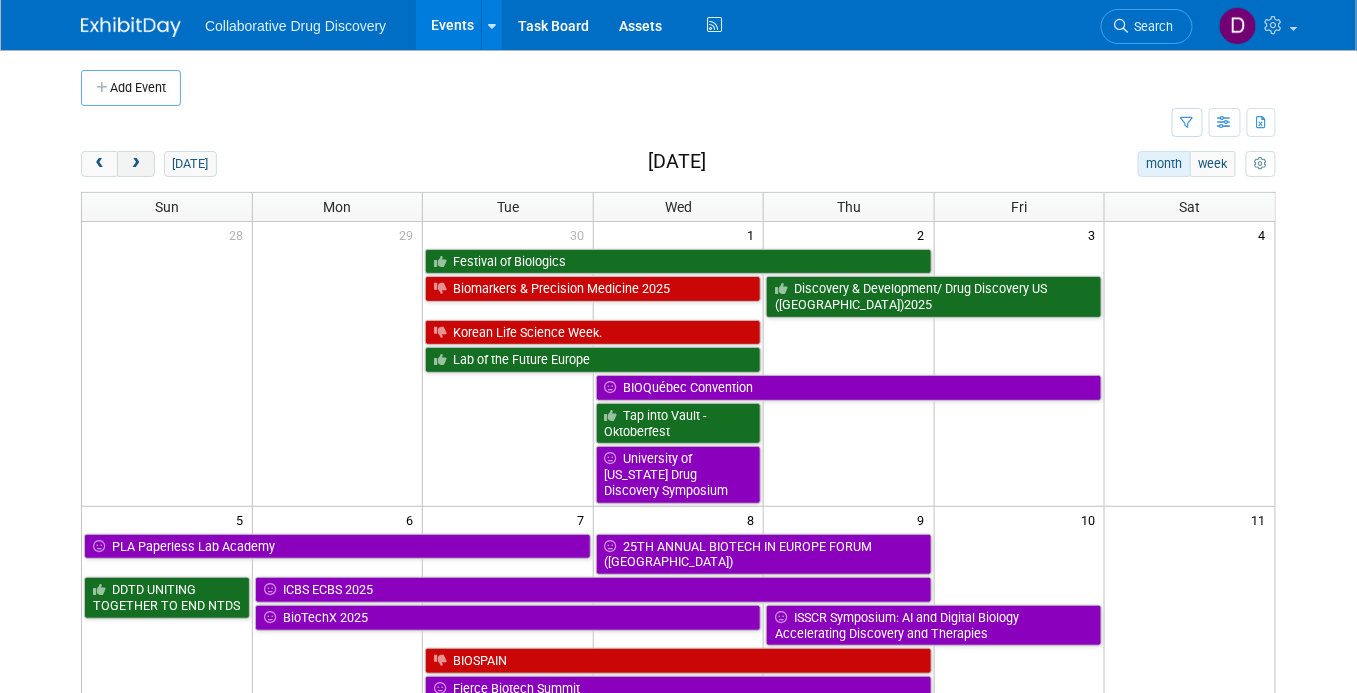 click at bounding box center (135, 164) 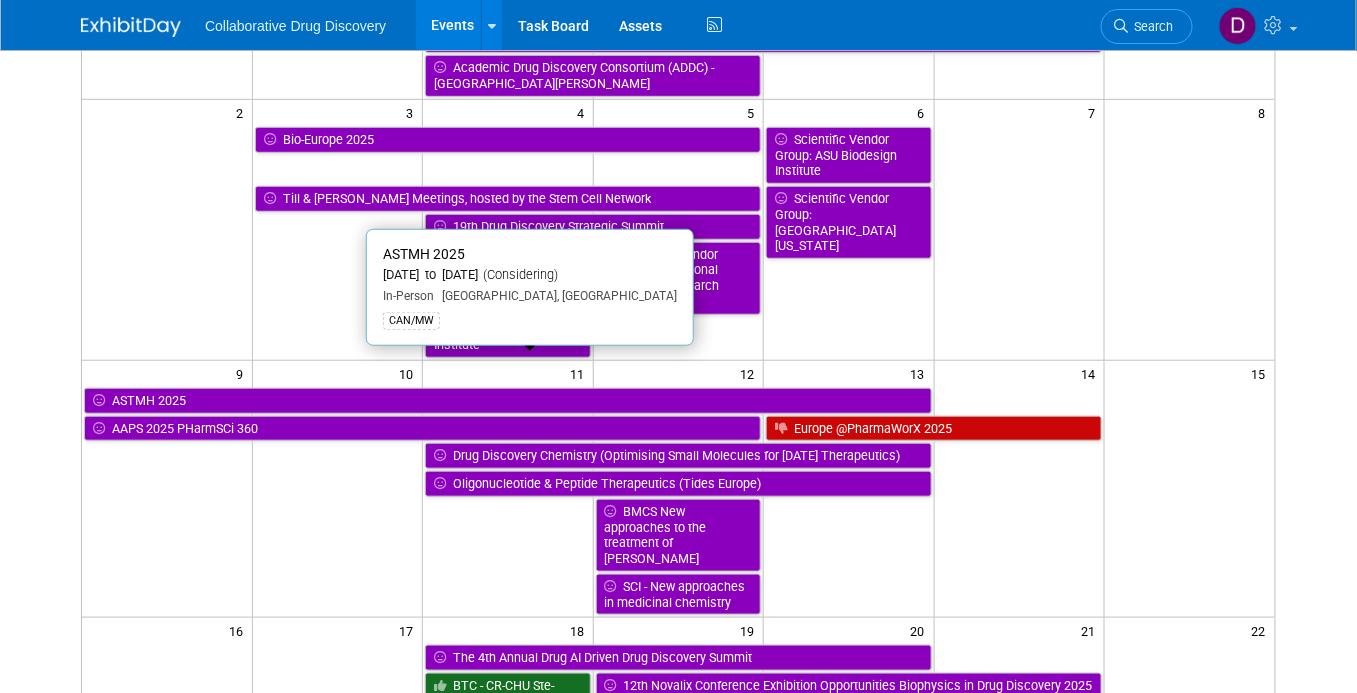 scroll, scrollTop: 475, scrollLeft: 0, axis: vertical 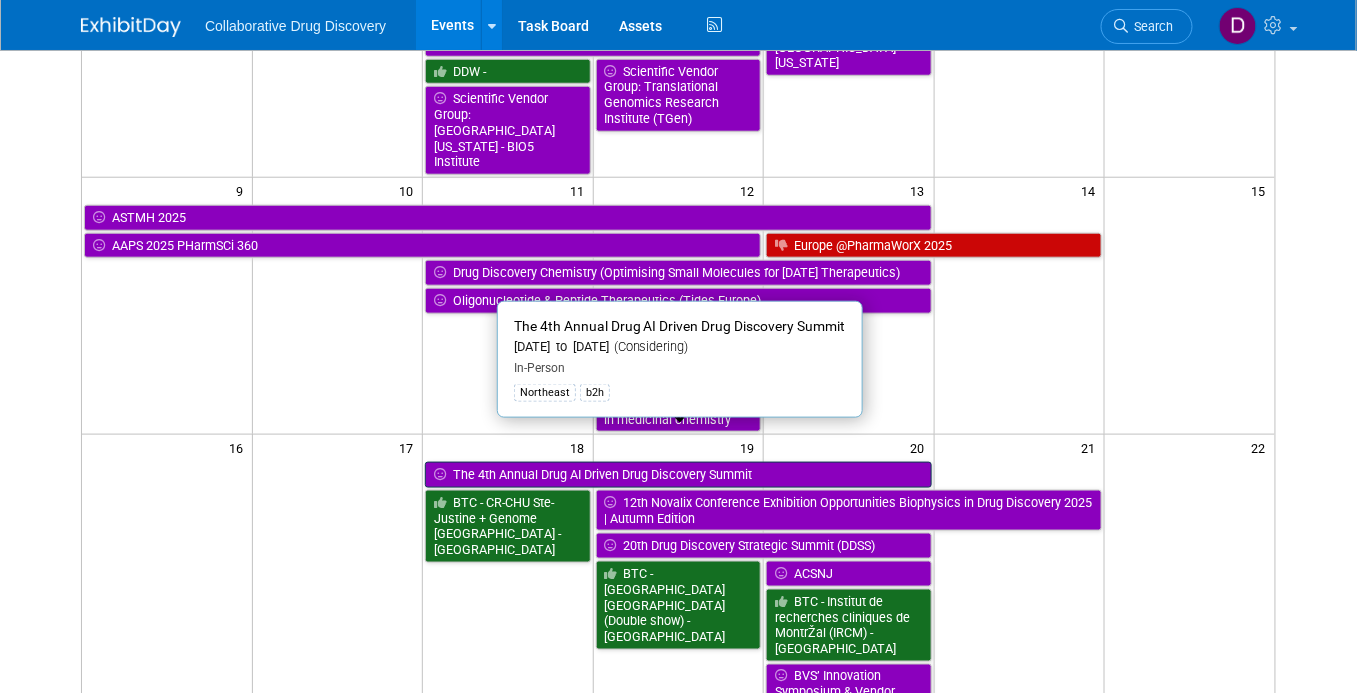 click on "The 4th Annual Drug AI Driven Drug Discovery Summit" at bounding box center (678, 475) 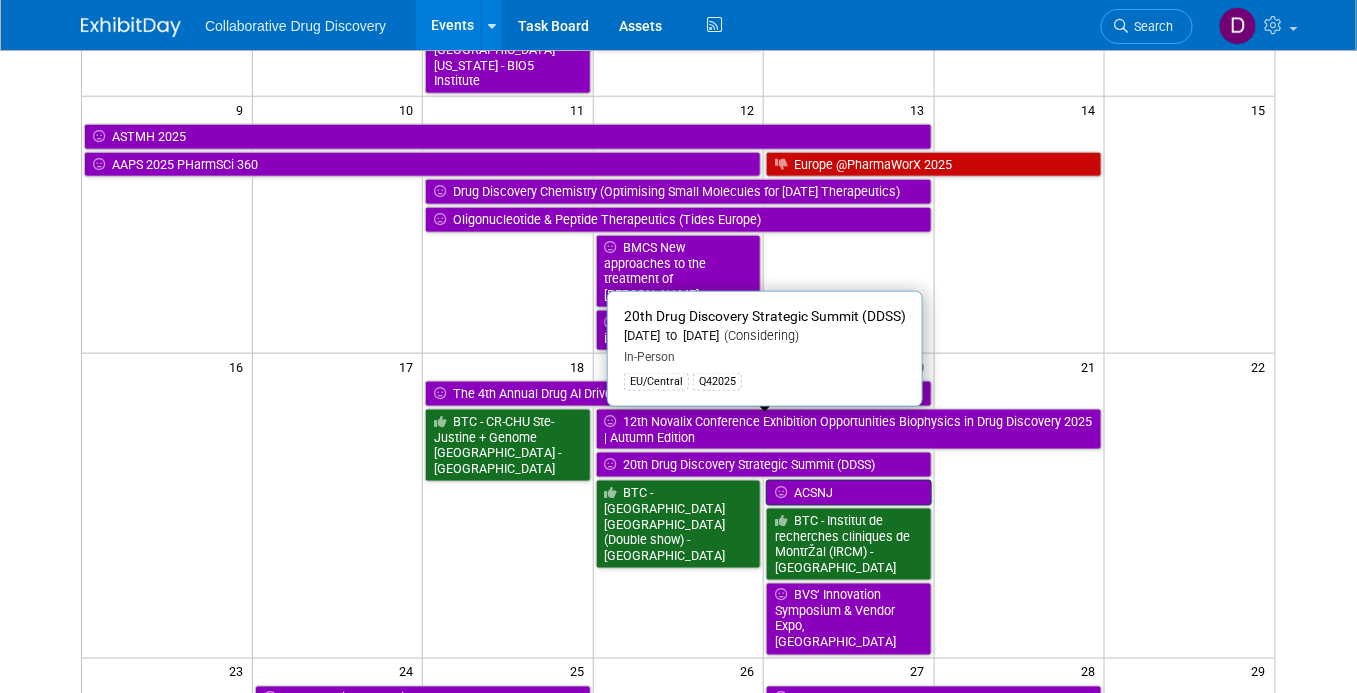 scroll, scrollTop: 577, scrollLeft: 0, axis: vertical 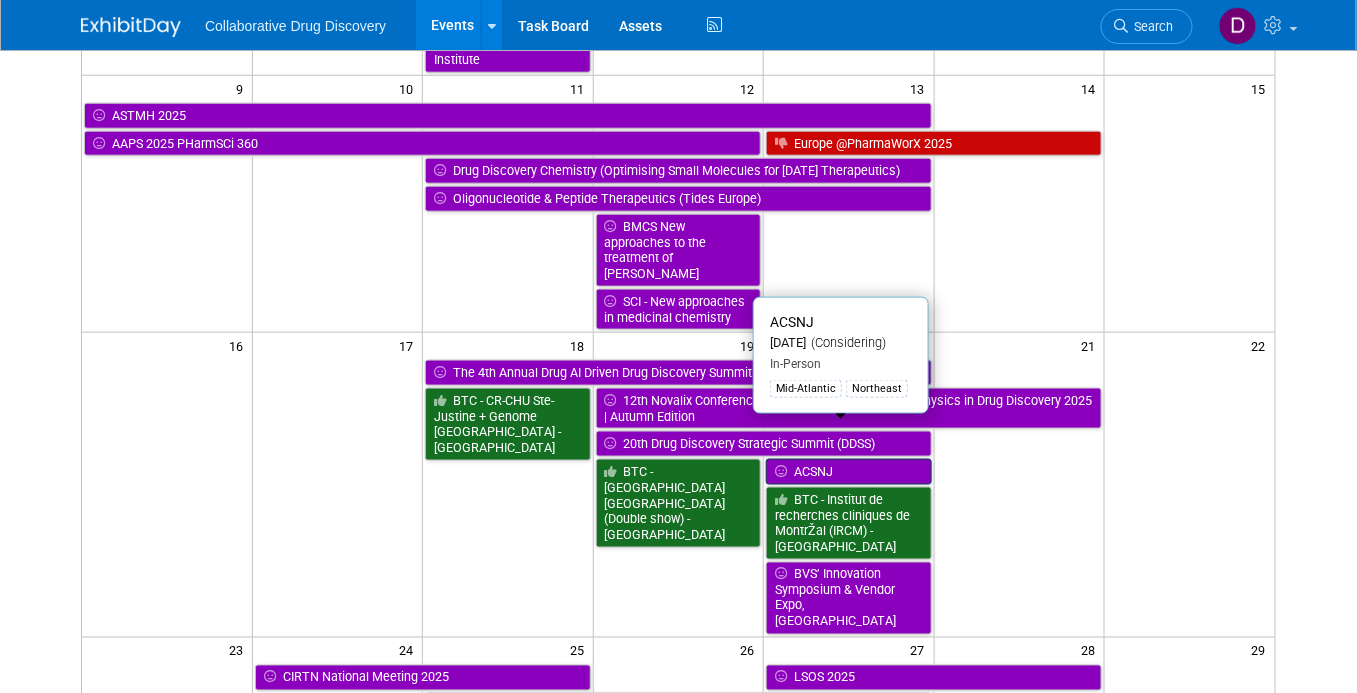 click on "ACSNJ" at bounding box center [848, 472] 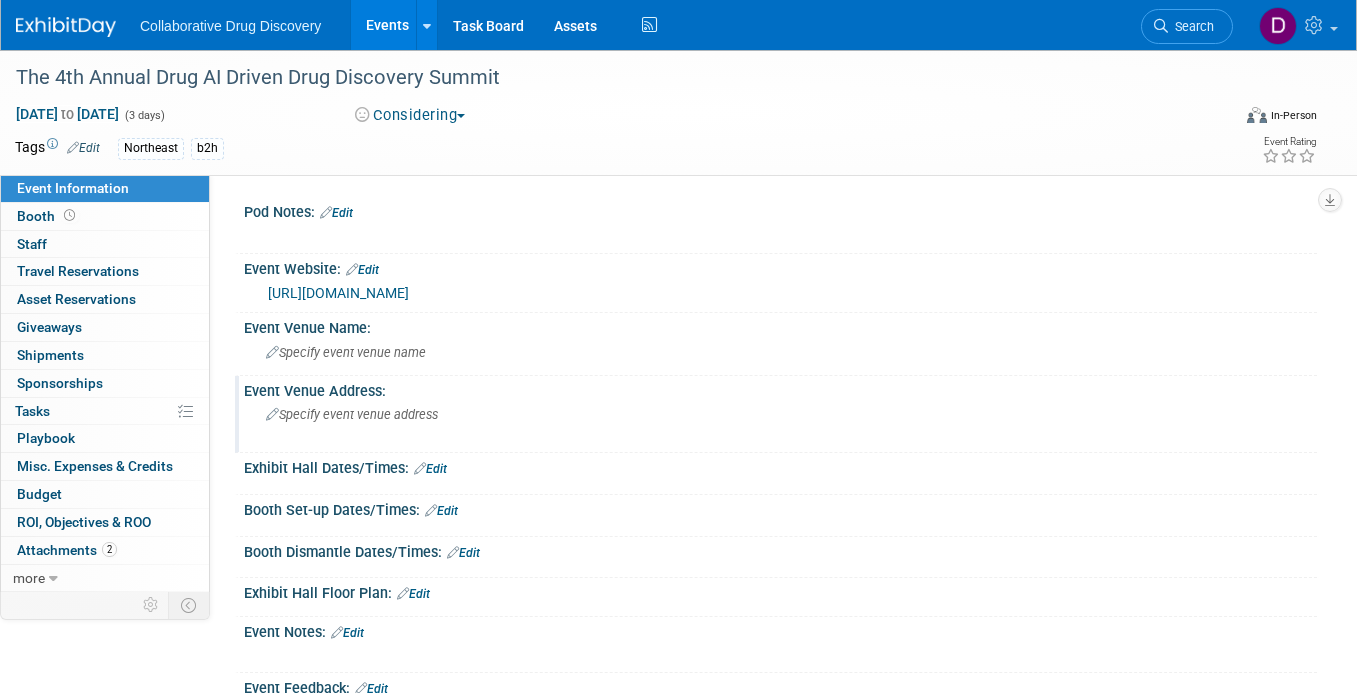 scroll, scrollTop: 0, scrollLeft: 0, axis: both 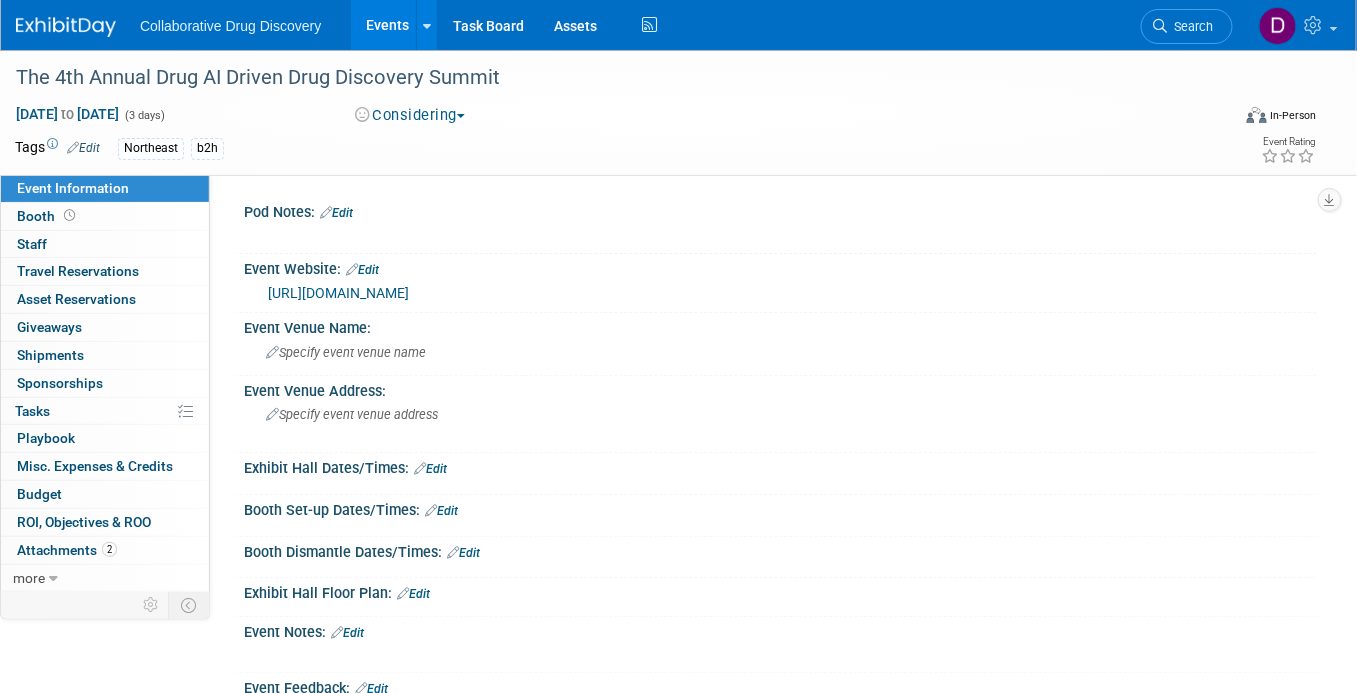 click on "[URL][DOMAIN_NAME]" at bounding box center (338, 293) 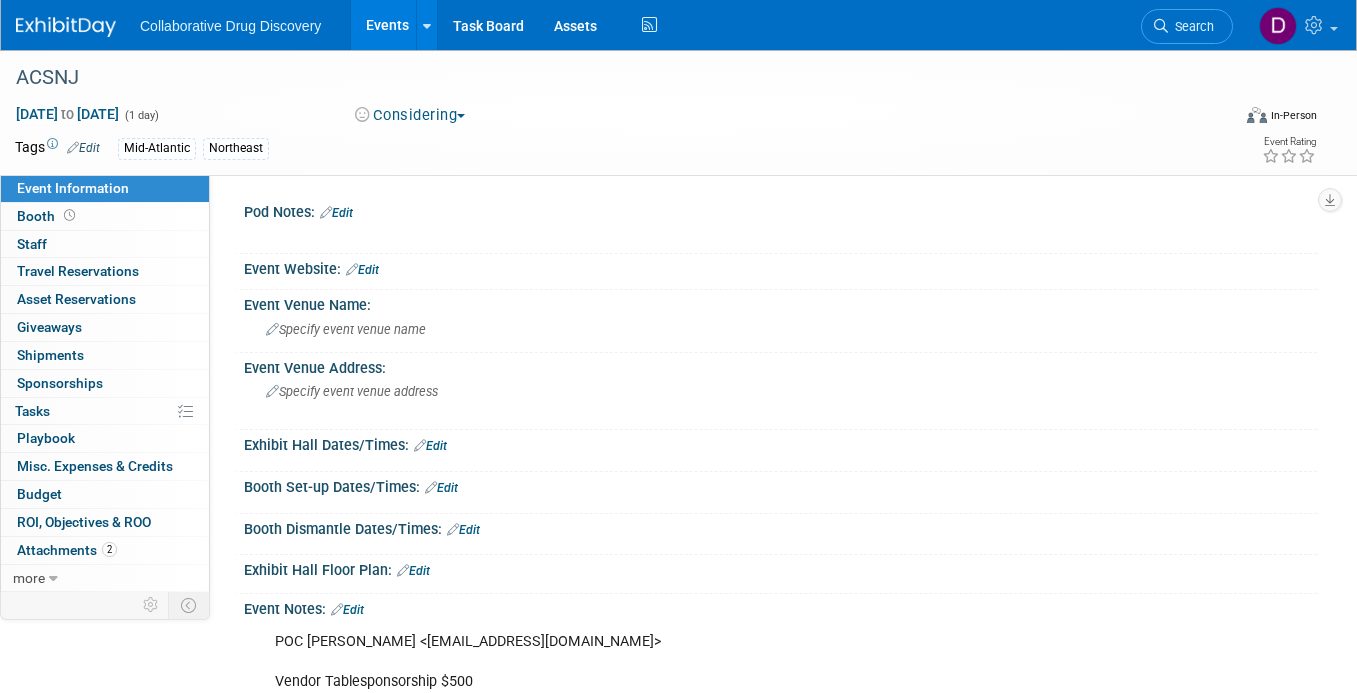 scroll, scrollTop: 0, scrollLeft: 0, axis: both 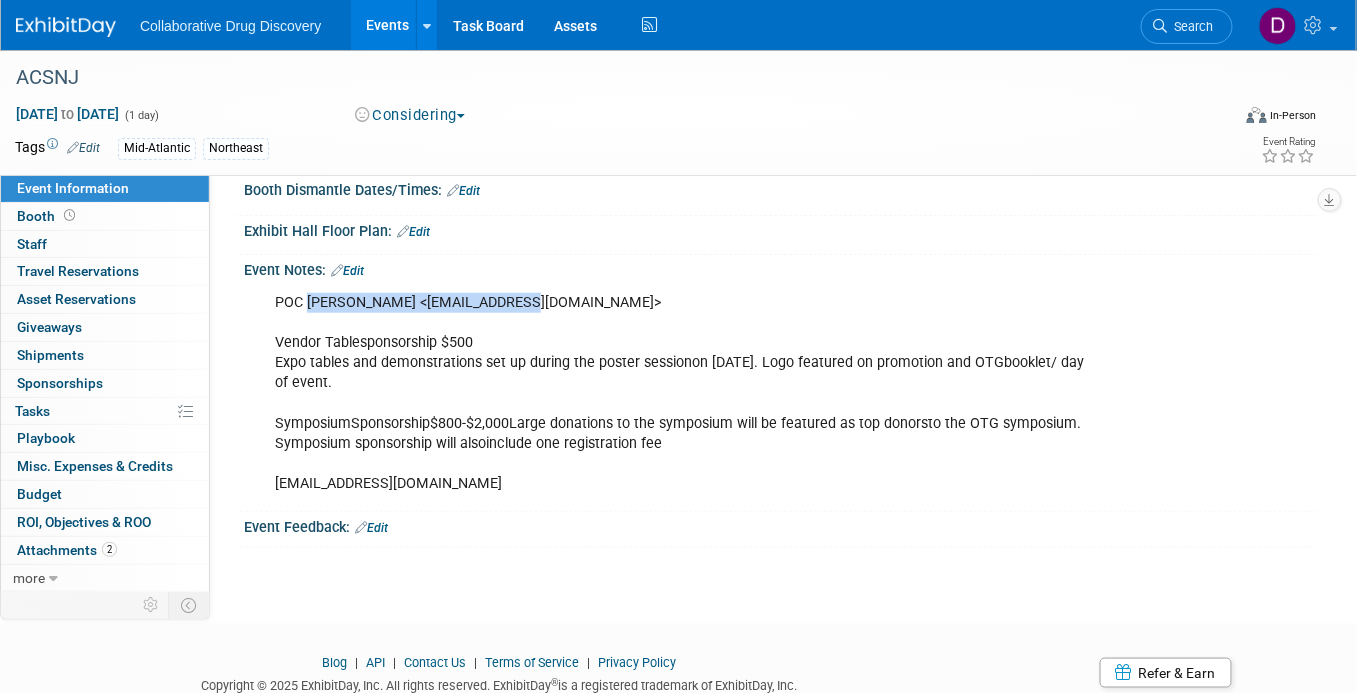 drag, startPoint x: 308, startPoint y: 303, endPoint x: 519, endPoint y: 308, distance: 211.05923 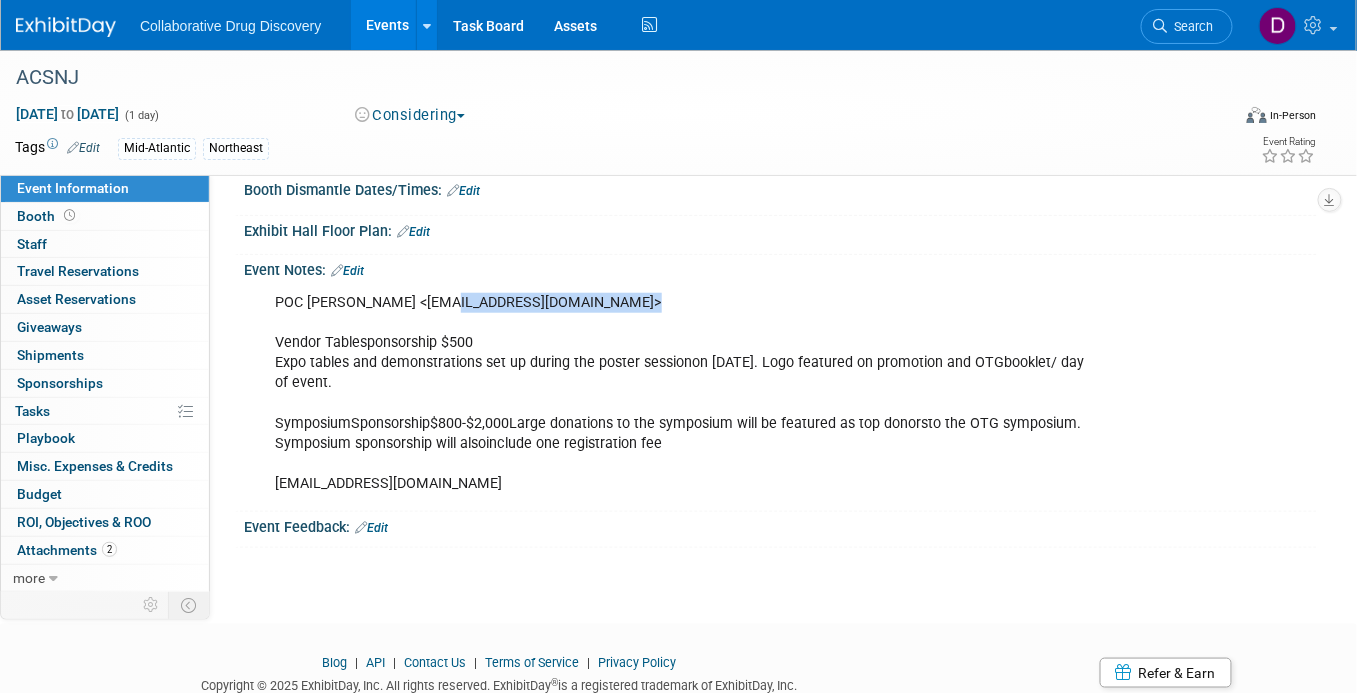drag, startPoint x: 627, startPoint y: 303, endPoint x: 446, endPoint y: 296, distance: 181.13531 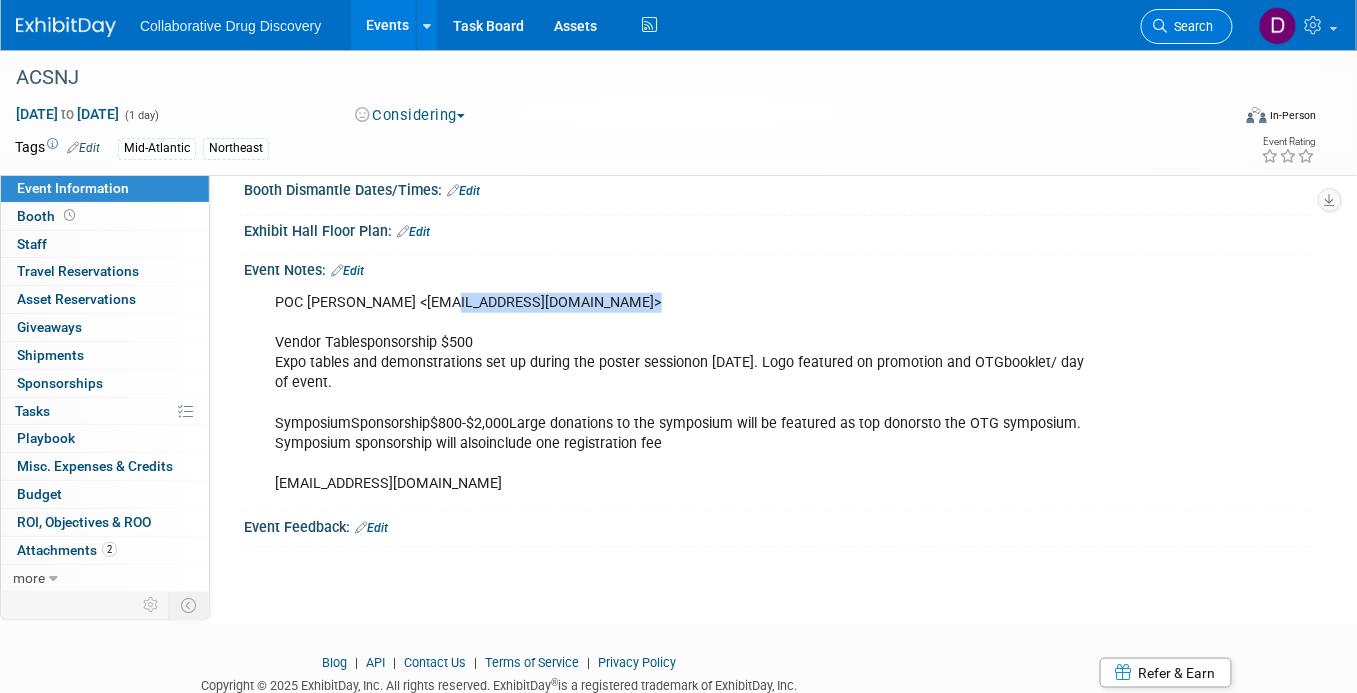 click on "Search" at bounding box center [1187, 26] 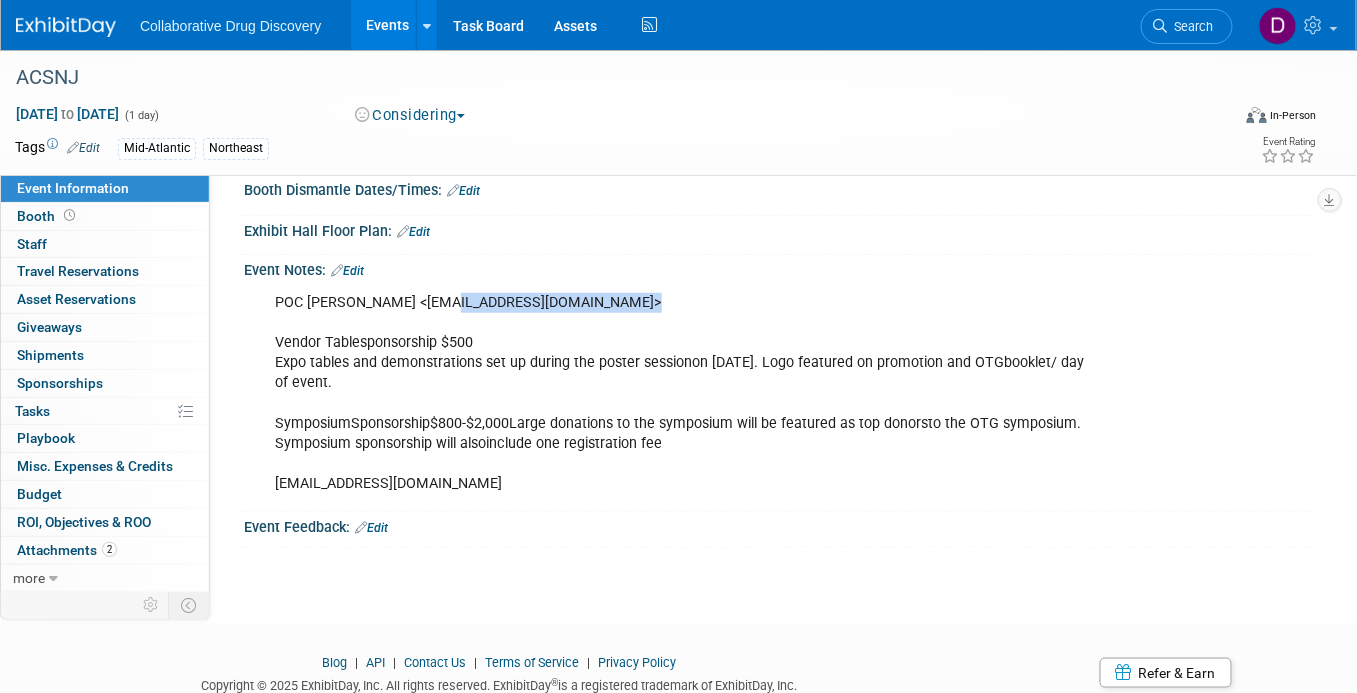 scroll, scrollTop: 0, scrollLeft: 0, axis: both 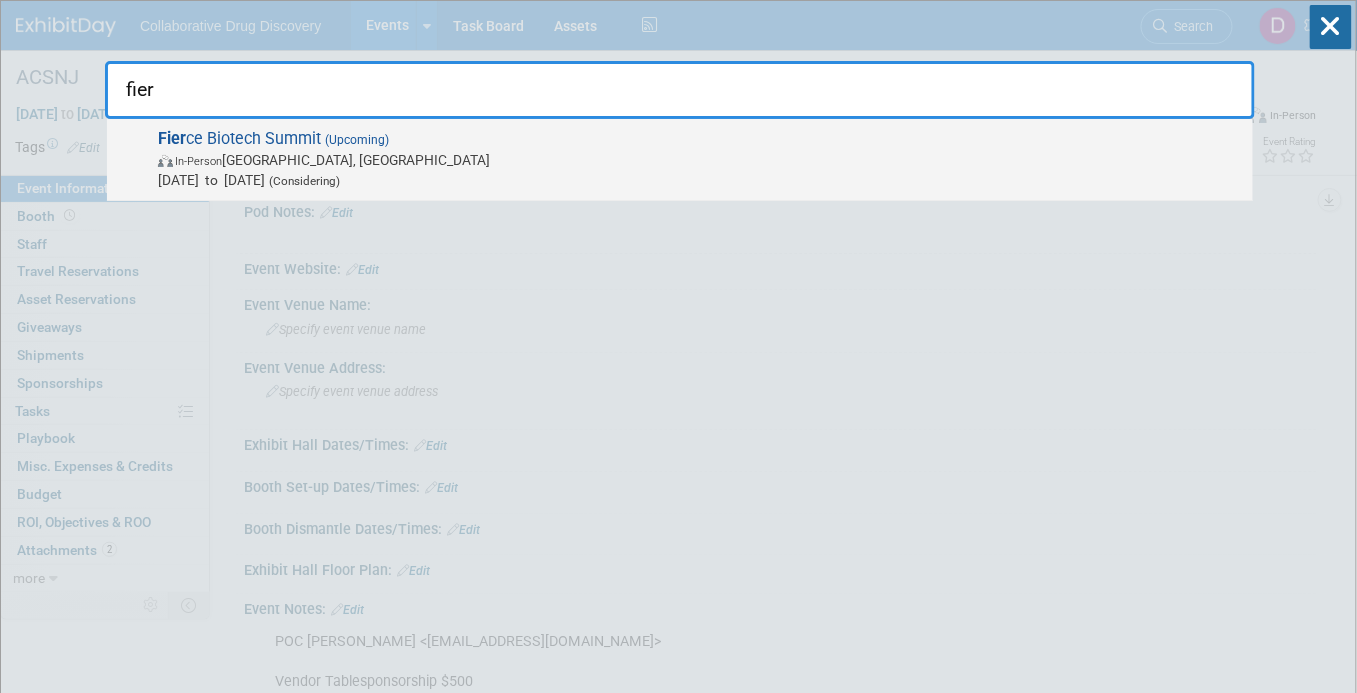 type on "fier" 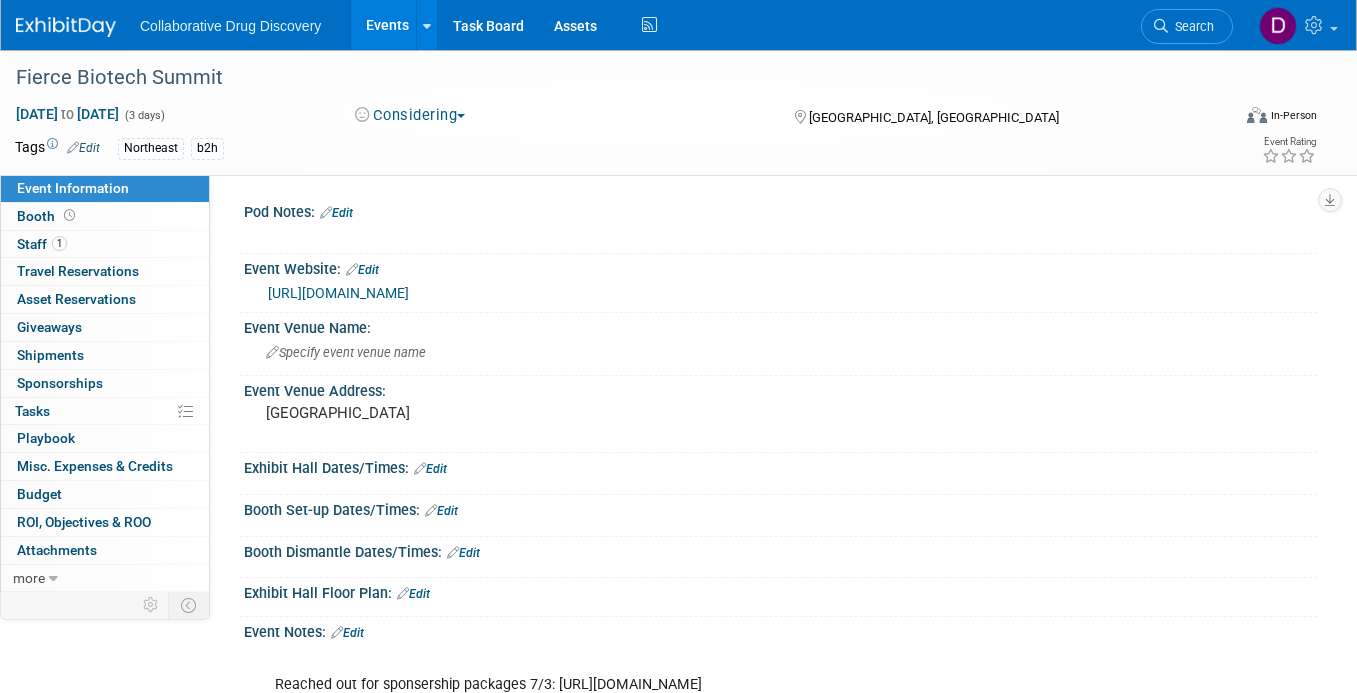 scroll, scrollTop: 0, scrollLeft: 0, axis: both 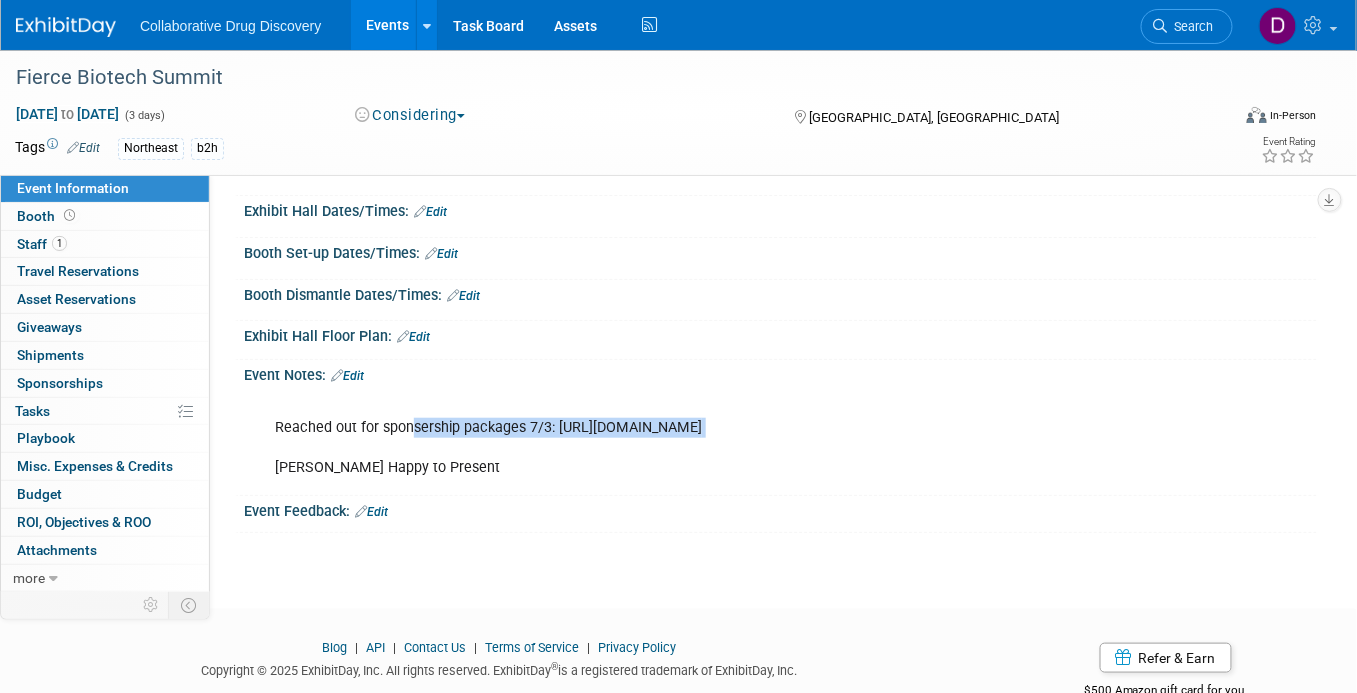 drag, startPoint x: 412, startPoint y: 424, endPoint x: 748, endPoint y: 449, distance: 336.92877 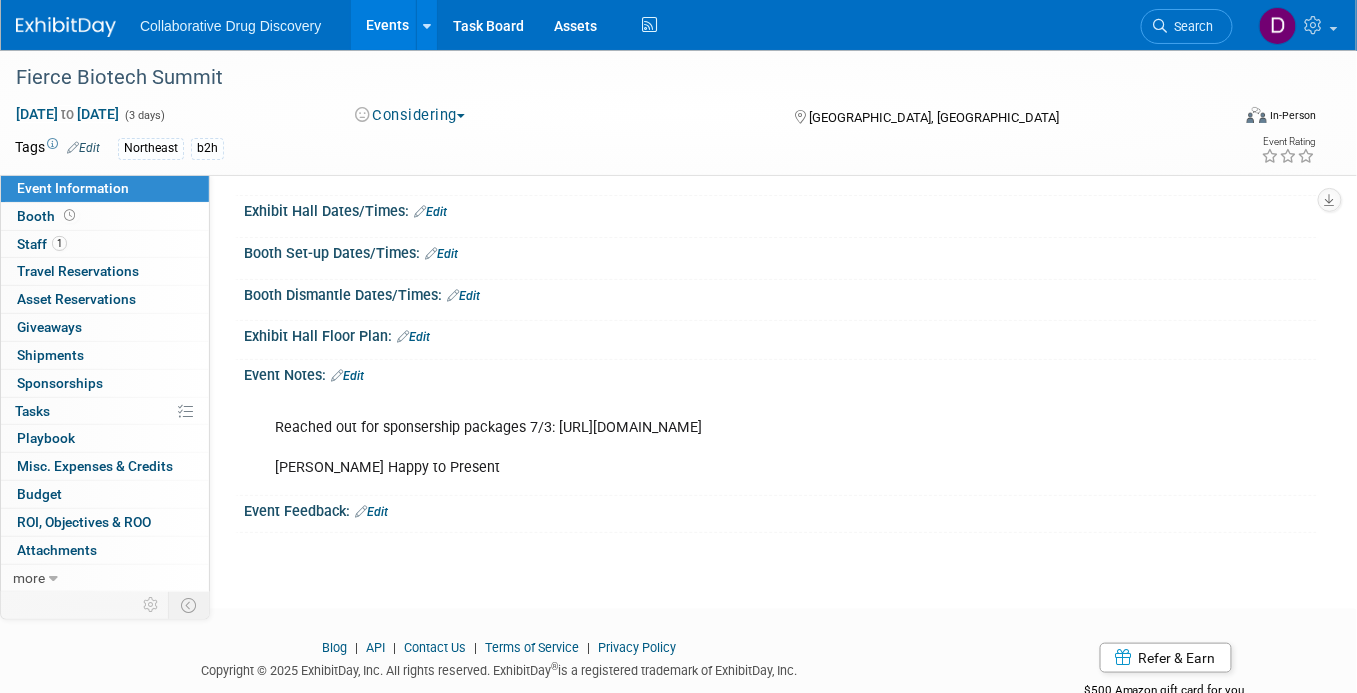 drag, startPoint x: 749, startPoint y: 451, endPoint x: 739, endPoint y: 453, distance: 10.198039 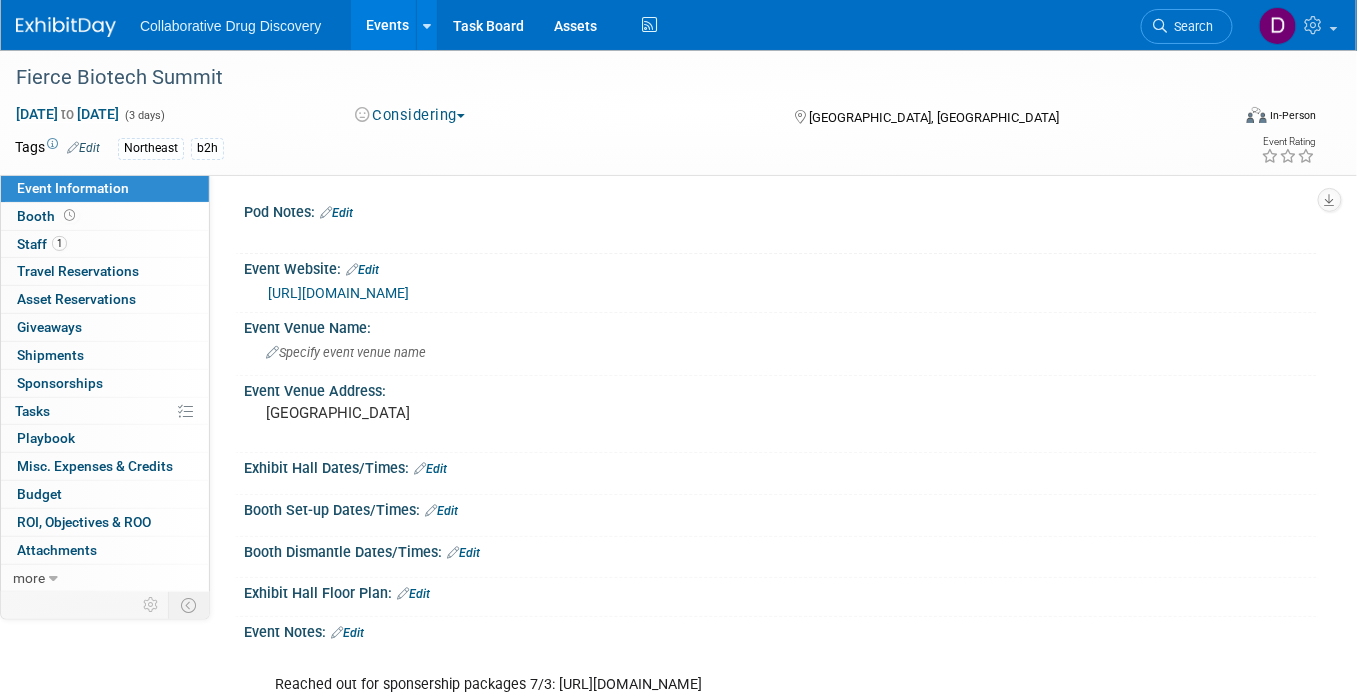 click on "https://www.fiercebiotechweek.com/" at bounding box center (338, 293) 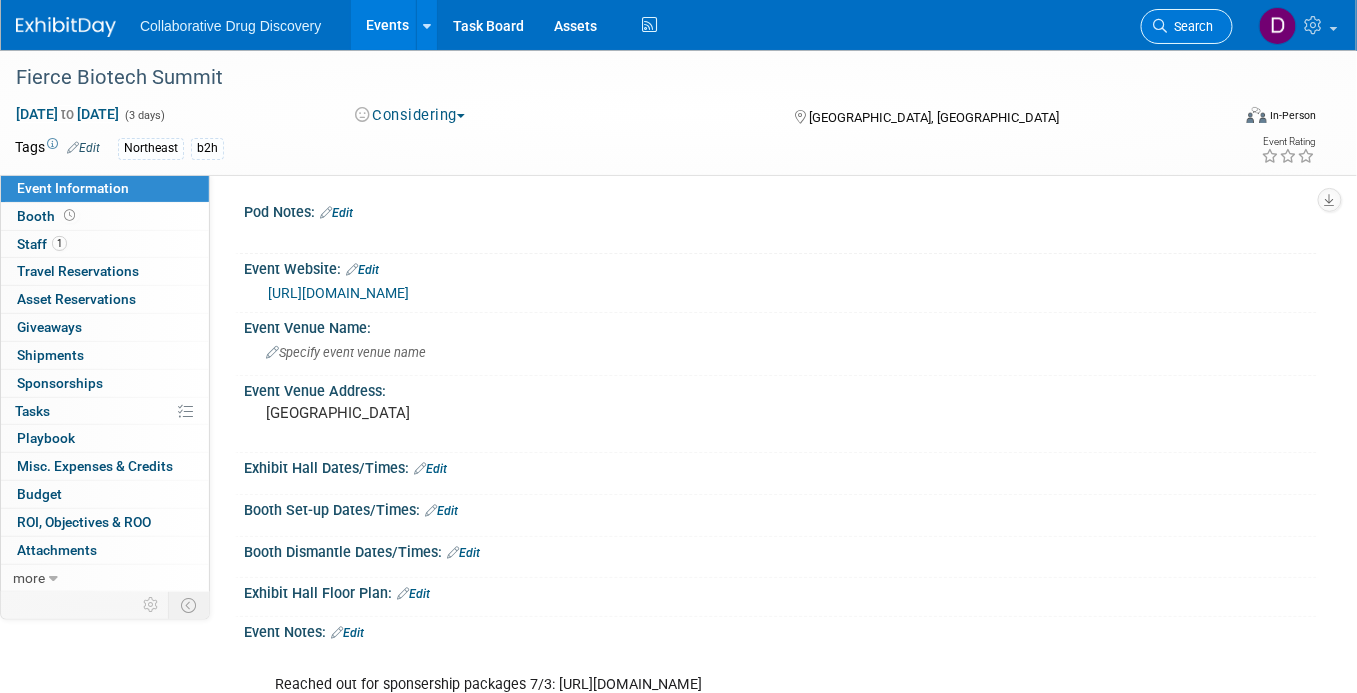 click on "Search" at bounding box center [1191, 26] 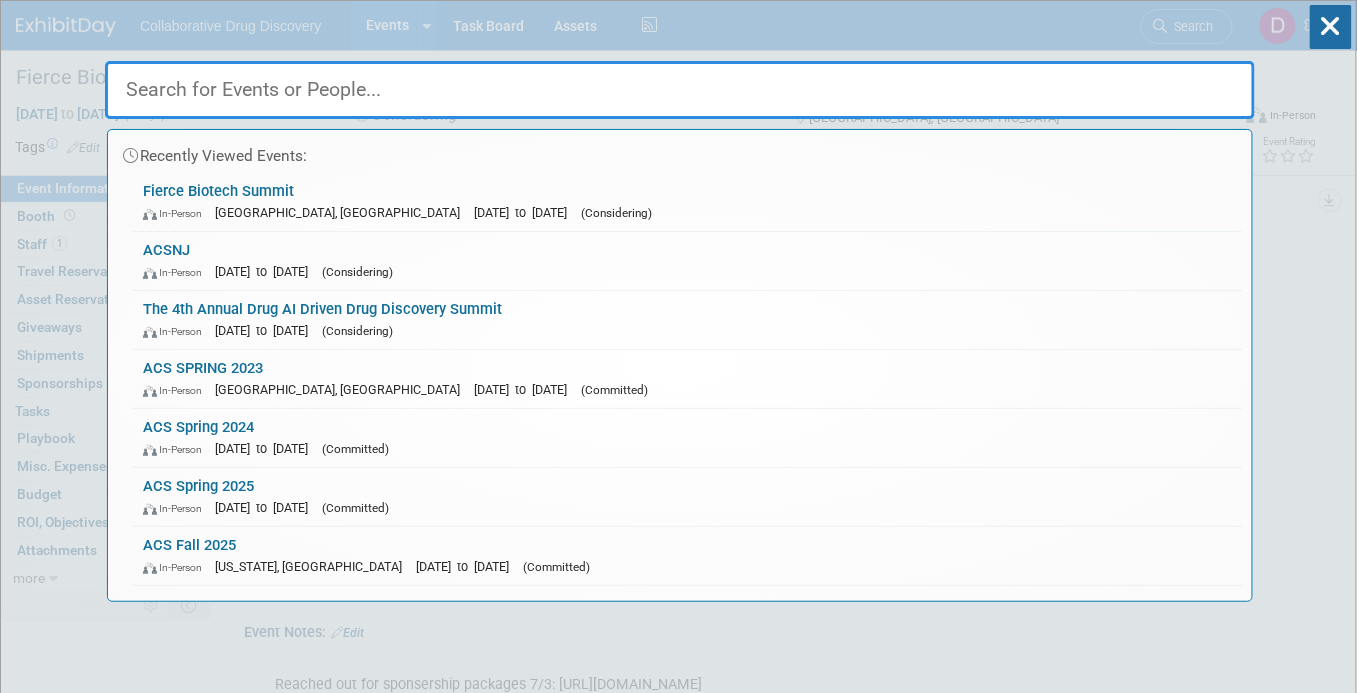 click at bounding box center [680, 90] 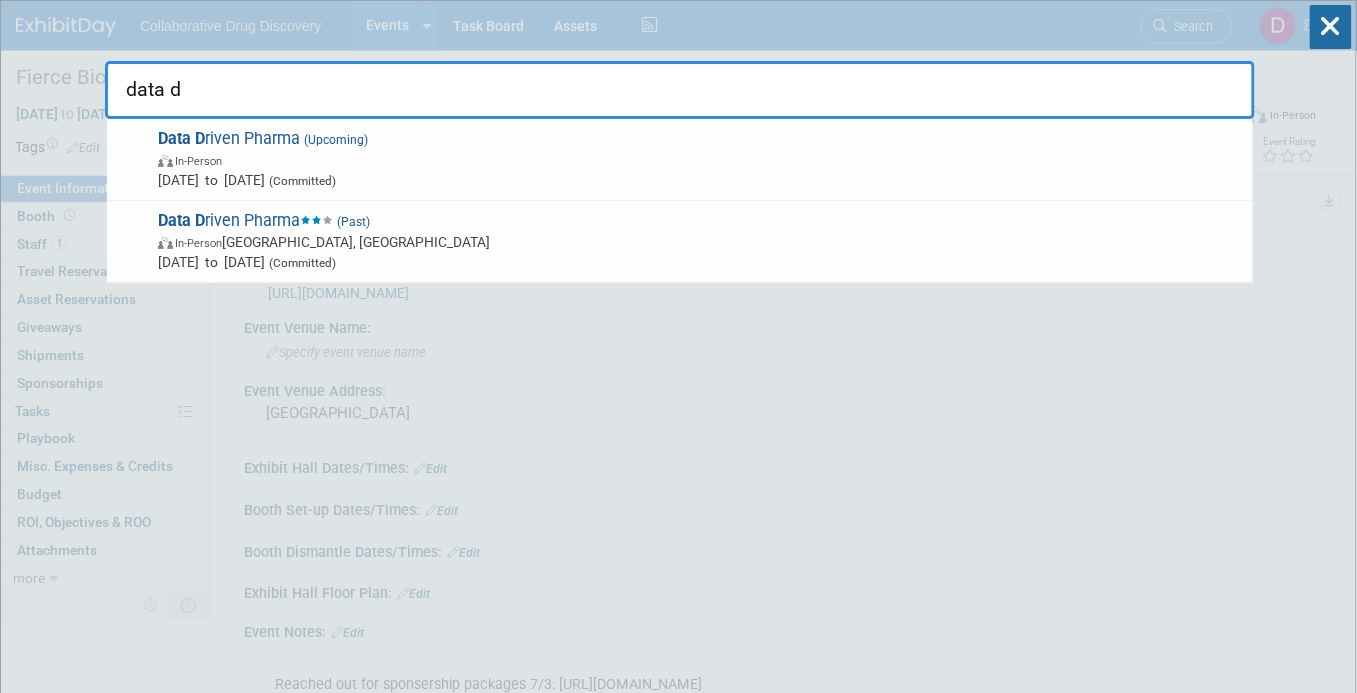 type on "data" 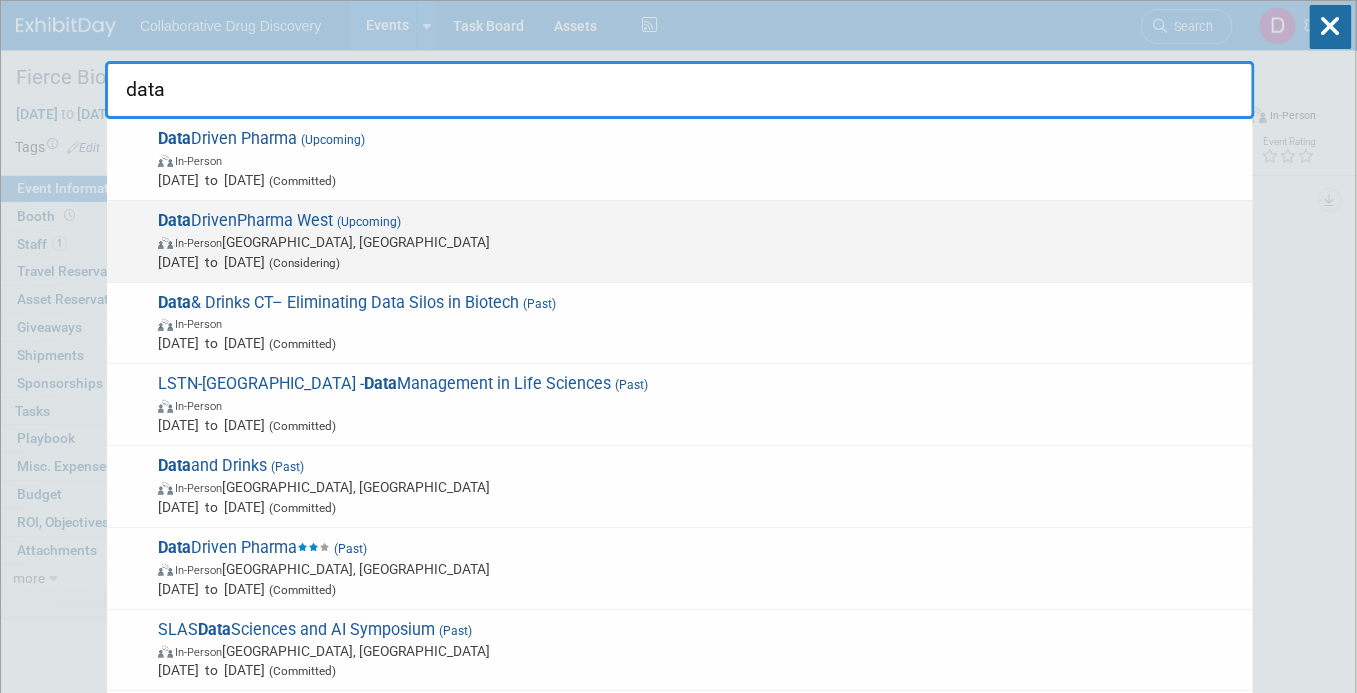 click on "In-Person     South San Francisco, CA" at bounding box center [700, 242] 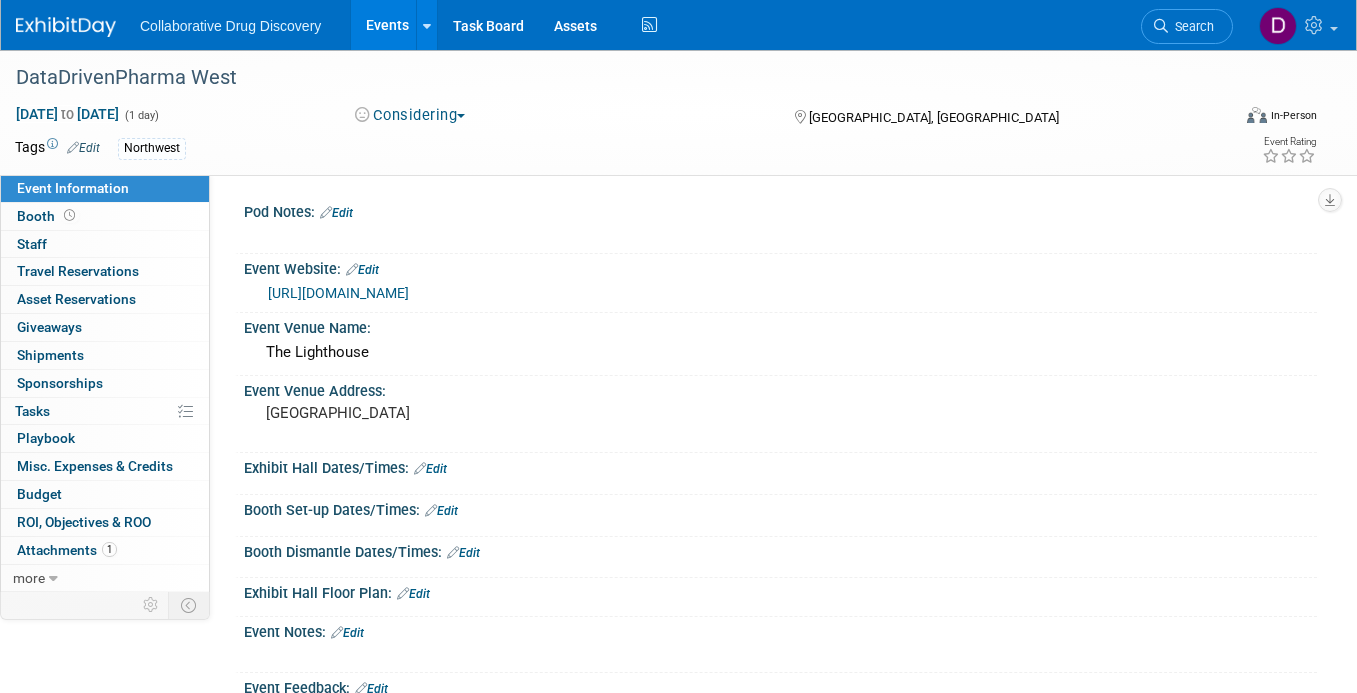 scroll, scrollTop: 0, scrollLeft: 0, axis: both 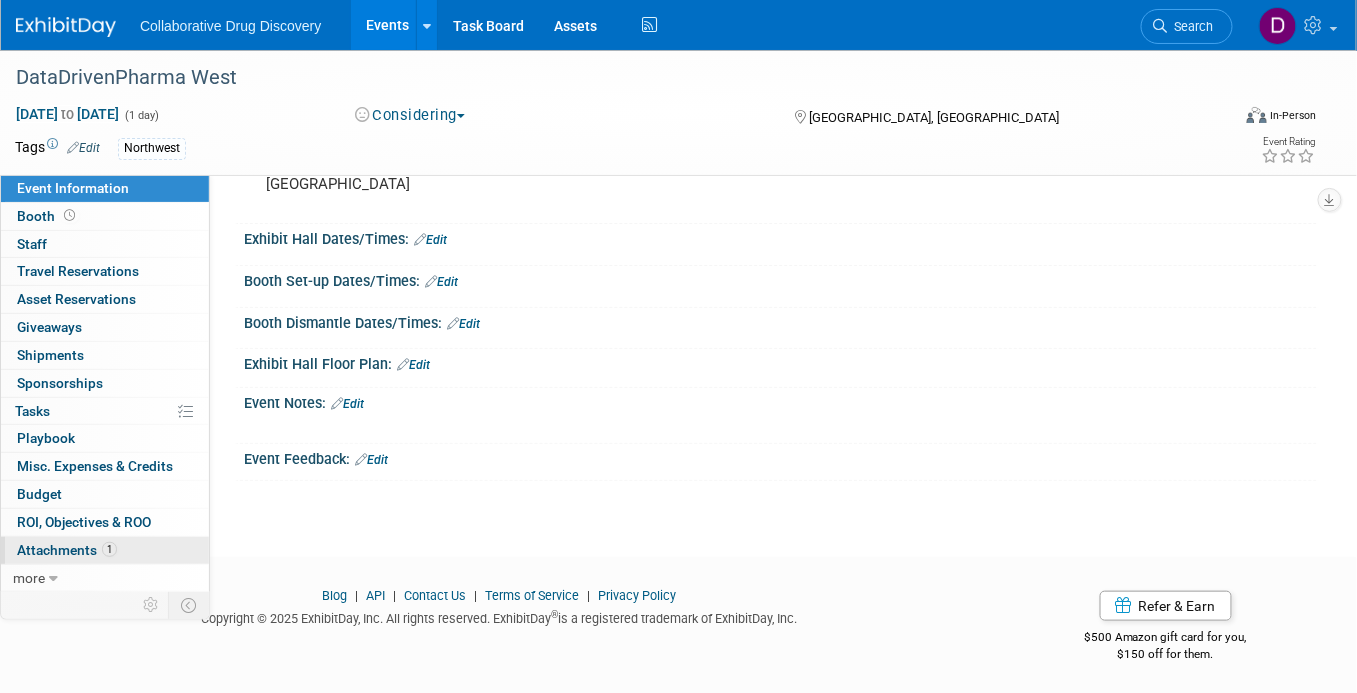 click on "Attachments 1" at bounding box center [67, 550] 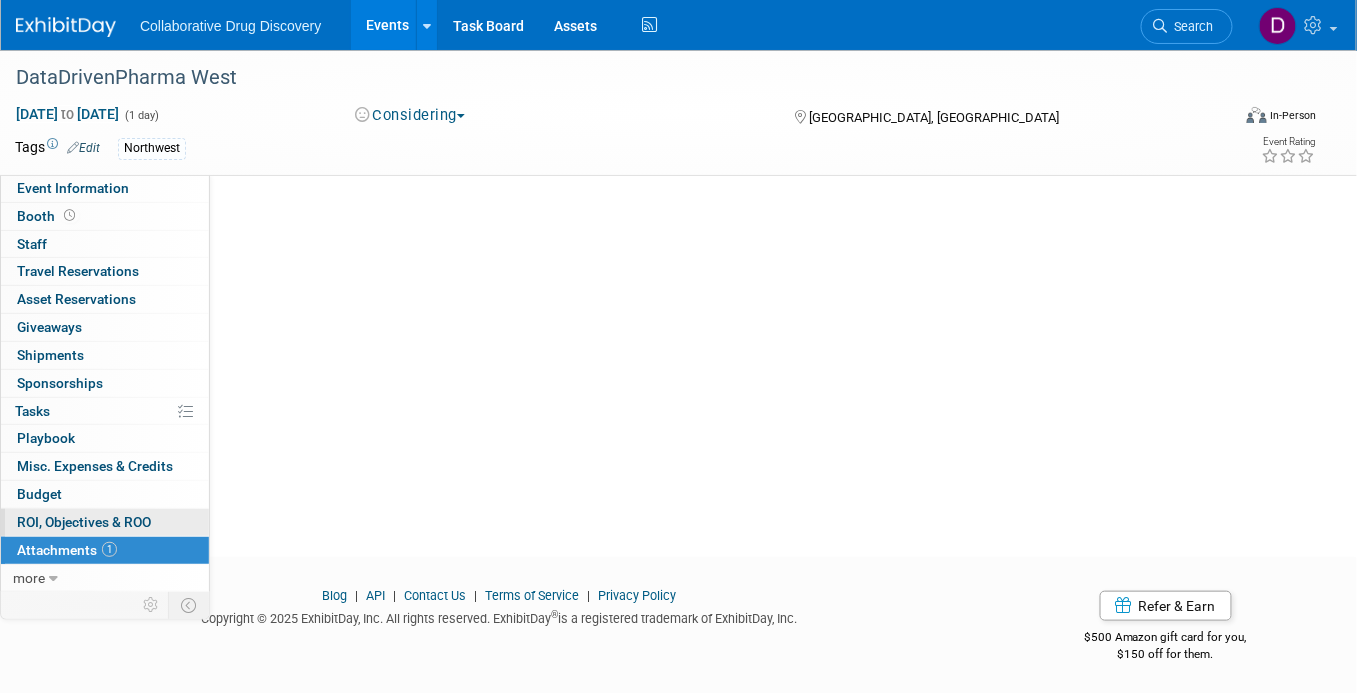 scroll, scrollTop: 0, scrollLeft: 0, axis: both 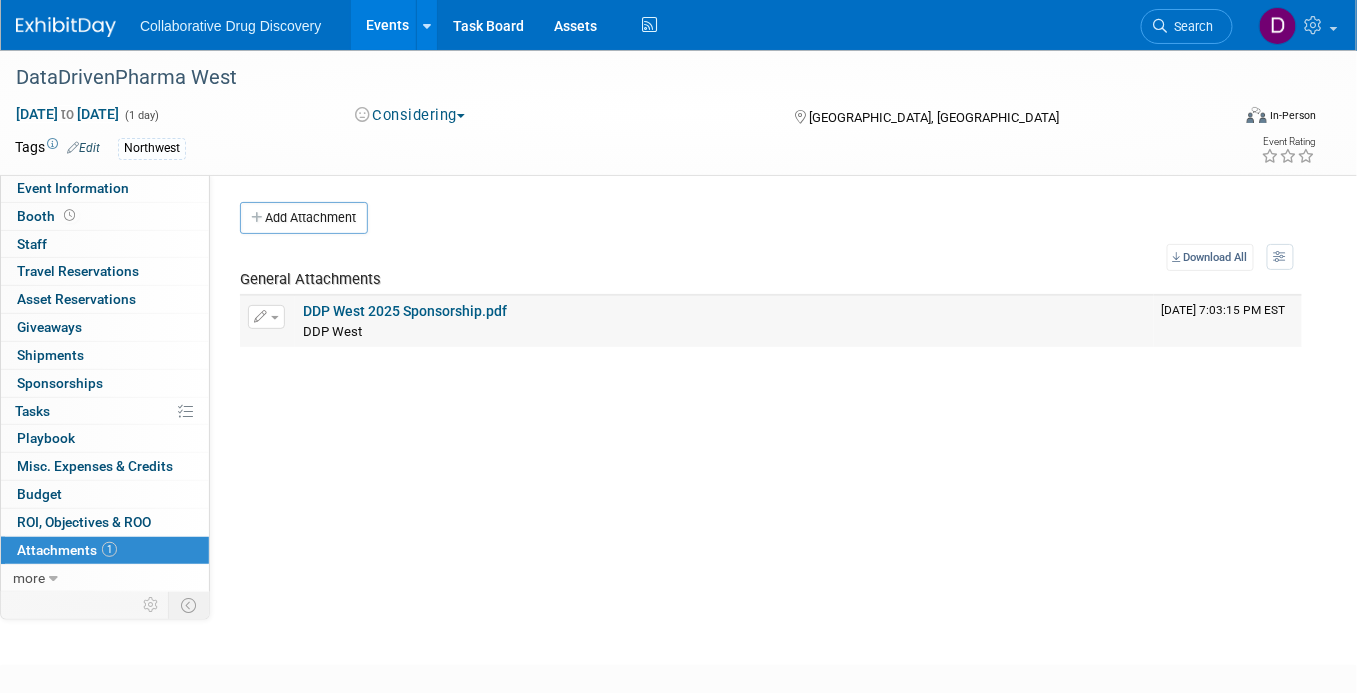 click on "DDP West 2025 Sponsorship.pdf" at bounding box center (405, 311) 